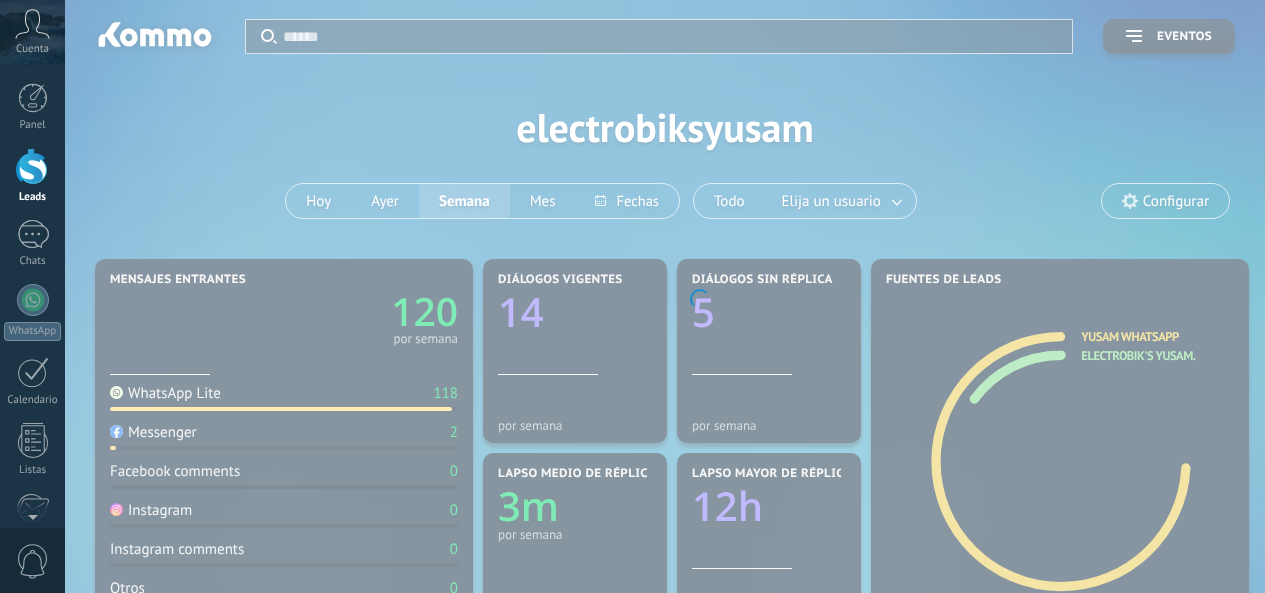 scroll, scrollTop: 0, scrollLeft: 0, axis: both 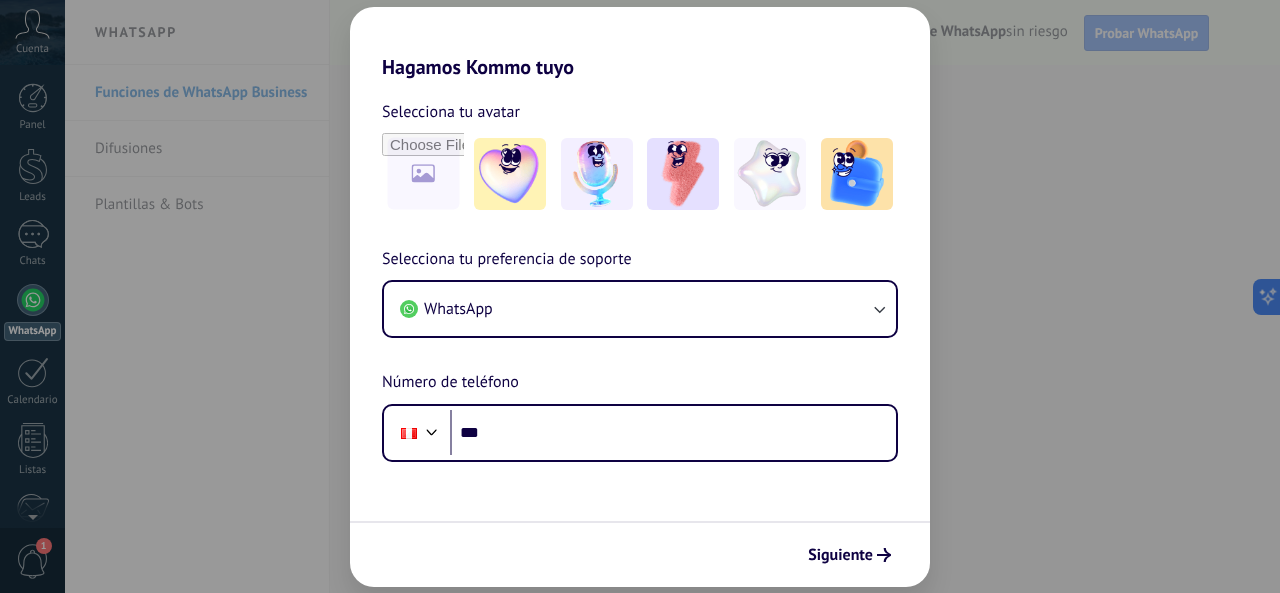 click on "Hagamos Kommo tuyo Selecciona tu avatar Selecciona tu preferencia de soporte WhatsApp Número de teléfono Phone *** Siguiente" at bounding box center [640, 296] 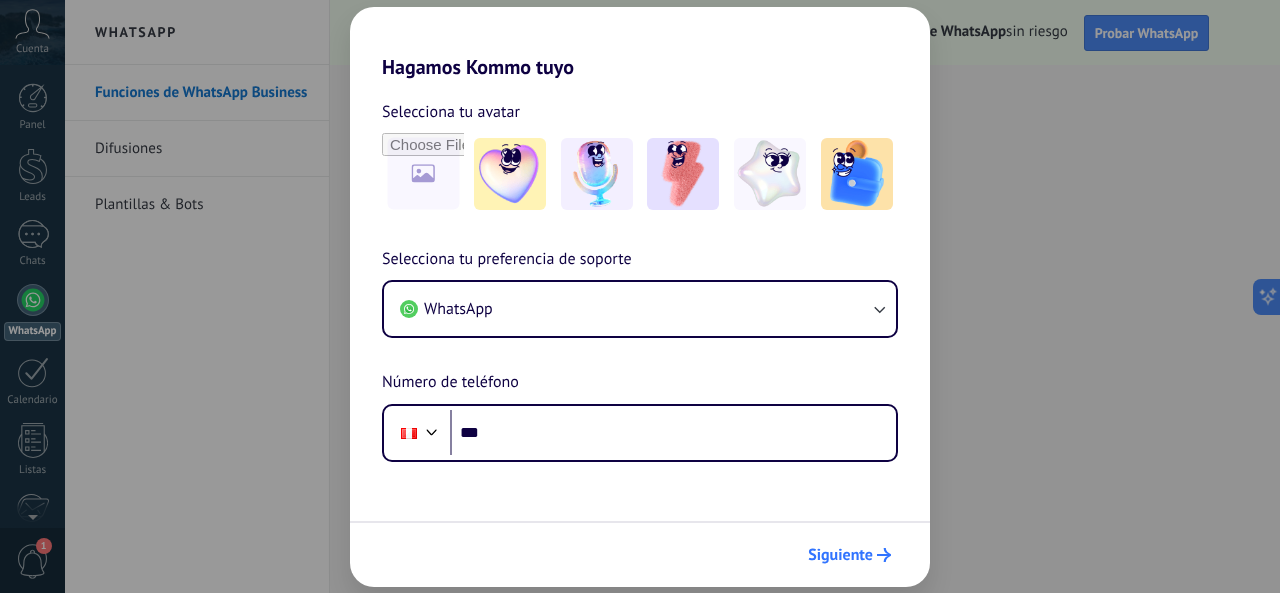 click on "Siguiente" at bounding box center (840, 555) 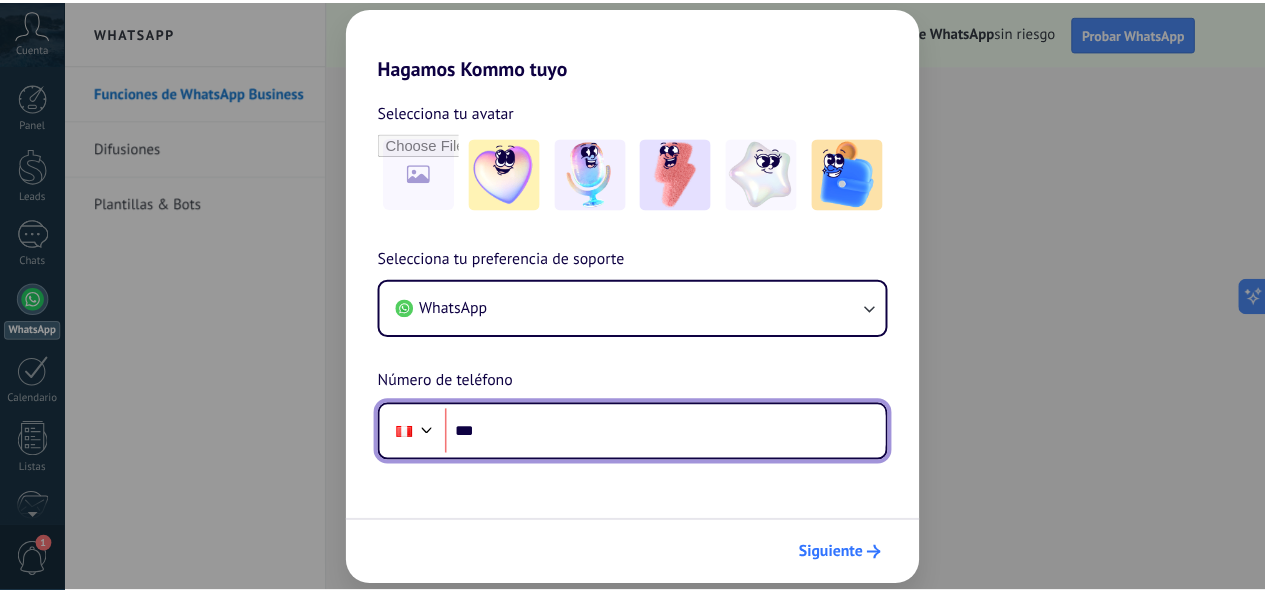 scroll, scrollTop: 0, scrollLeft: 0, axis: both 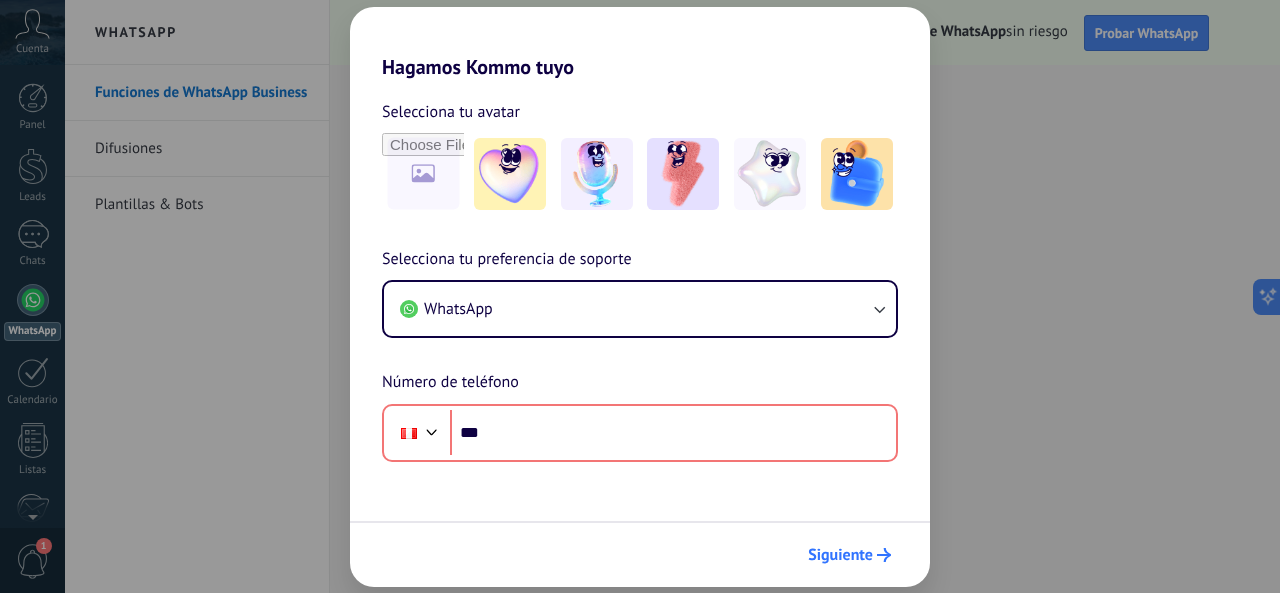click on "Siguiente" at bounding box center (840, 555) 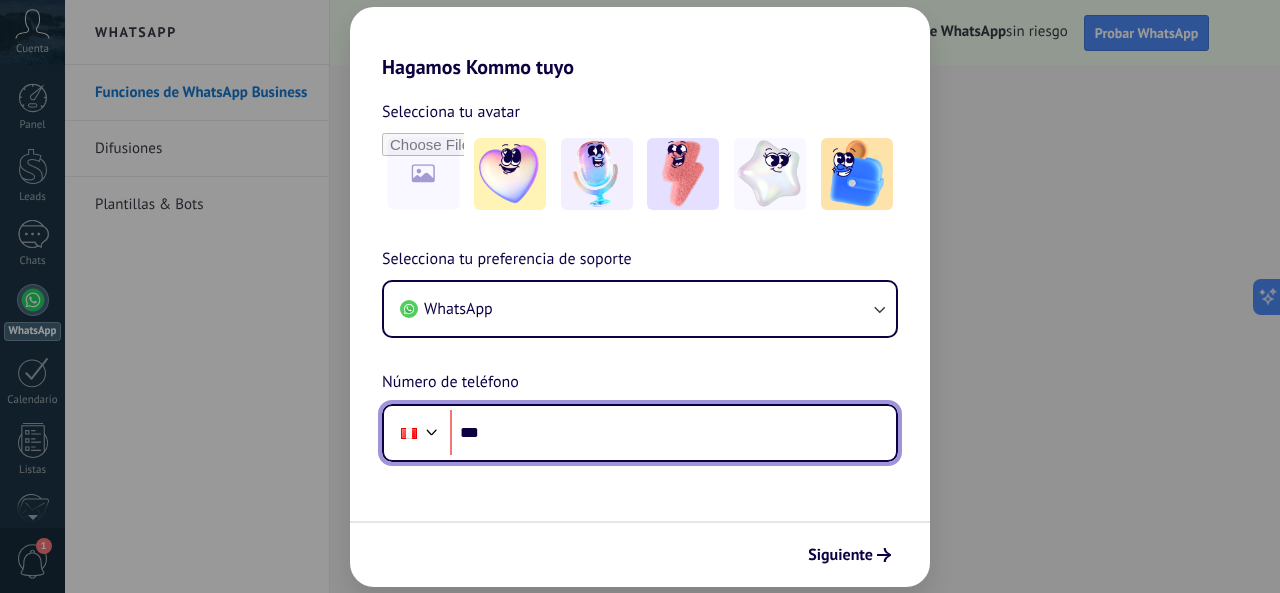 click on "***" at bounding box center (673, 433) 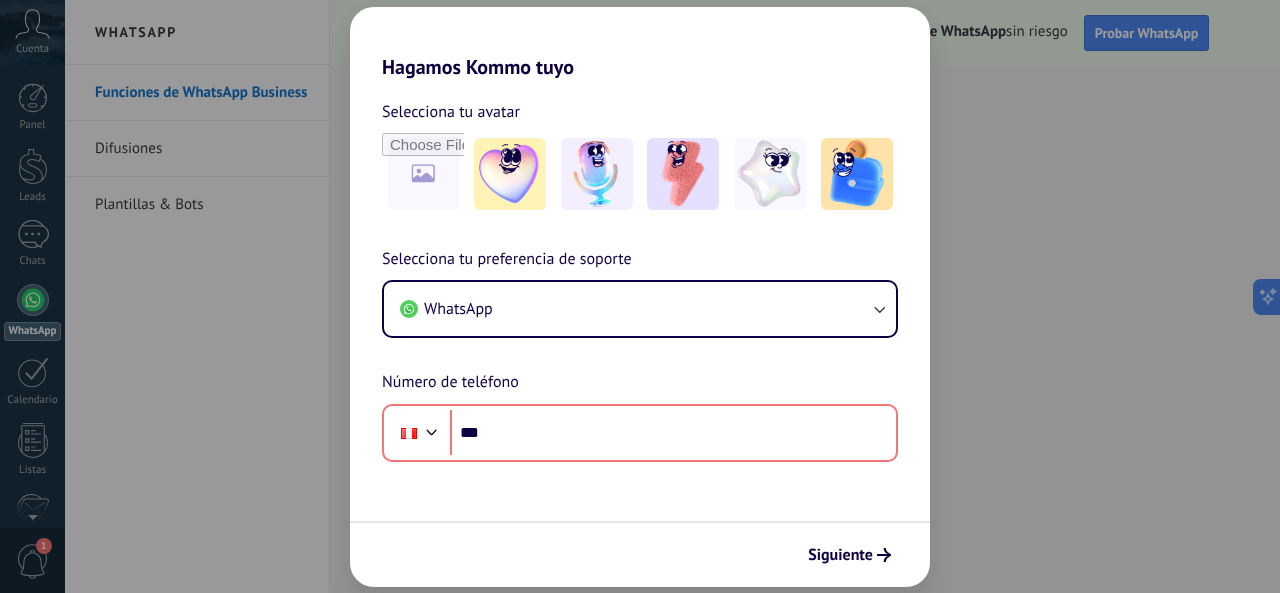 click on "Hagamos Kommo tuyo Selecciona tu avatar Selecciona tu preferencia de soporte WhatsApp Número de teléfono Phone *** Siguiente" at bounding box center (640, 296) 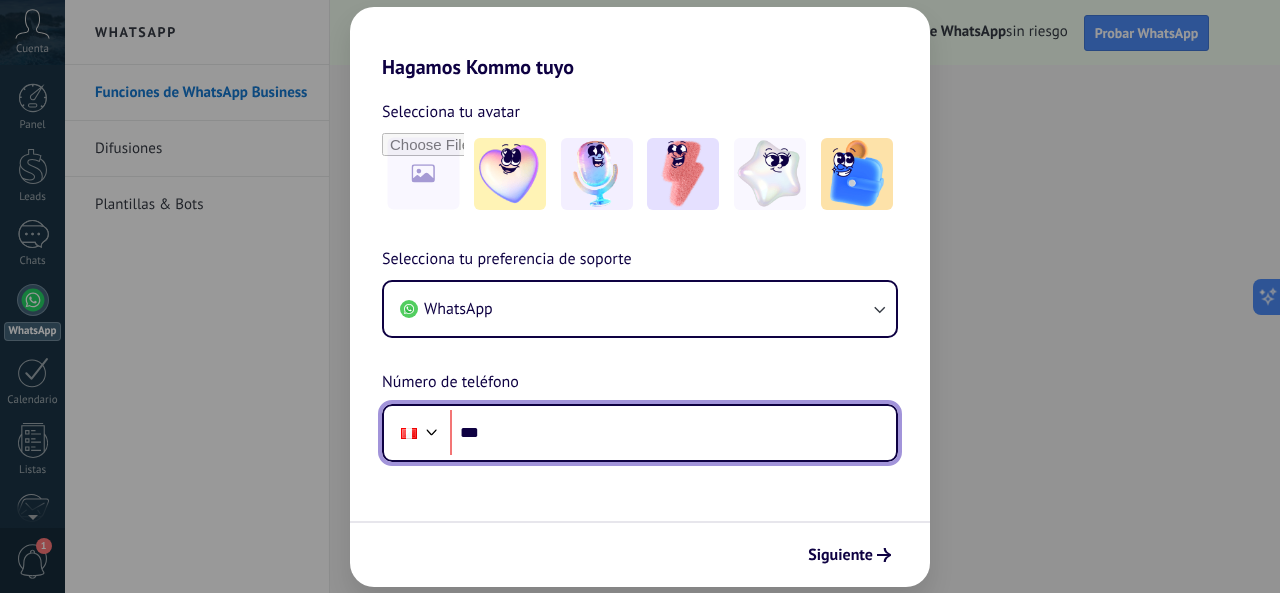 click on "***" at bounding box center [673, 433] 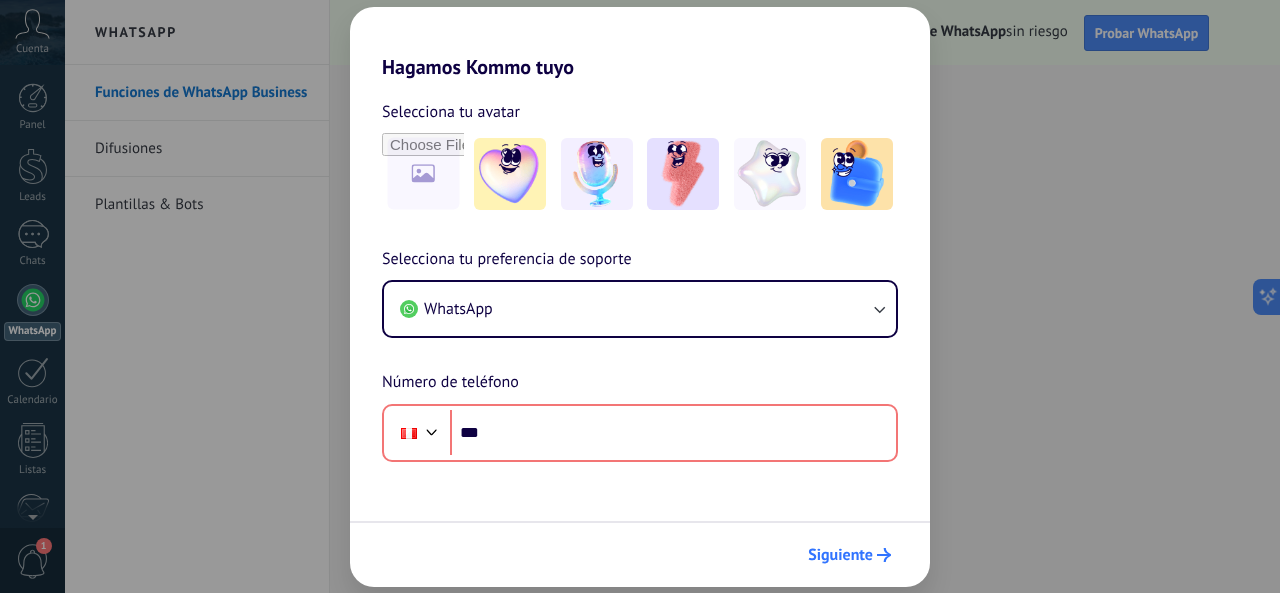 drag, startPoint x: 861, startPoint y: 529, endPoint x: 854, endPoint y: 545, distance: 17.464249 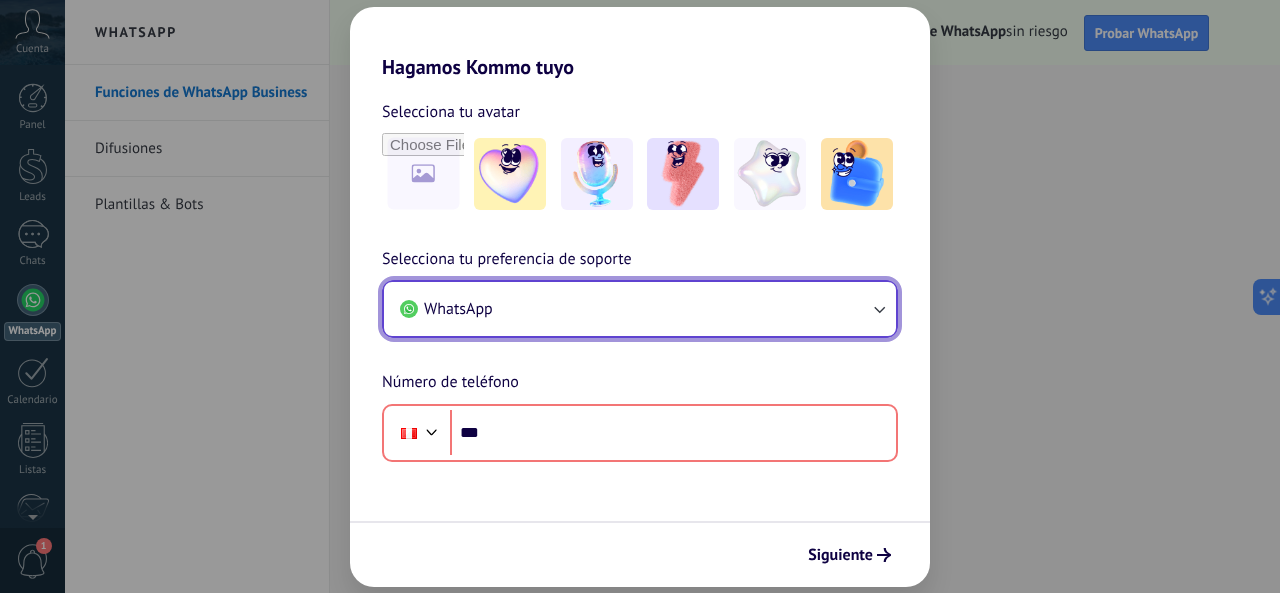 click on "WhatsApp" at bounding box center (640, 309) 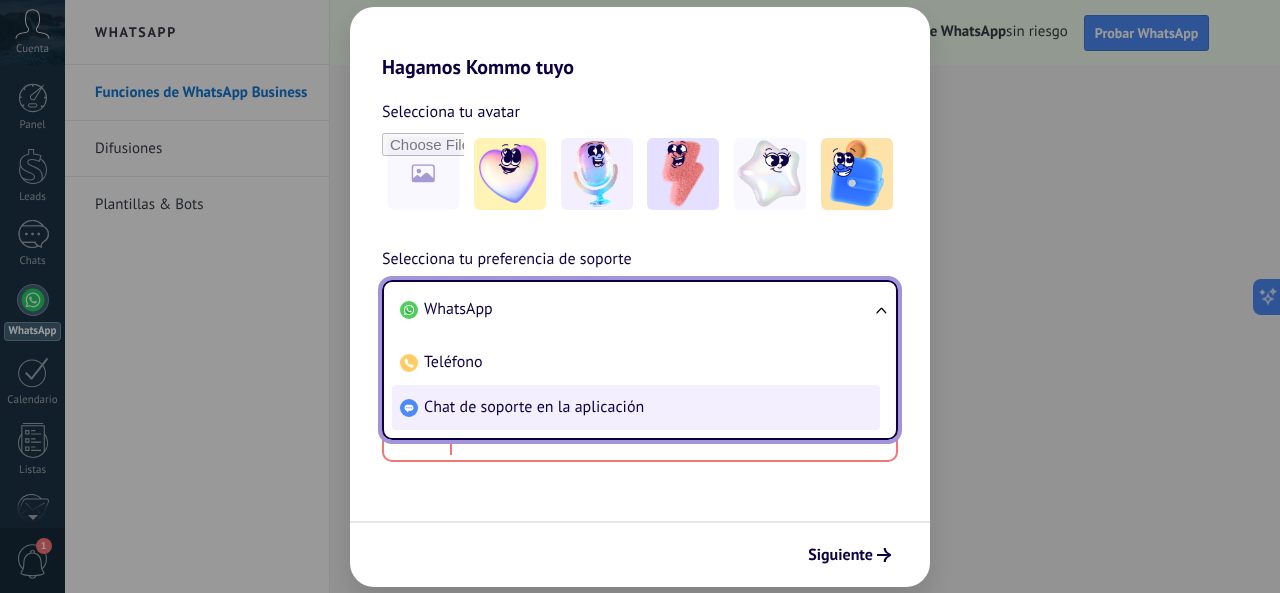 click on "Chat de soporte en la aplicación" at bounding box center [636, 407] 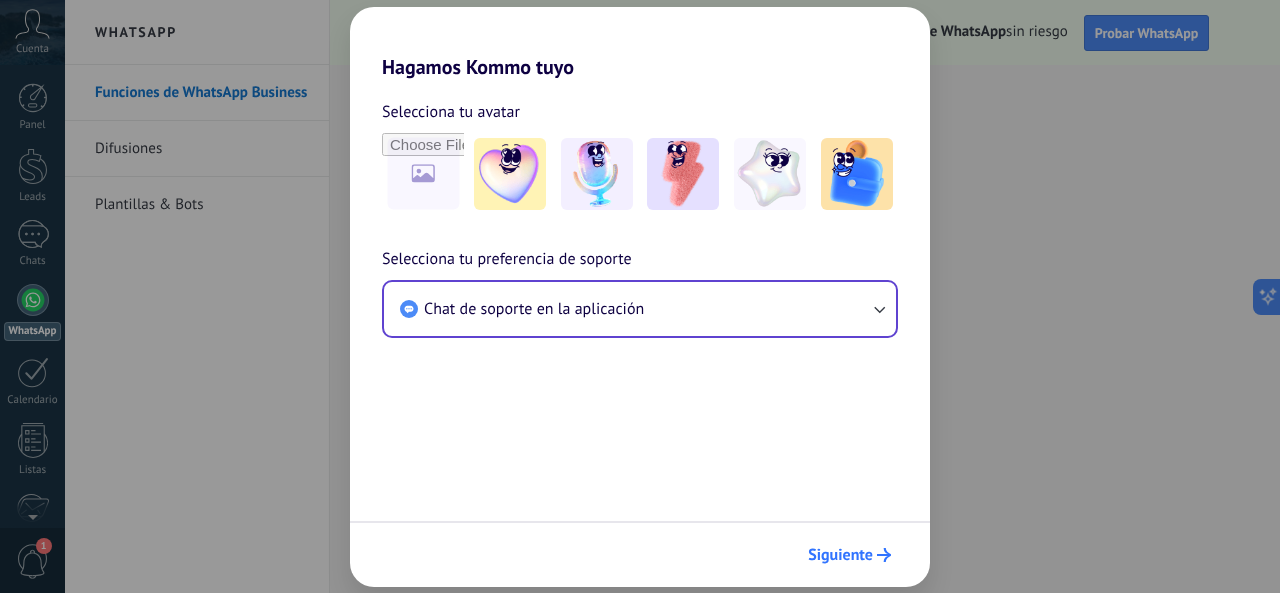click on "Siguiente" at bounding box center [849, 555] 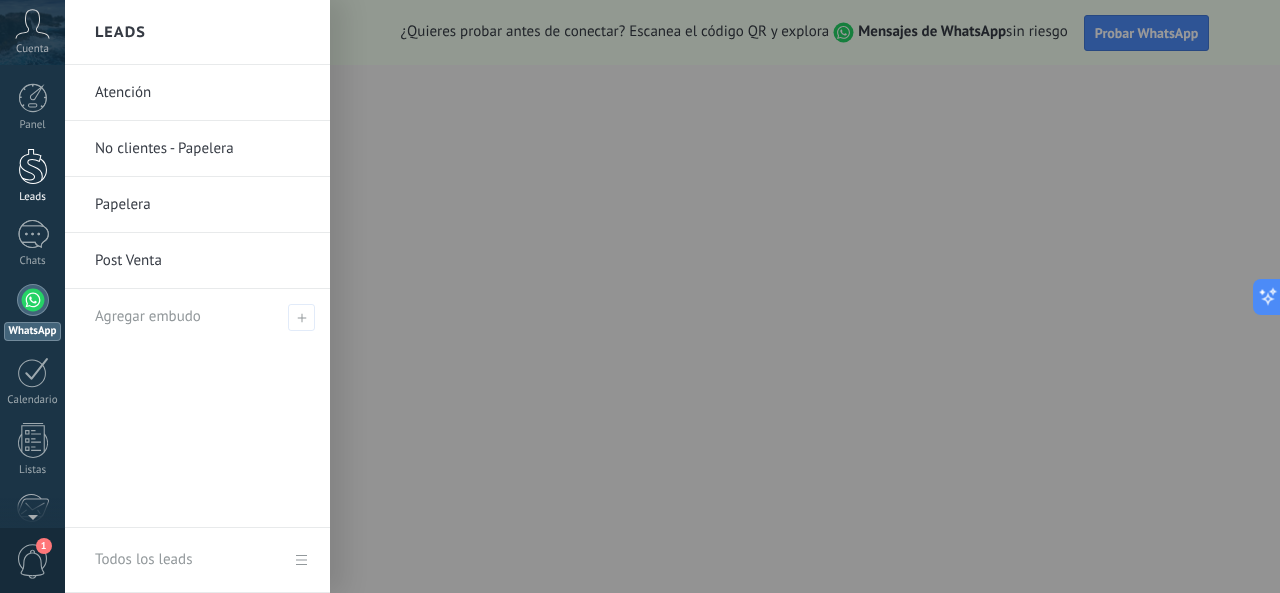 click at bounding box center (33, 166) 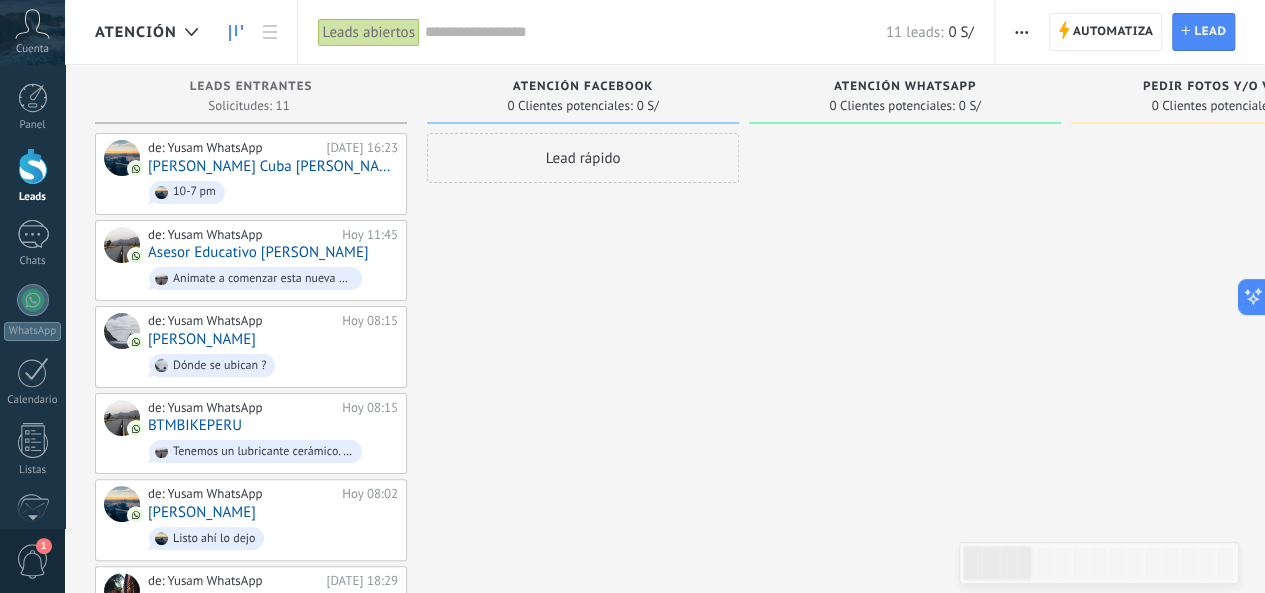 click on "Lead rápido" at bounding box center [583, 607] 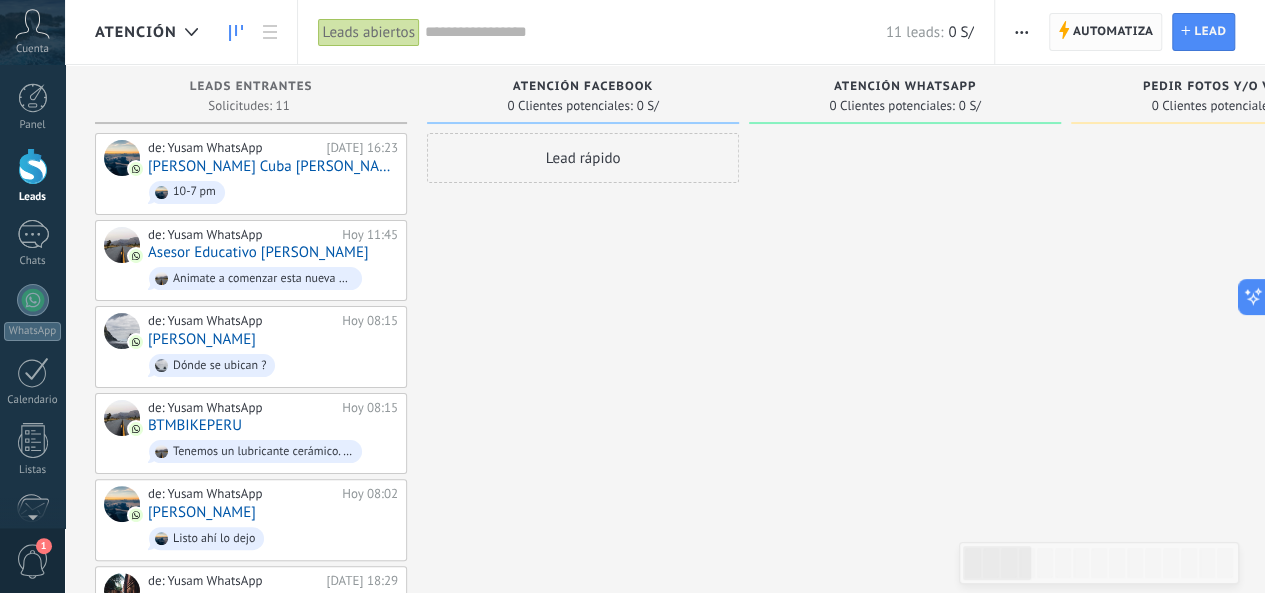 click on "Automatiza" at bounding box center [1113, 32] 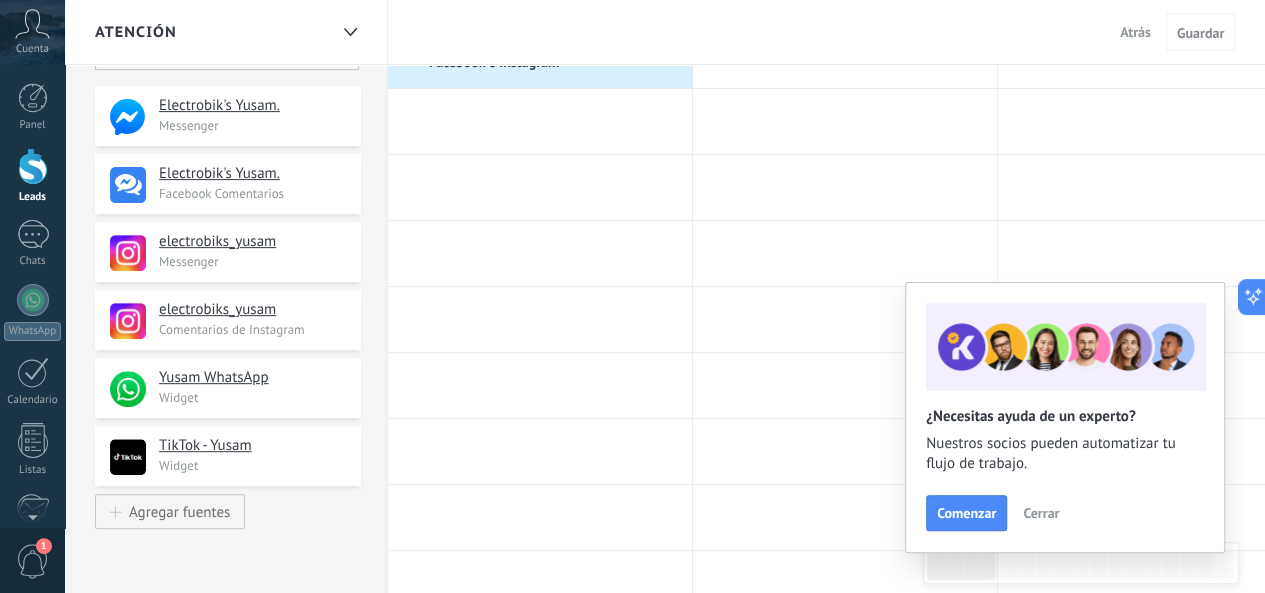 scroll, scrollTop: 228, scrollLeft: 0, axis: vertical 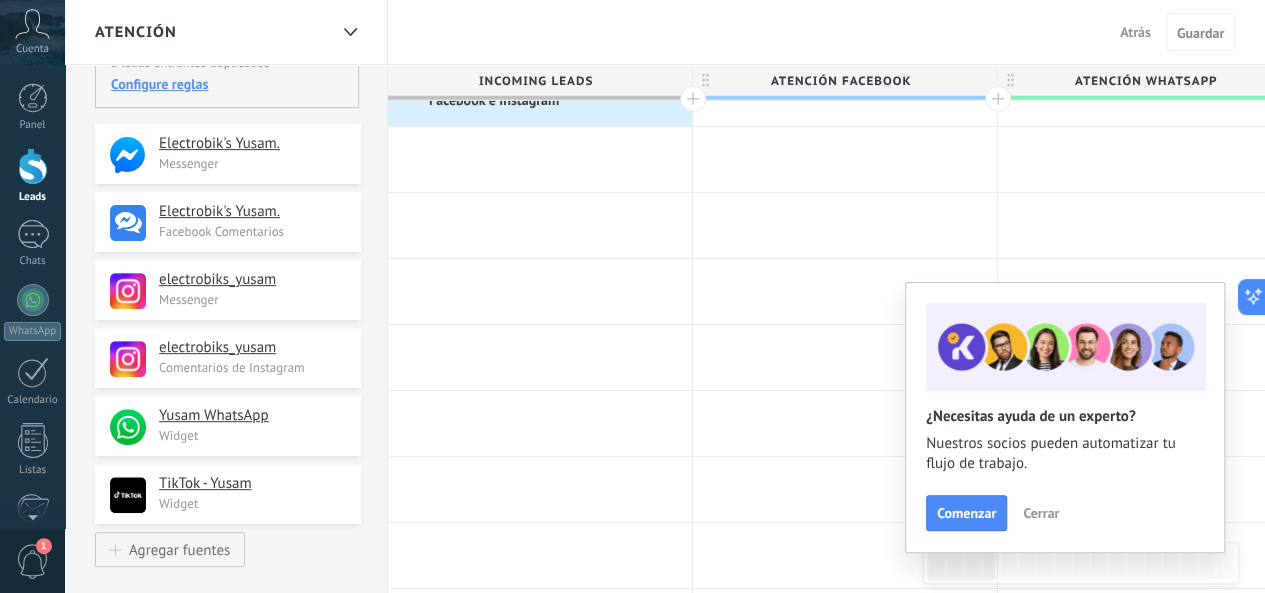 click on "Atrás" at bounding box center (1135, 32) 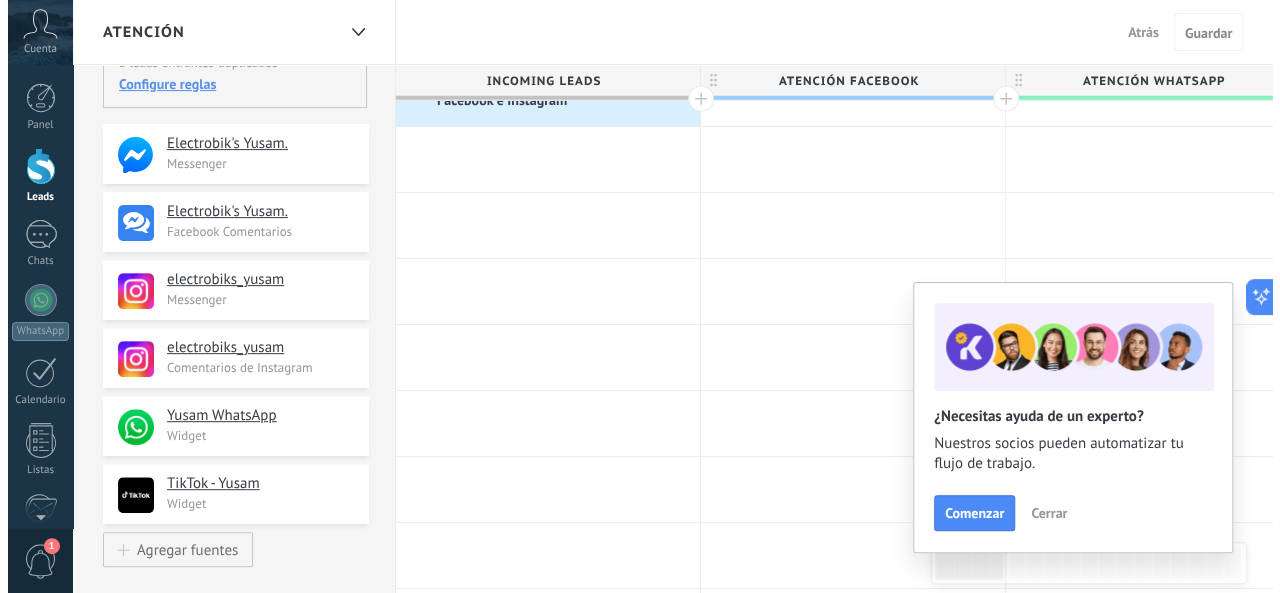 scroll, scrollTop: 0, scrollLeft: 0, axis: both 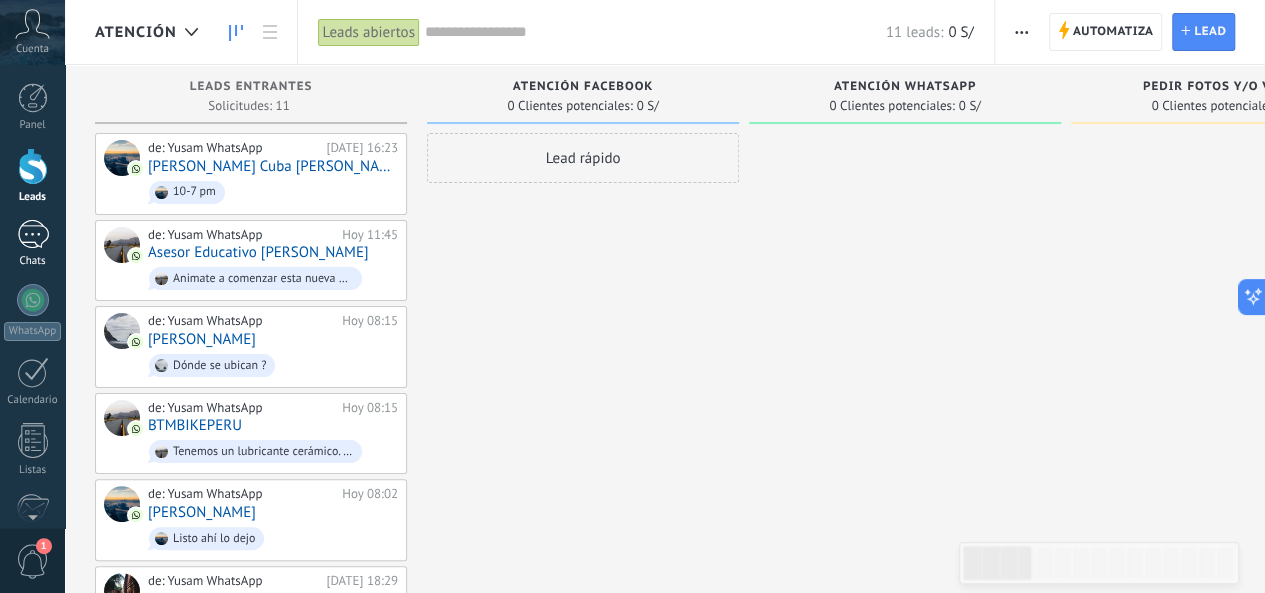 click at bounding box center (33, 234) 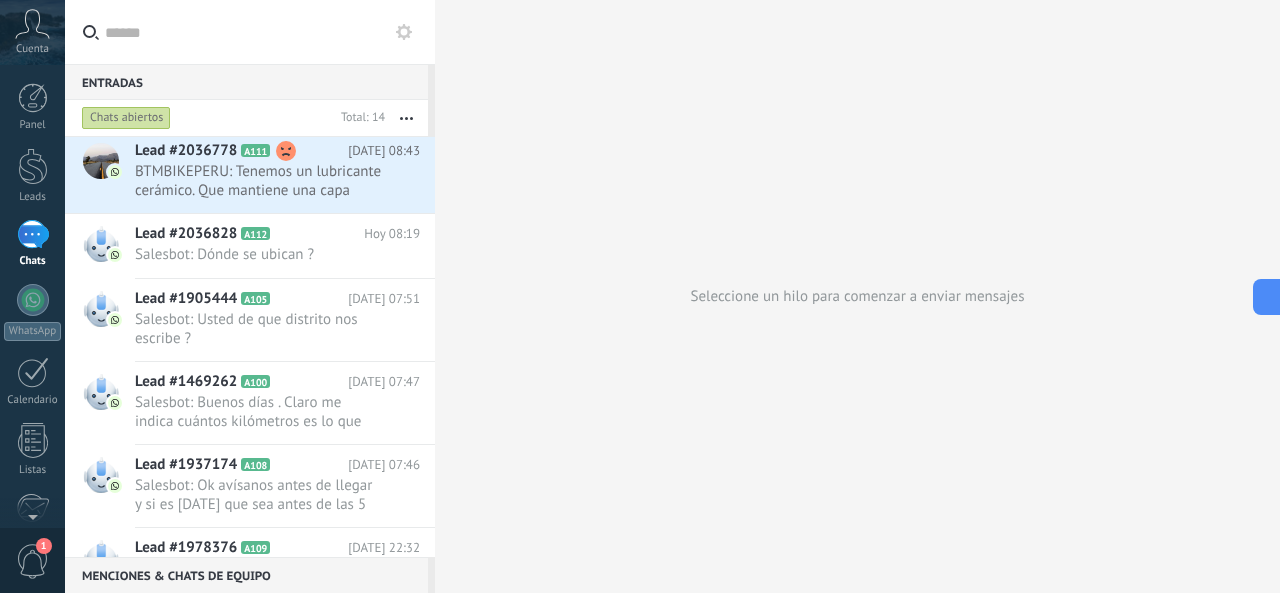 scroll, scrollTop: 557, scrollLeft: 0, axis: vertical 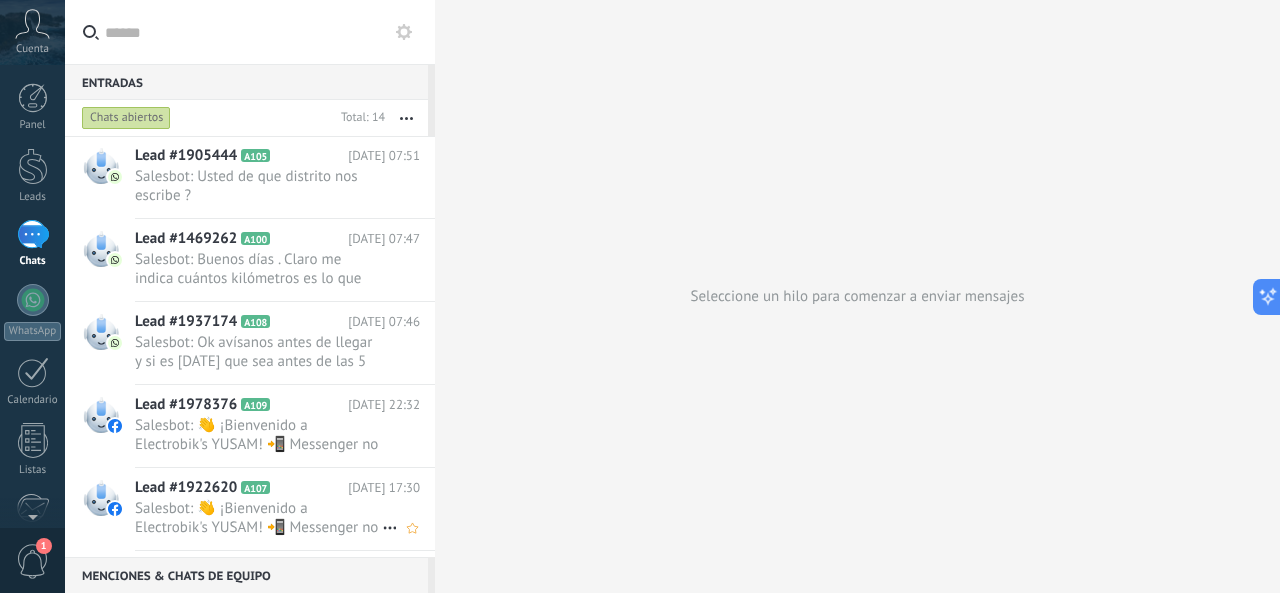 click on "Salesbot: 👋 ¡Bienvenido a Electrobik's YUSAM!
📲 Messenger no permite enviar todos los mensajes informativos, así que dé..." at bounding box center (258, 518) 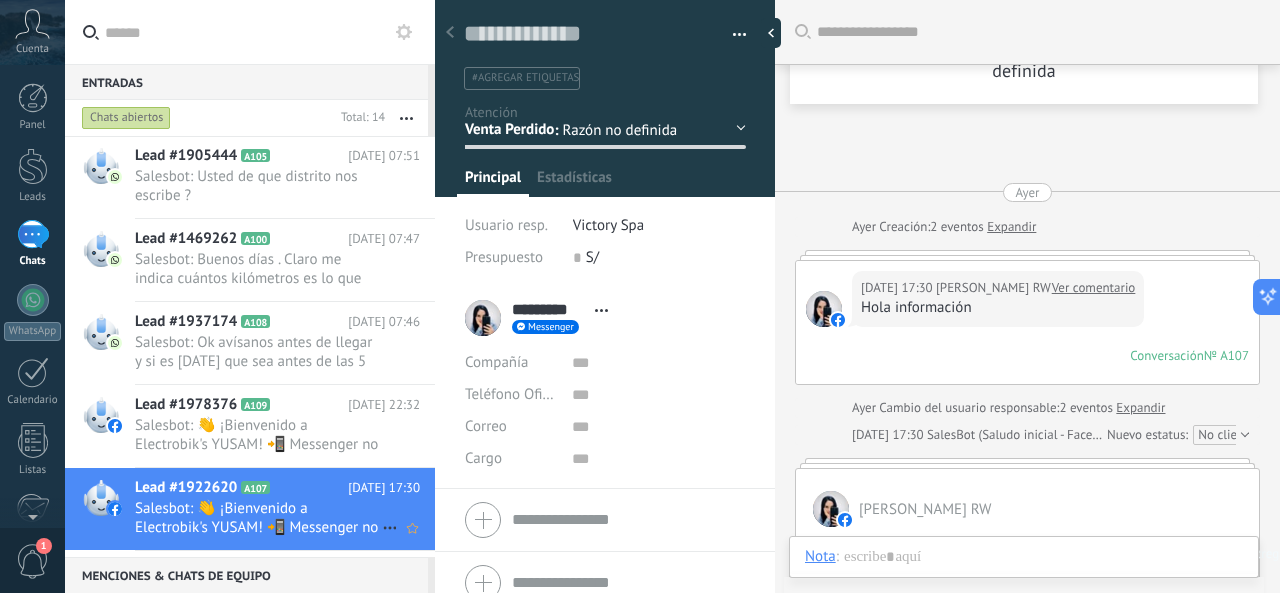 scroll, scrollTop: 370, scrollLeft: 0, axis: vertical 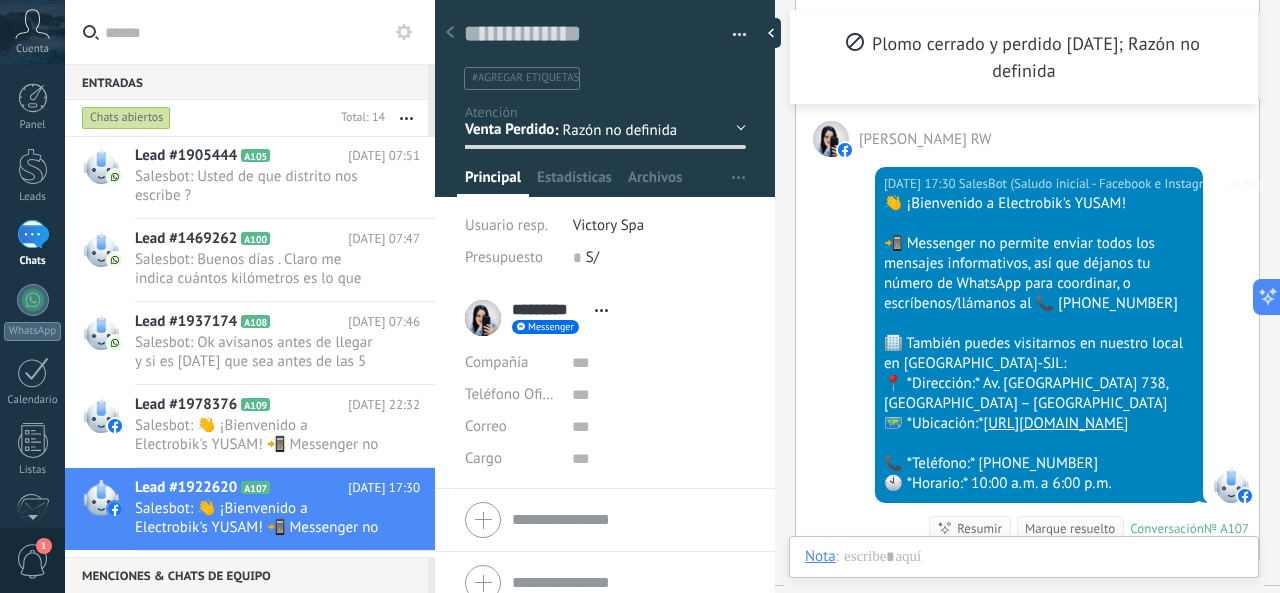 click on "[DATE] 17:30 SalesBot (Saludo inicial - Facebook e Instagram)  Entregado 👋 ¡Bienvenido a Electrobik's YUSAM!   📲 Messenger no permite enviar todos los mensajes informativos, así que déjanos tu número de WhatsApp para coordinar, o escríbenos/llámanos al 📞 [PHONE_NUMBER]   🏢 También puedes visitarnos en nuestro local en [PERSON_NAME]-SJL: 📍 *Dirección:* Av. [PERSON_NAME] 738, [GEOGRAPHIC_DATA] – SJL 🗺️ *Ubicación:*  [URL][DOMAIN_NAME]   📞 *Teléfono:* [PHONE_NUMBER] 🕙 *Horario:* 10:00 a. m. a 6:00 p. m. Conversación  № A107 Conversación № A107 Resumir Resumir Marque resuelto" at bounding box center [1027, 358] 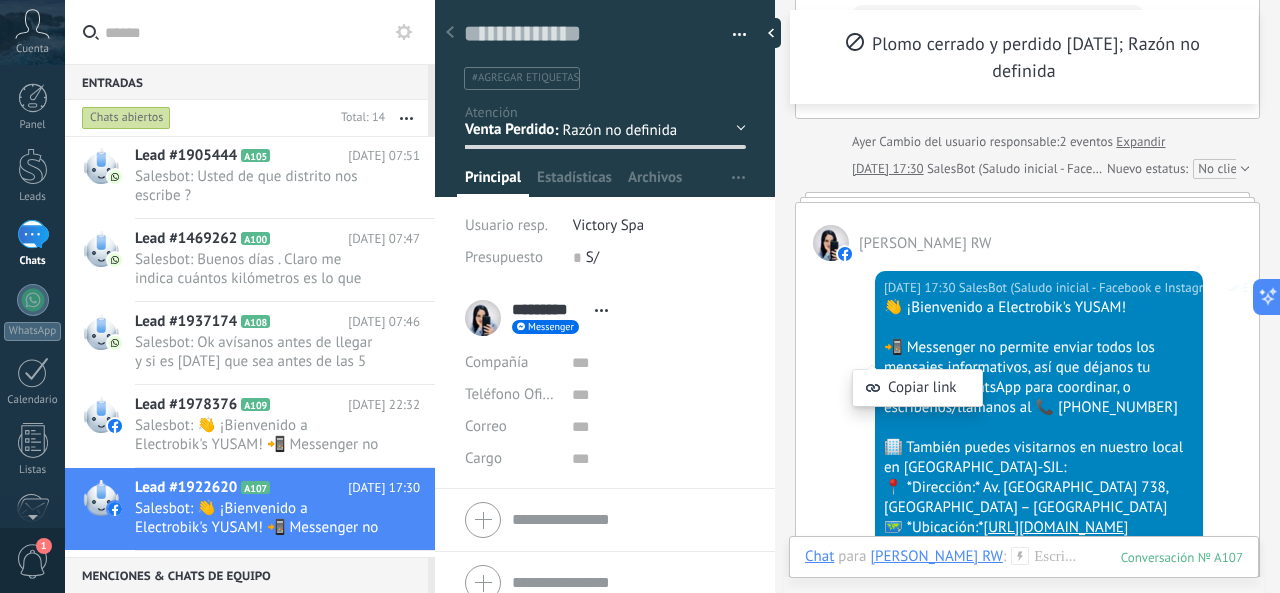 scroll, scrollTop: 360, scrollLeft: 0, axis: vertical 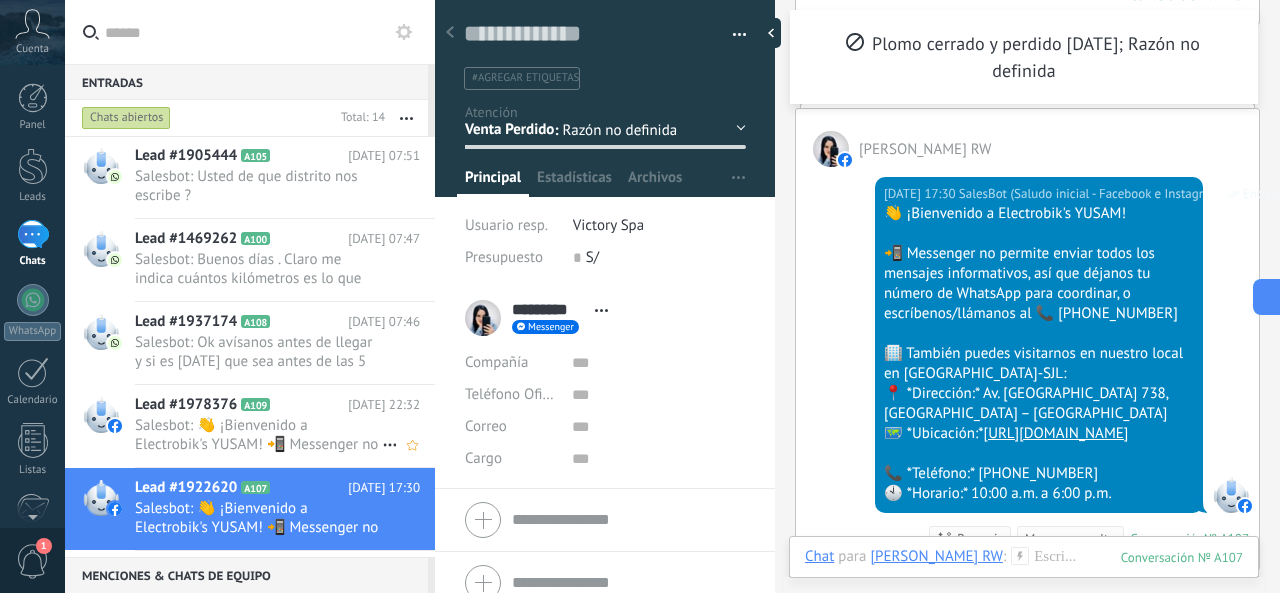click on "Salesbot: 👋 ¡Bienvenido a Electrobik's YUSAM!
📲 Messenger no permite enviar todos los mensajes informativos, así que dé..." at bounding box center [258, 435] 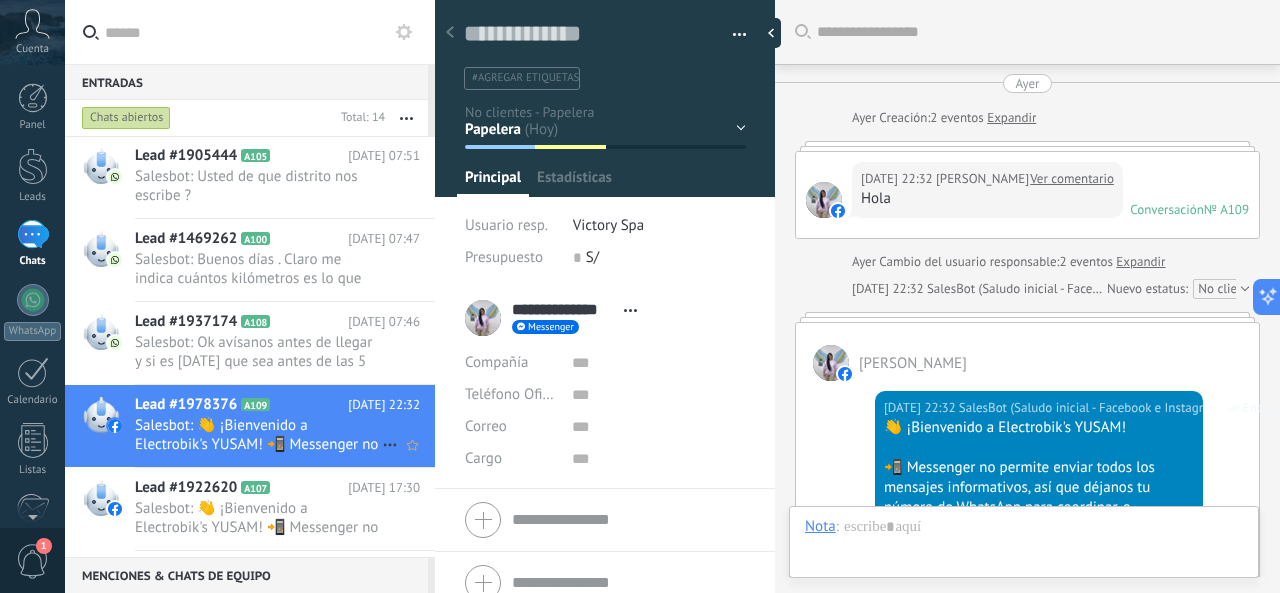 scroll, scrollTop: 30, scrollLeft: 0, axis: vertical 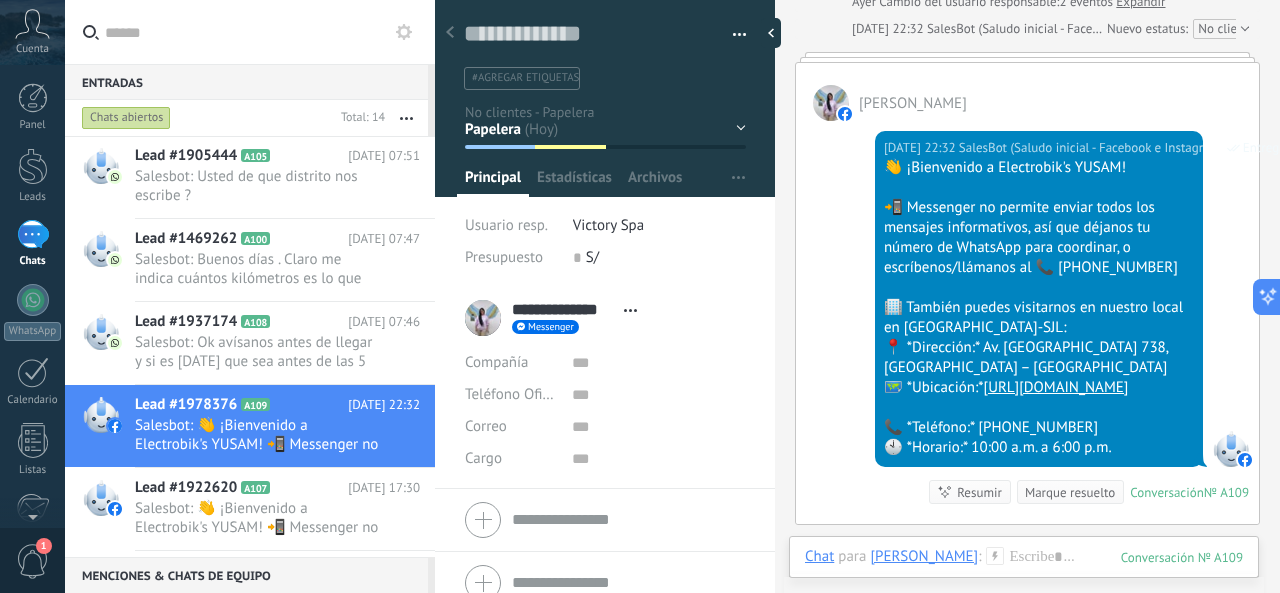 click on "[DATE] 22:32 SalesBot (Saludo inicial - Facebook e Instagram)  Entregado 👋 ¡Bienvenido a Electrobik's YUSAM!   📲 Messenger no permite enviar todos los mensajes informativos, así que déjanos tu número de WhatsApp para coordinar, o escríbenos/llámanos al 📞 [PHONE_NUMBER]   🏢 También puedes visitarnos en nuestro local en [PERSON_NAME]-SJL: 📍 *Dirección:* Av. [PERSON_NAME] 738, [GEOGRAPHIC_DATA] – SJL 🗺️ *Ubicación:*  [URL][DOMAIN_NAME]   📞 *Teléfono:* [PHONE_NUMBER] 🕙 *Horario:* 10:00 a. m. a 6:00 p. m. Conversación  № A109 Conversación № A109 Resumir Resumir Marque resuelto" at bounding box center [1027, 322] 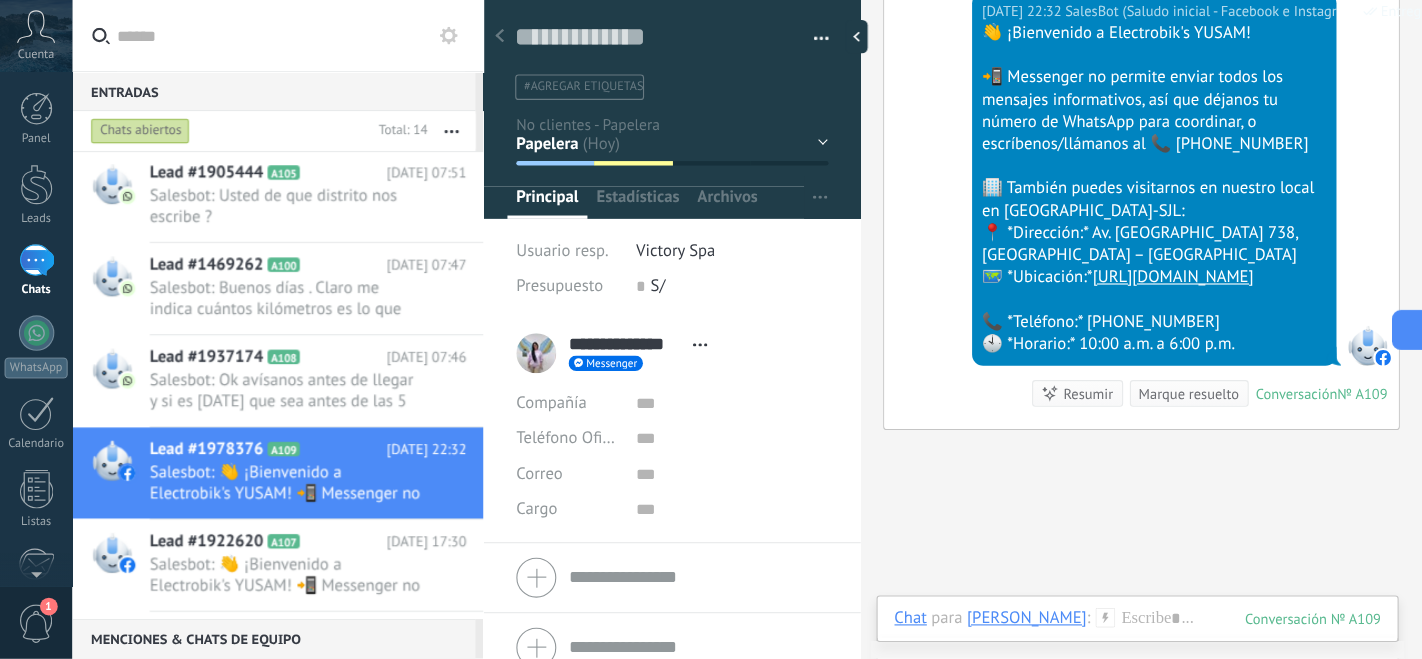 scroll, scrollTop: 358, scrollLeft: 0, axis: vertical 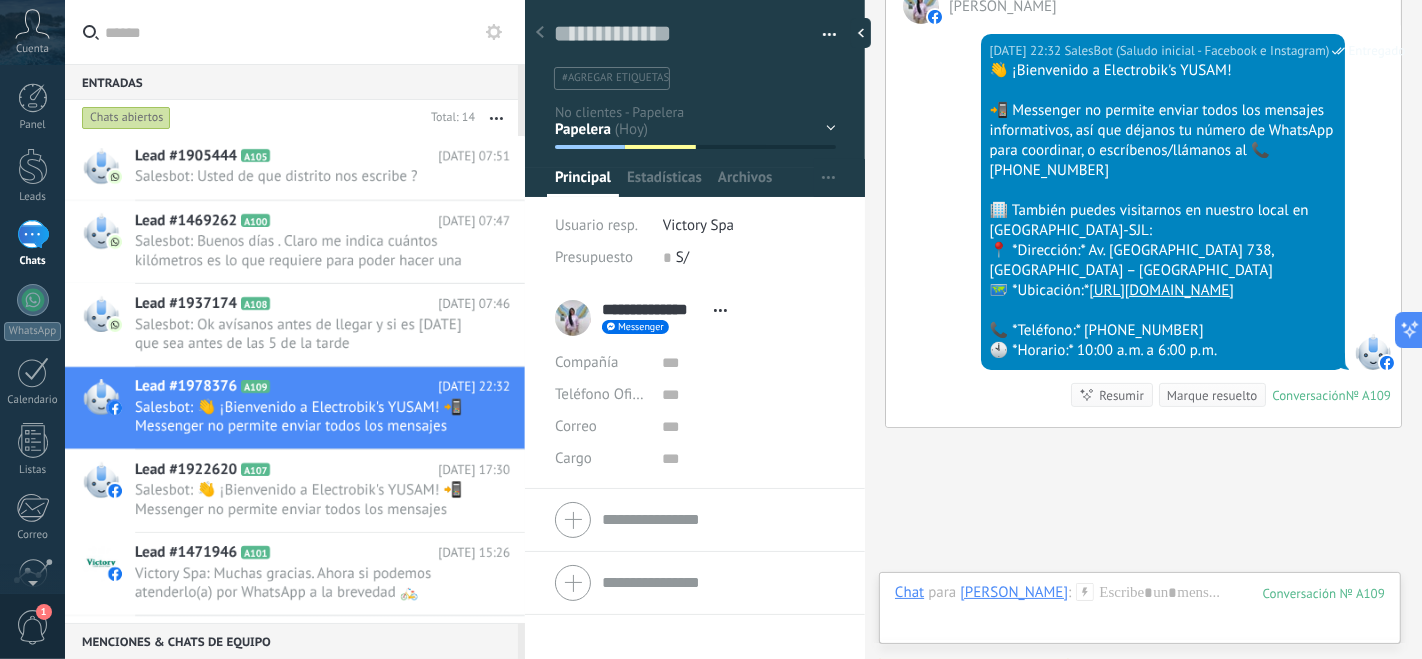 type on "**********" 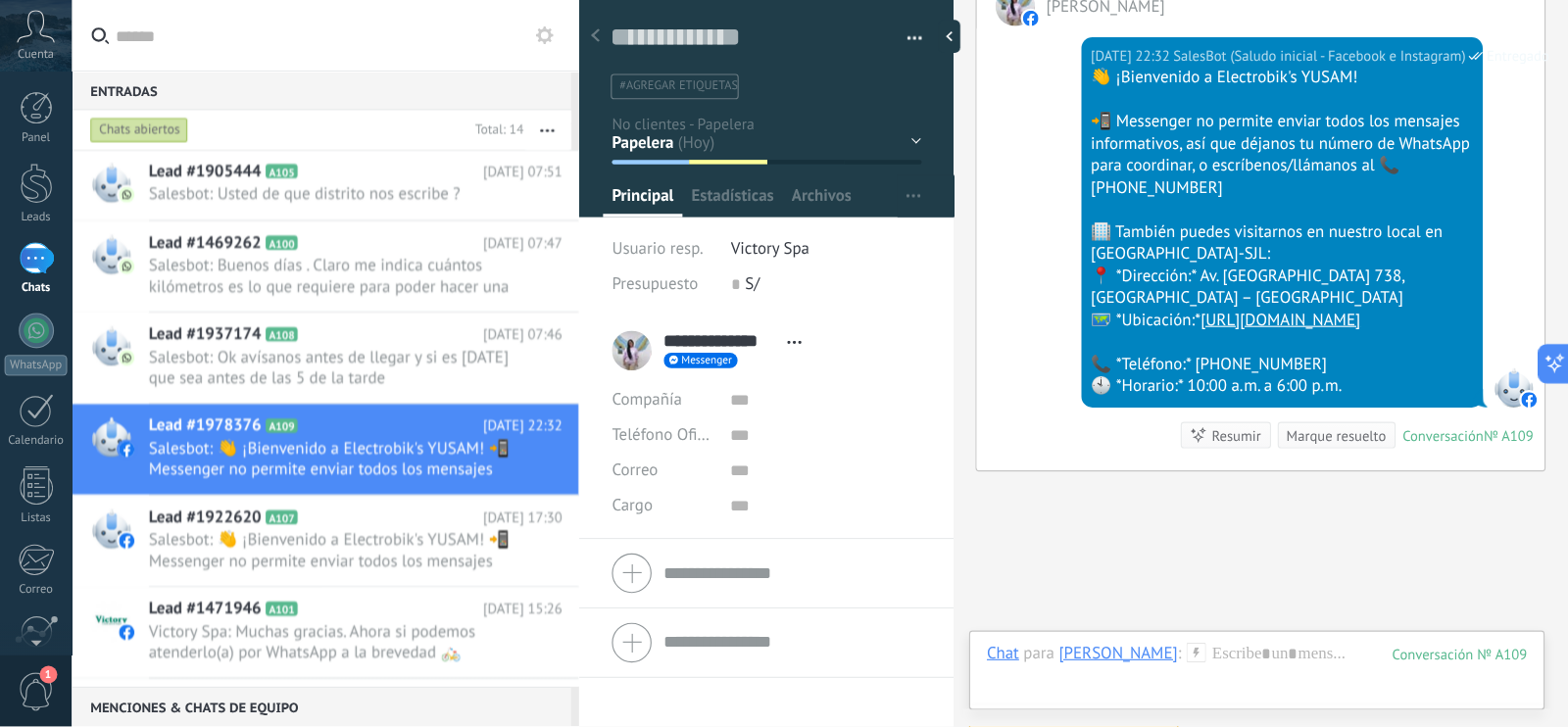 scroll, scrollTop: 474, scrollLeft: 0, axis: vertical 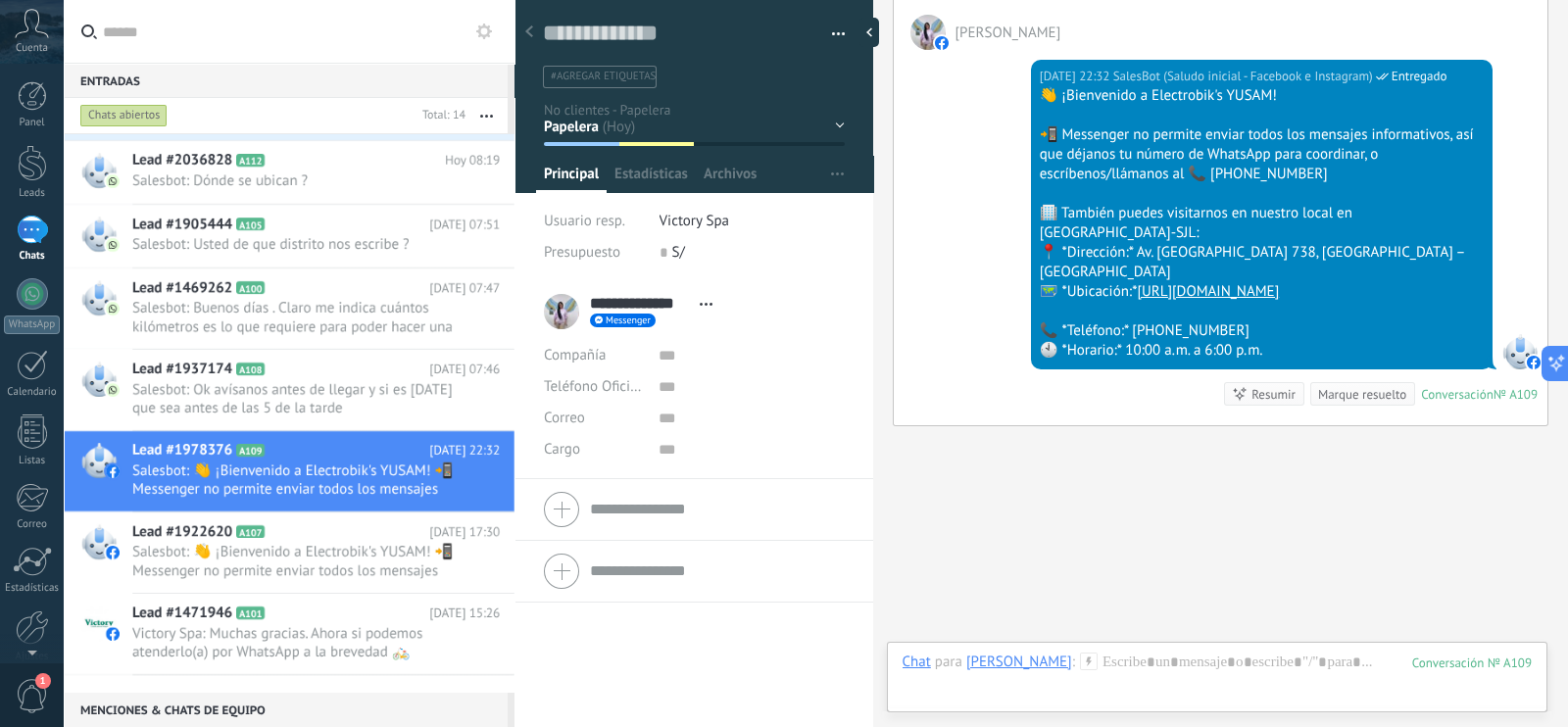 drag, startPoint x: 1237, startPoint y: 0, endPoint x: 988, endPoint y: 466, distance: 528.3531 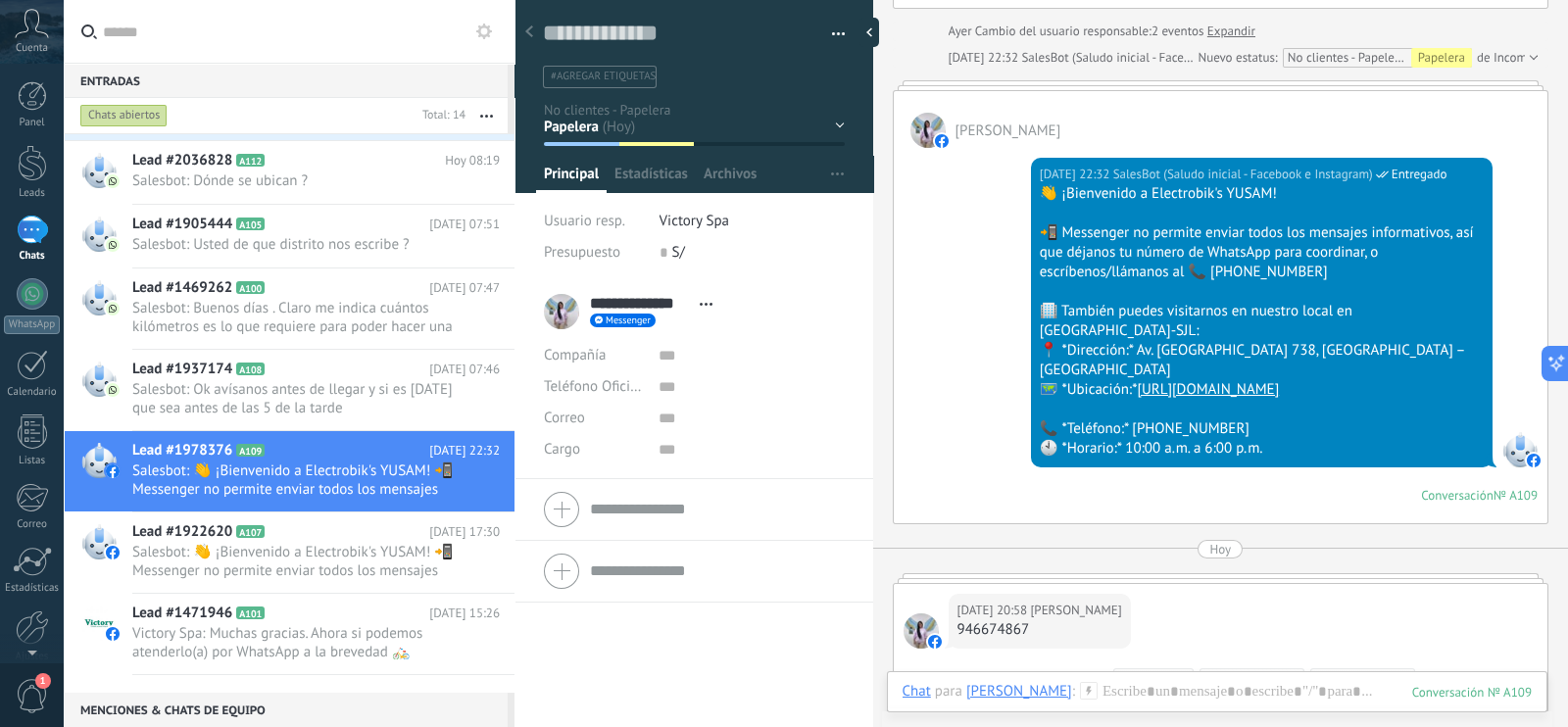 scroll, scrollTop: 229, scrollLeft: 0, axis: vertical 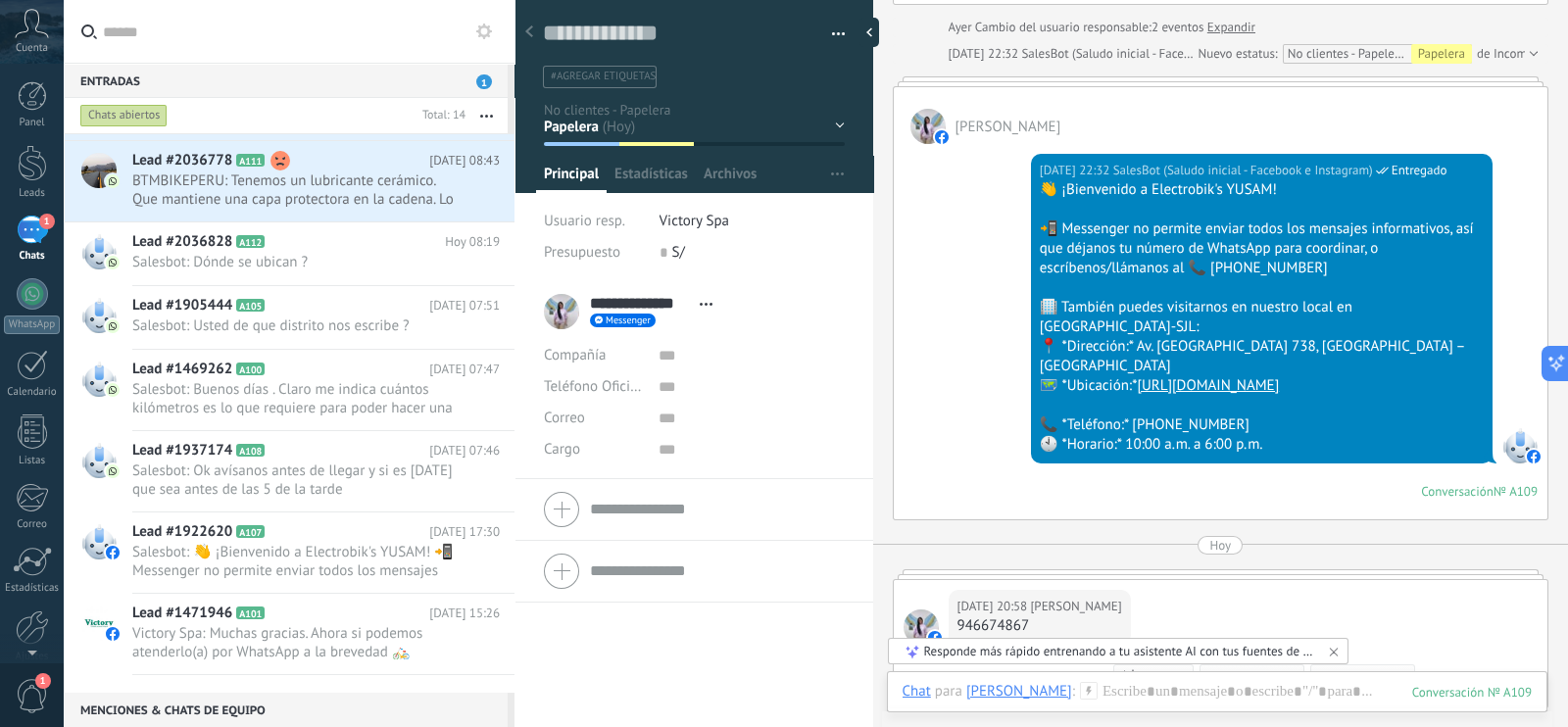 click on "946674867" at bounding box center [1040, 626] 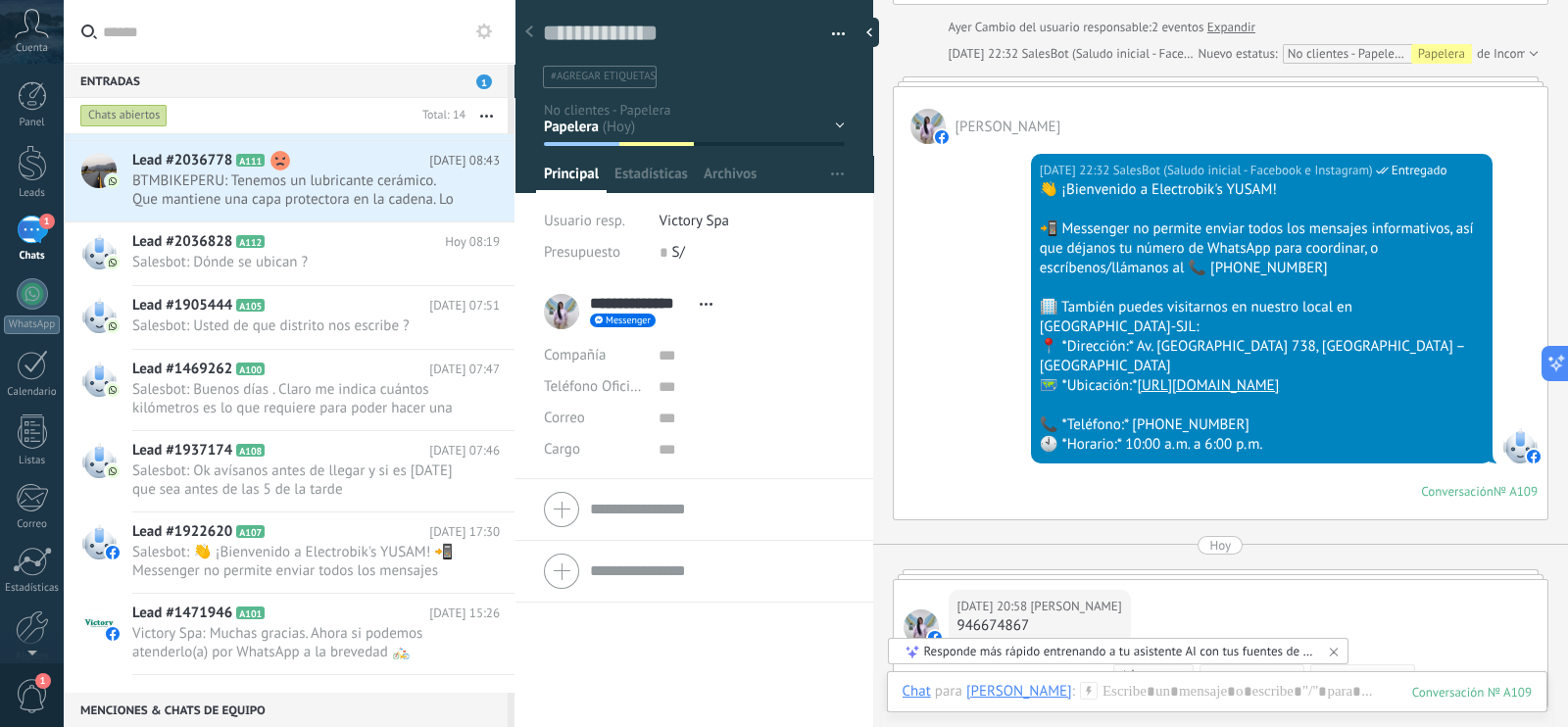 click on "946674867" at bounding box center (1040, 626) 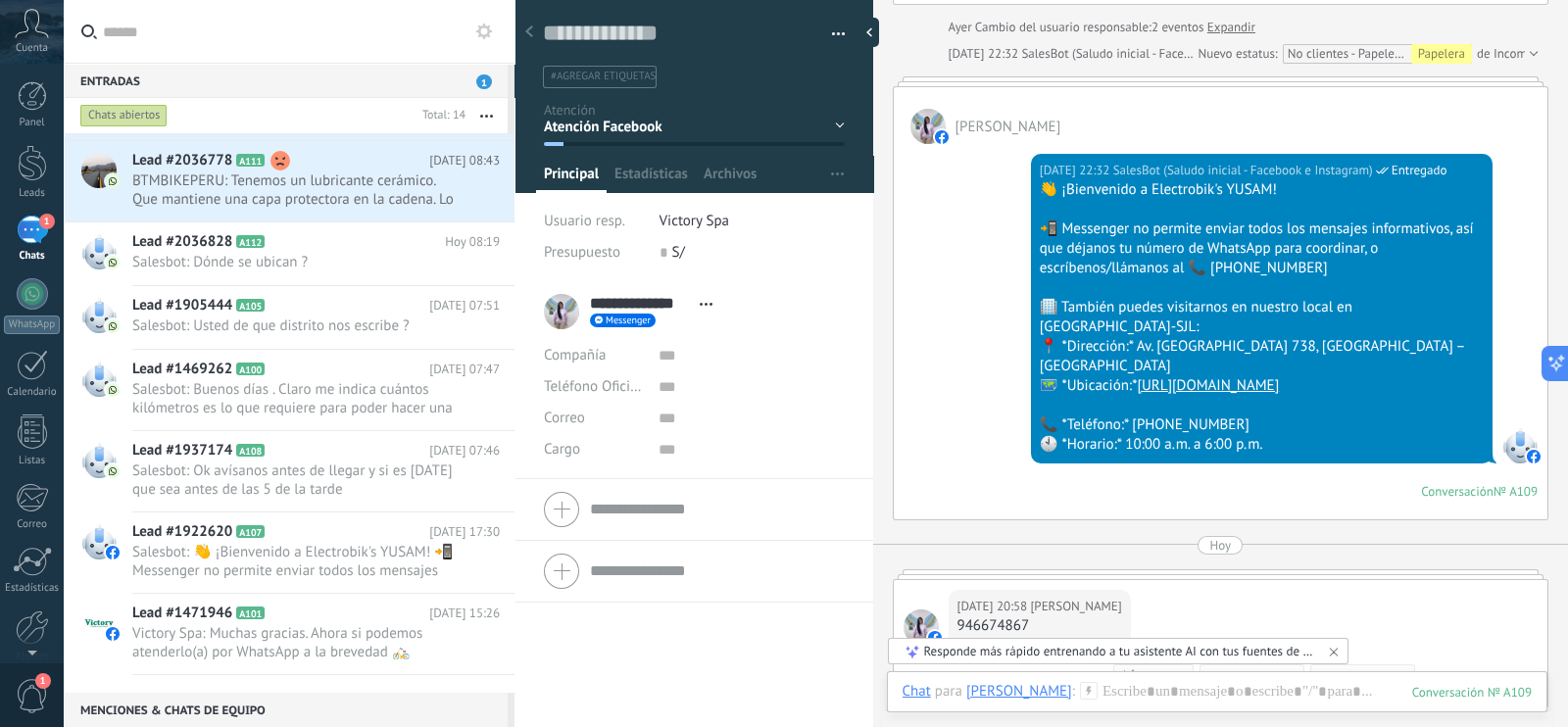 scroll, scrollTop: 263, scrollLeft: 0, axis: vertical 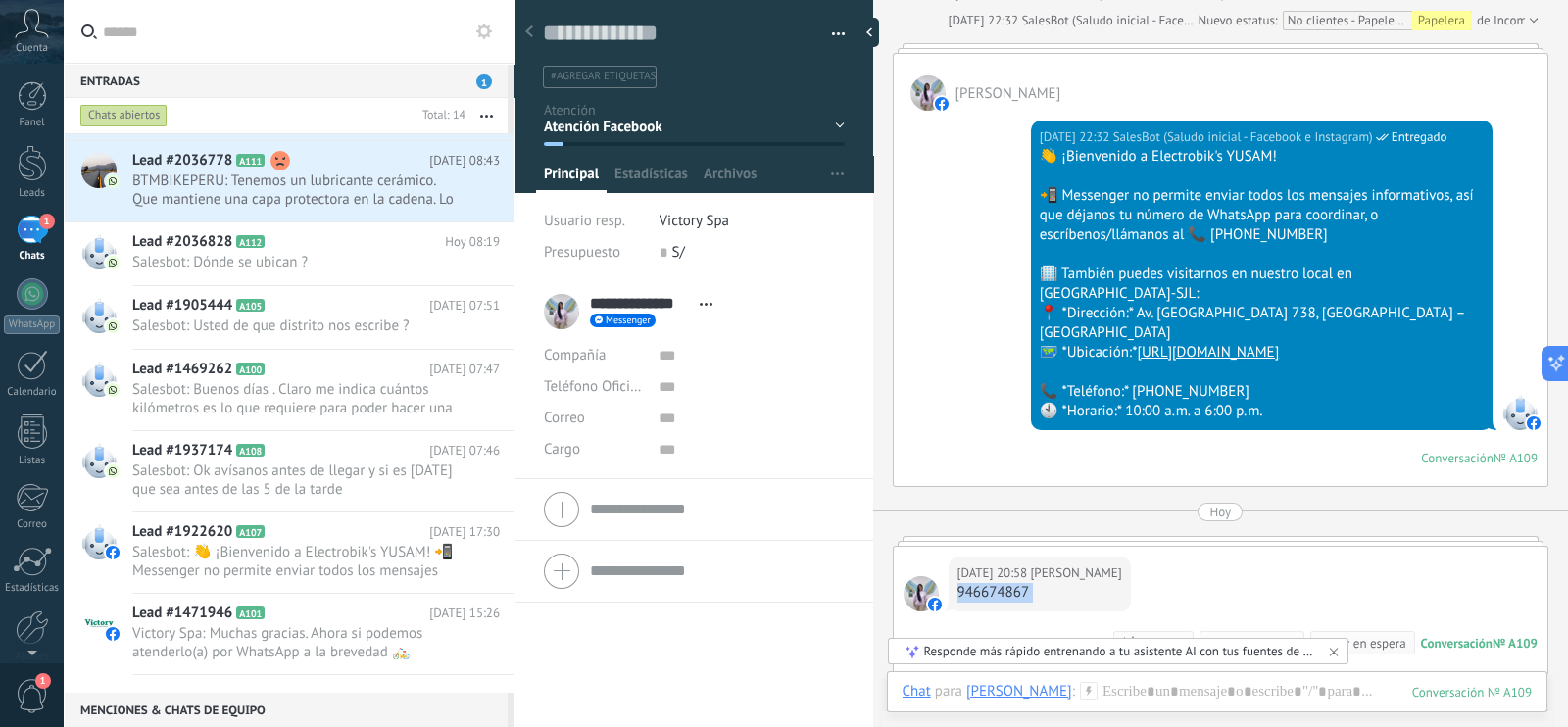 click on "[DATE] 20:58 [PERSON_NAME]  946674867 Conversación  № A109 Conversación № A109 Resumir Resumir Marque resuelto Poner en espera" at bounding box center (1221, 610) 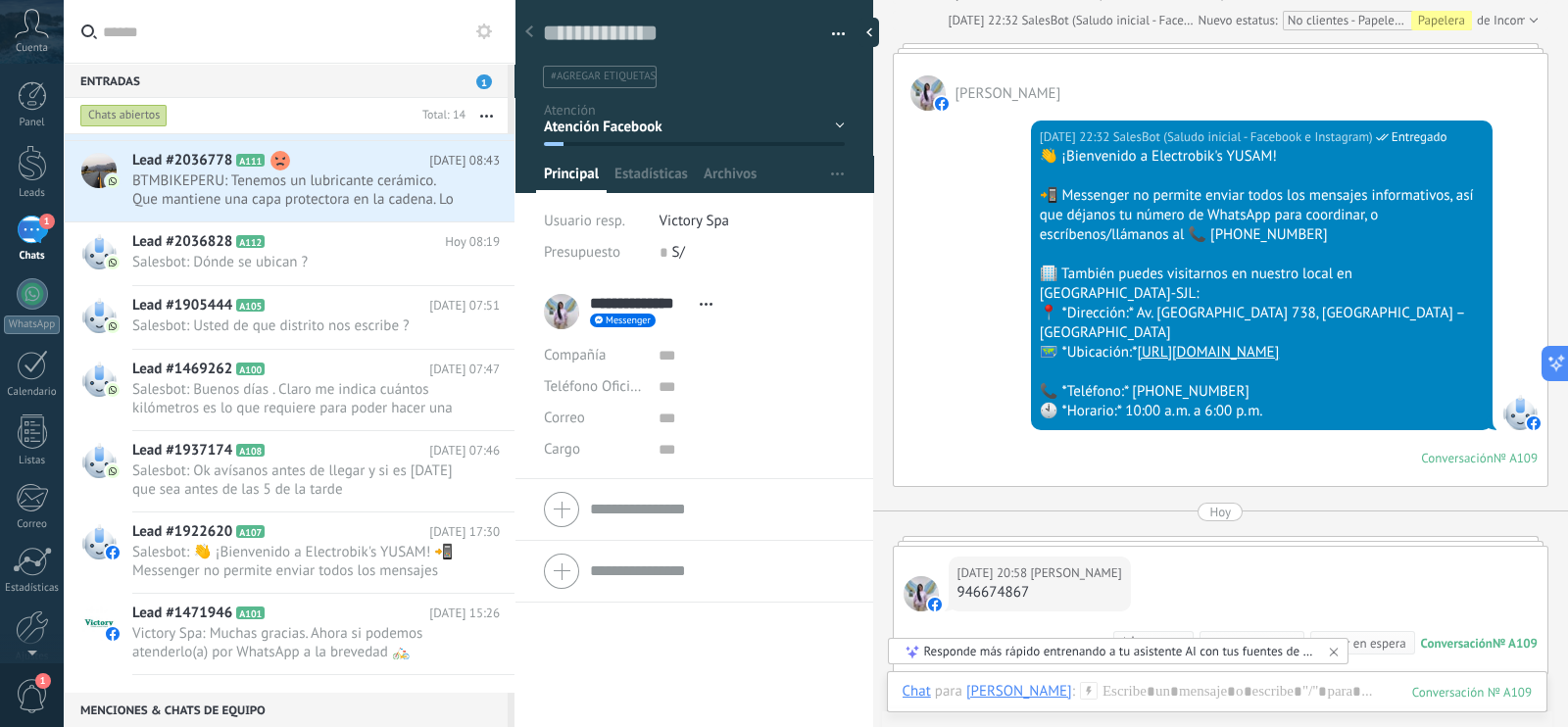 click on "946674867" at bounding box center (1040, 593) 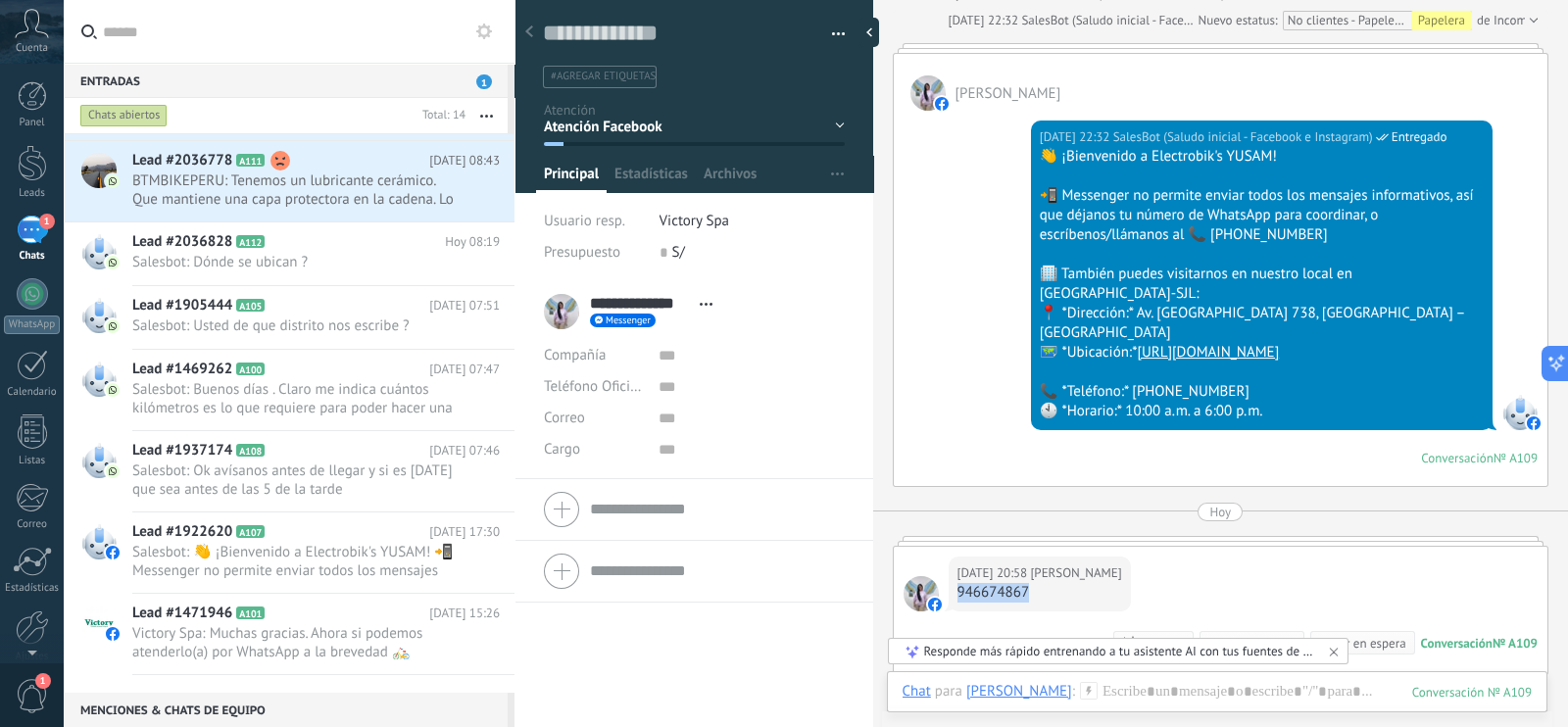 click on "946674867" at bounding box center (1040, 593) 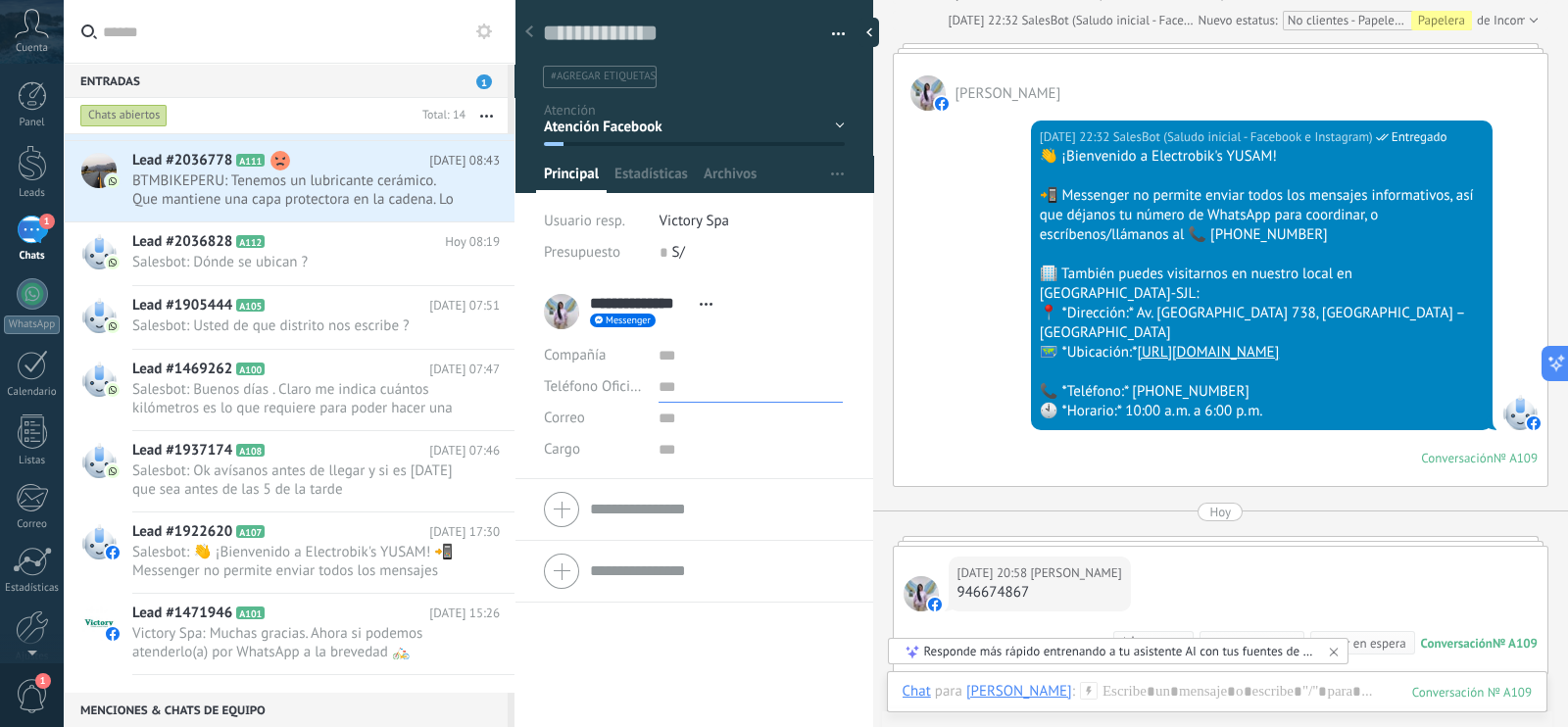 click at bounding box center (751, 387) 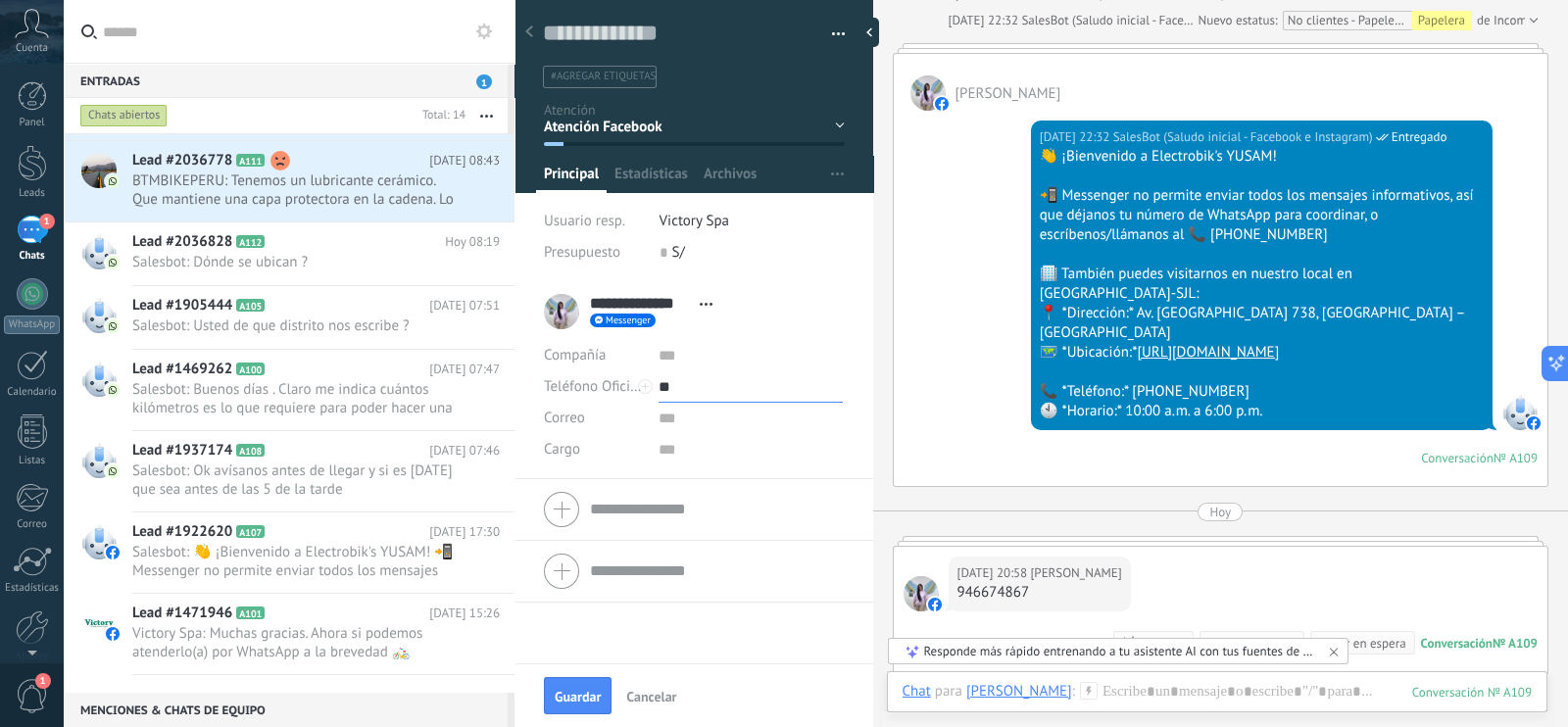 paste on "*********" 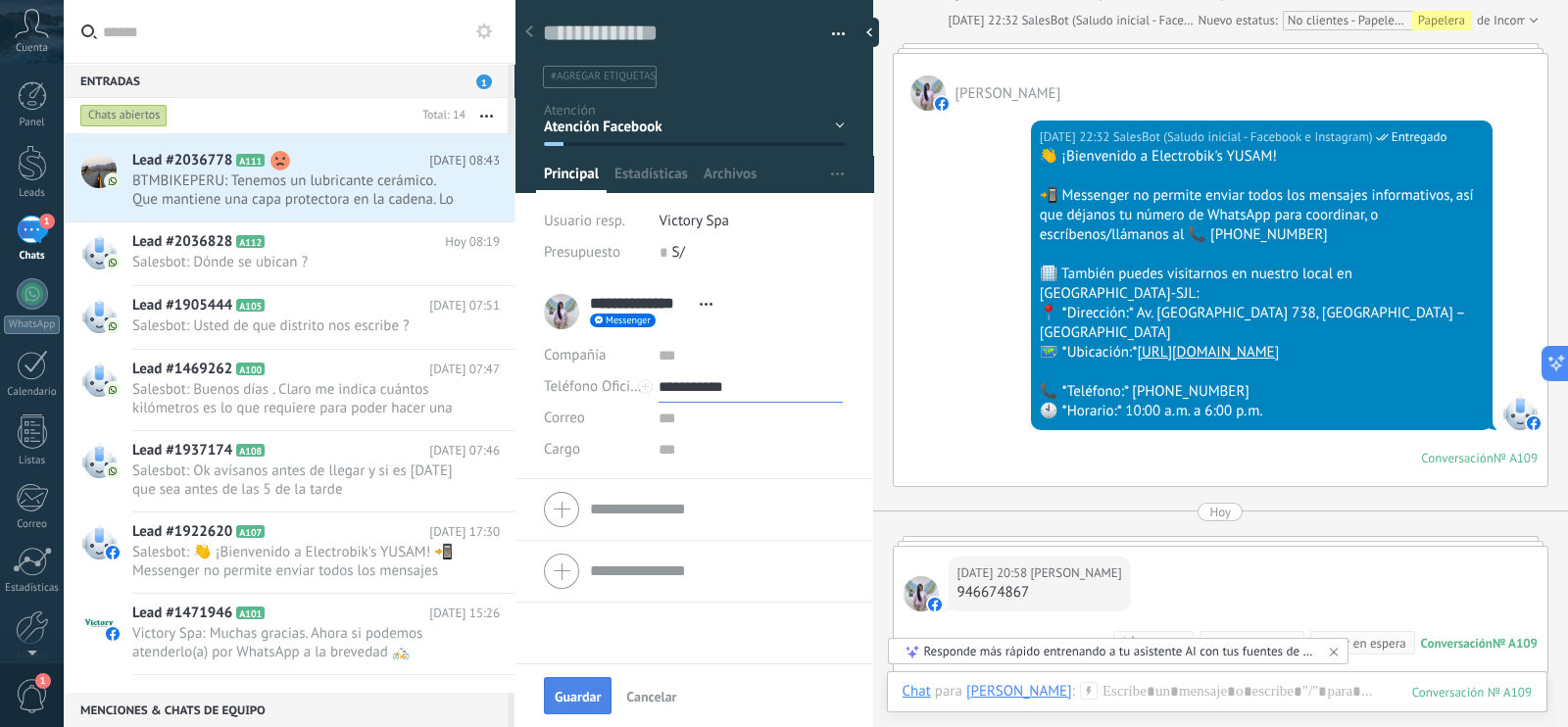 type on "**********" 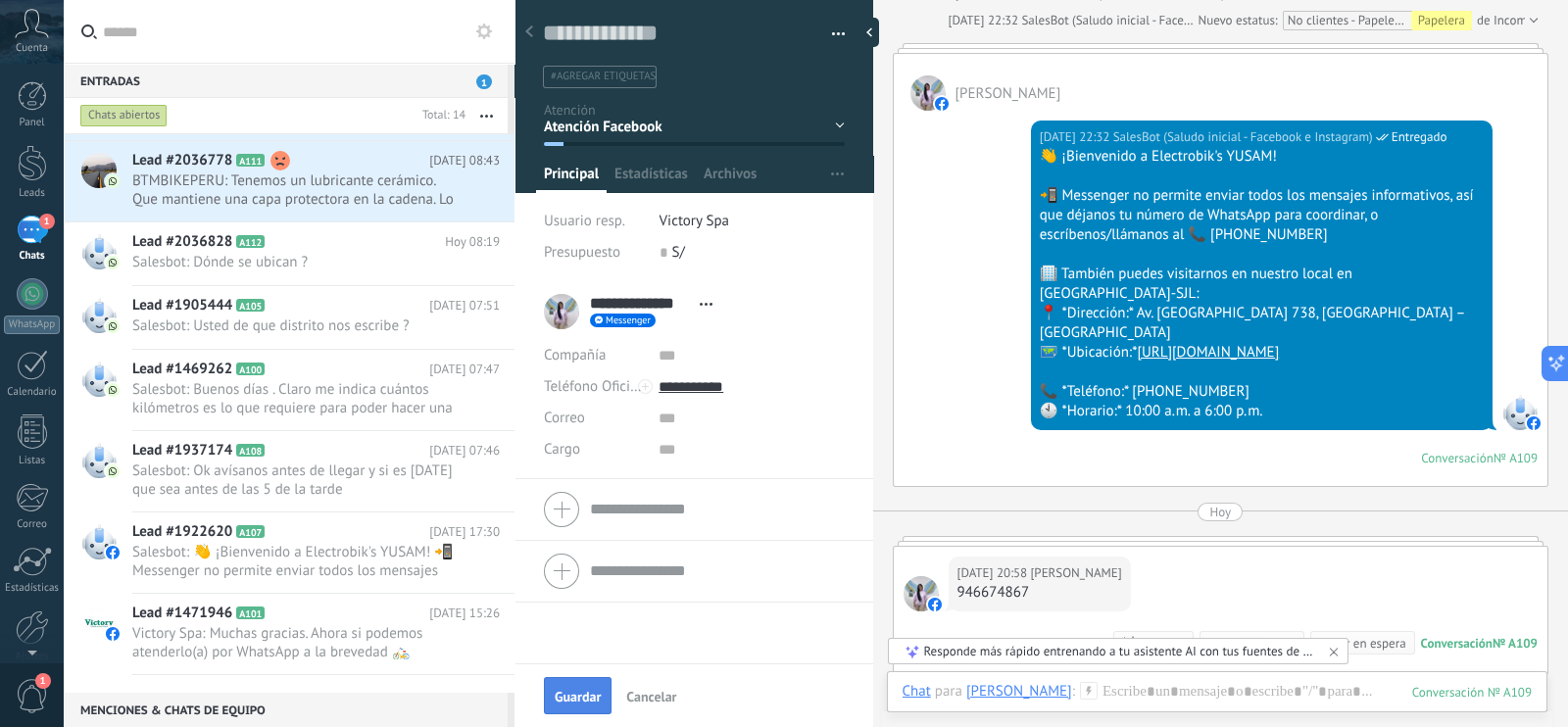 click on "Guardar" at bounding box center (577, 696) 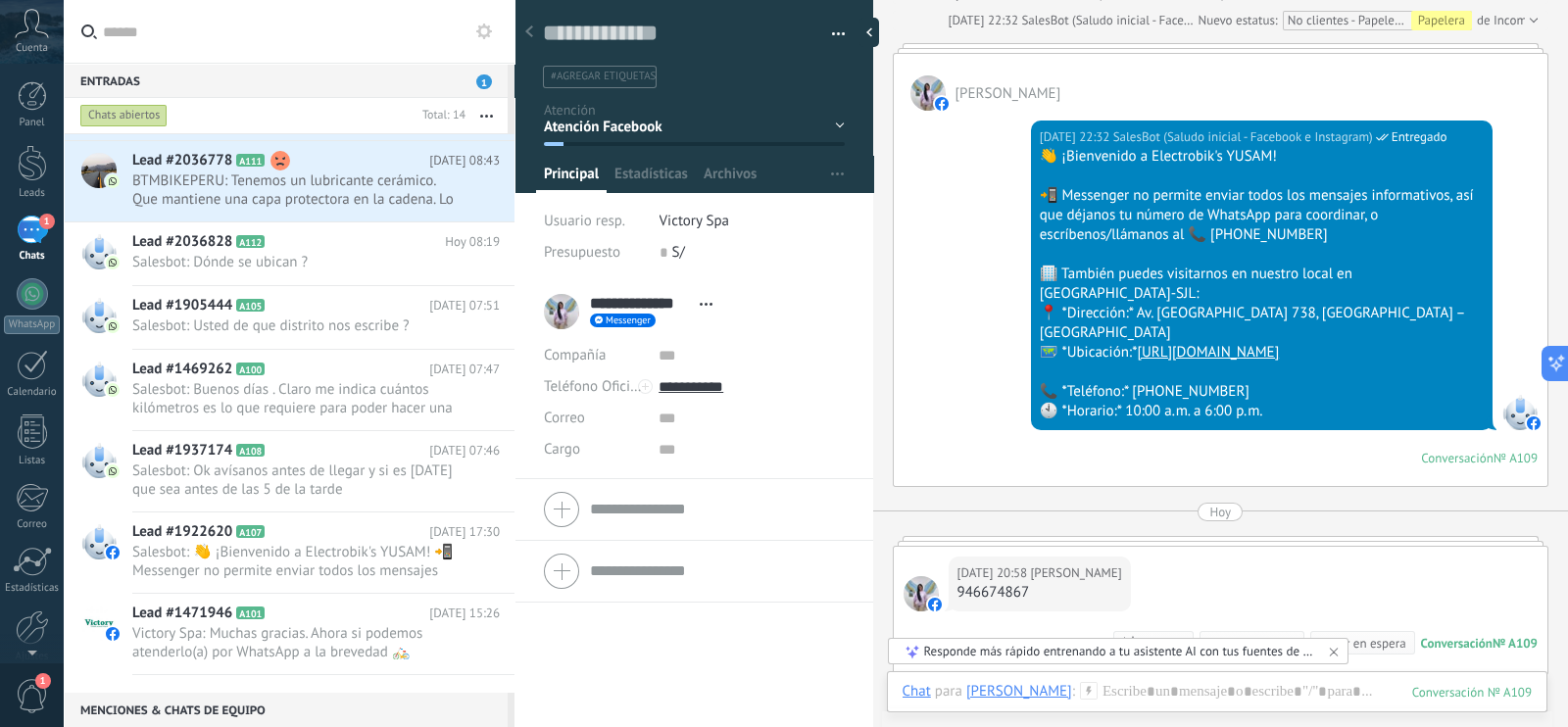scroll, scrollTop: 289, scrollLeft: 0, axis: vertical 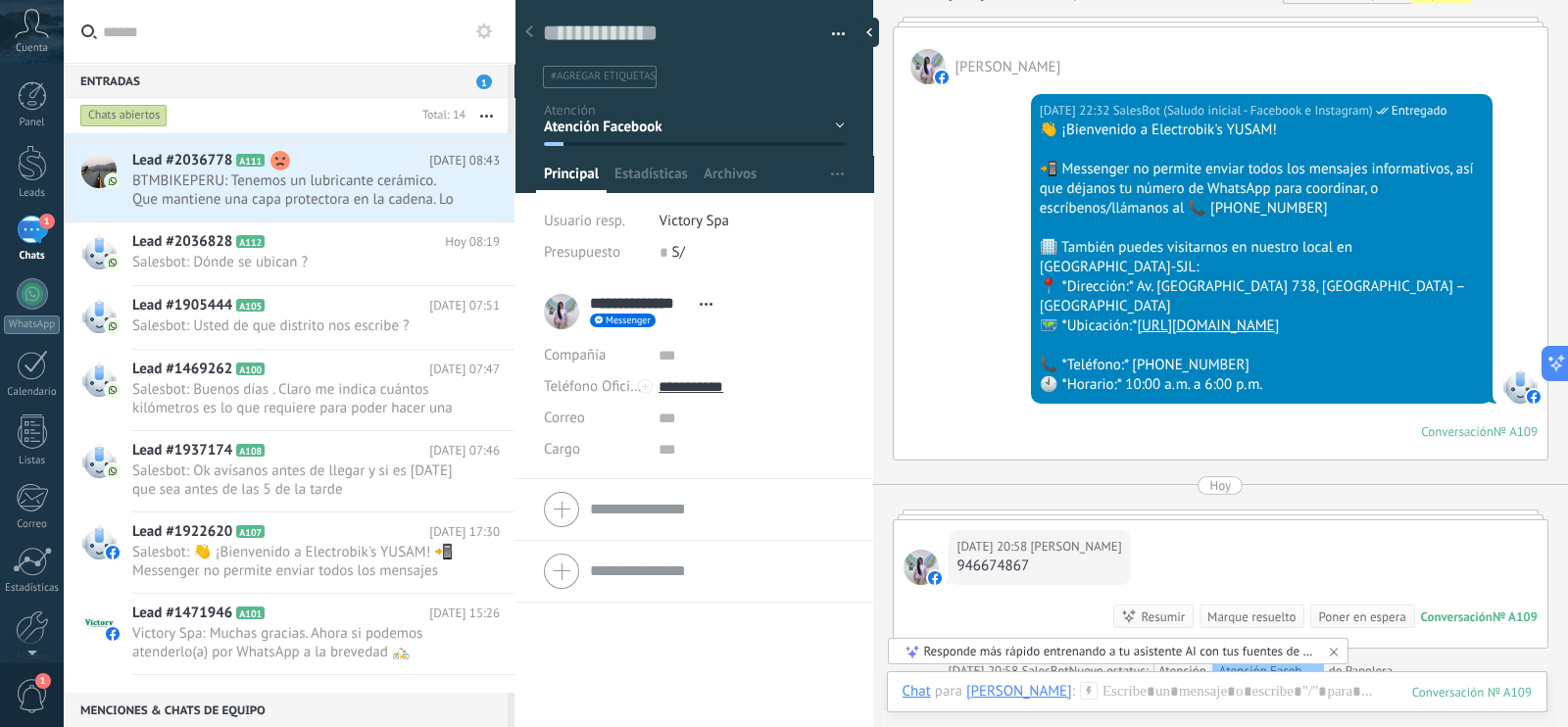 click on "Messenger" at bounding box center [628, 320] 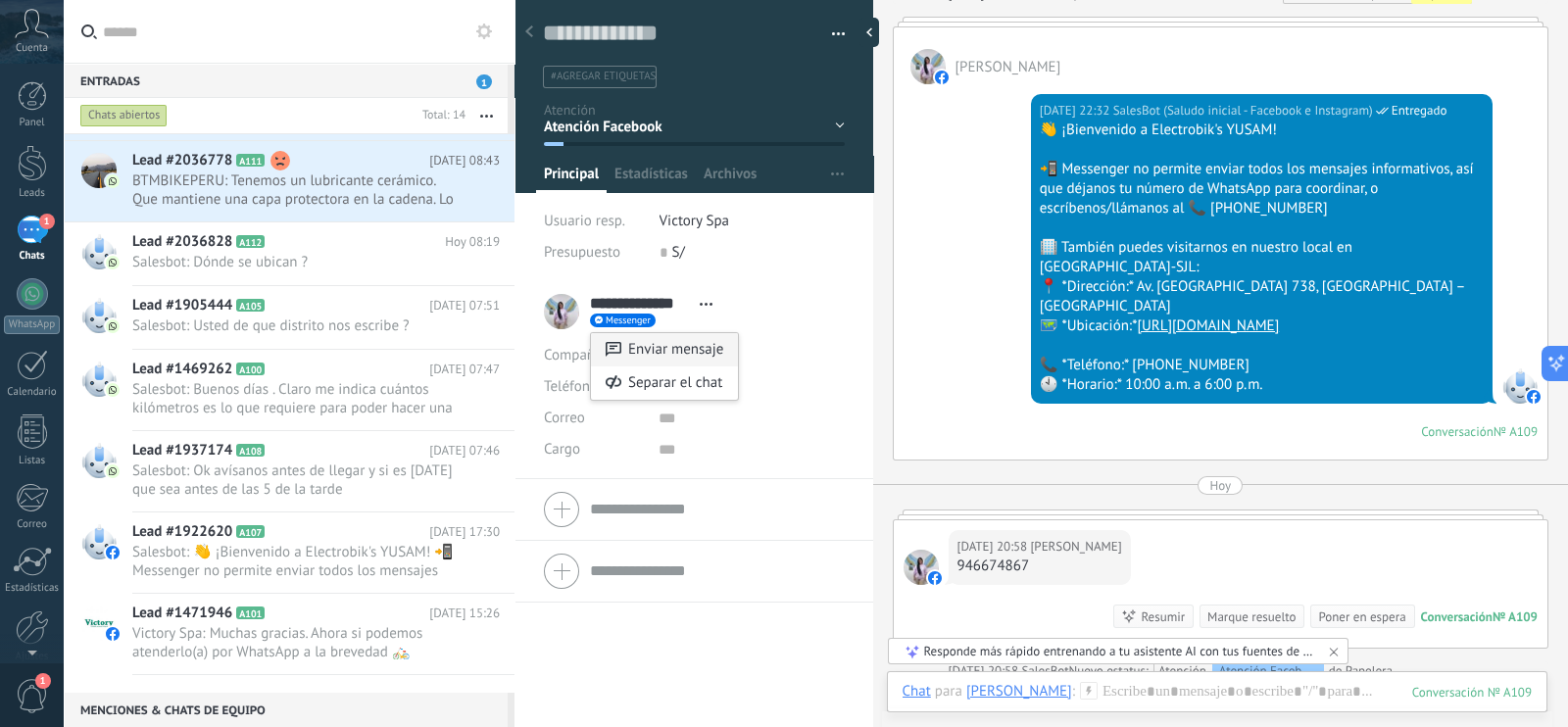 click on "Enviar mensaje" at bounding box center [664, 350] 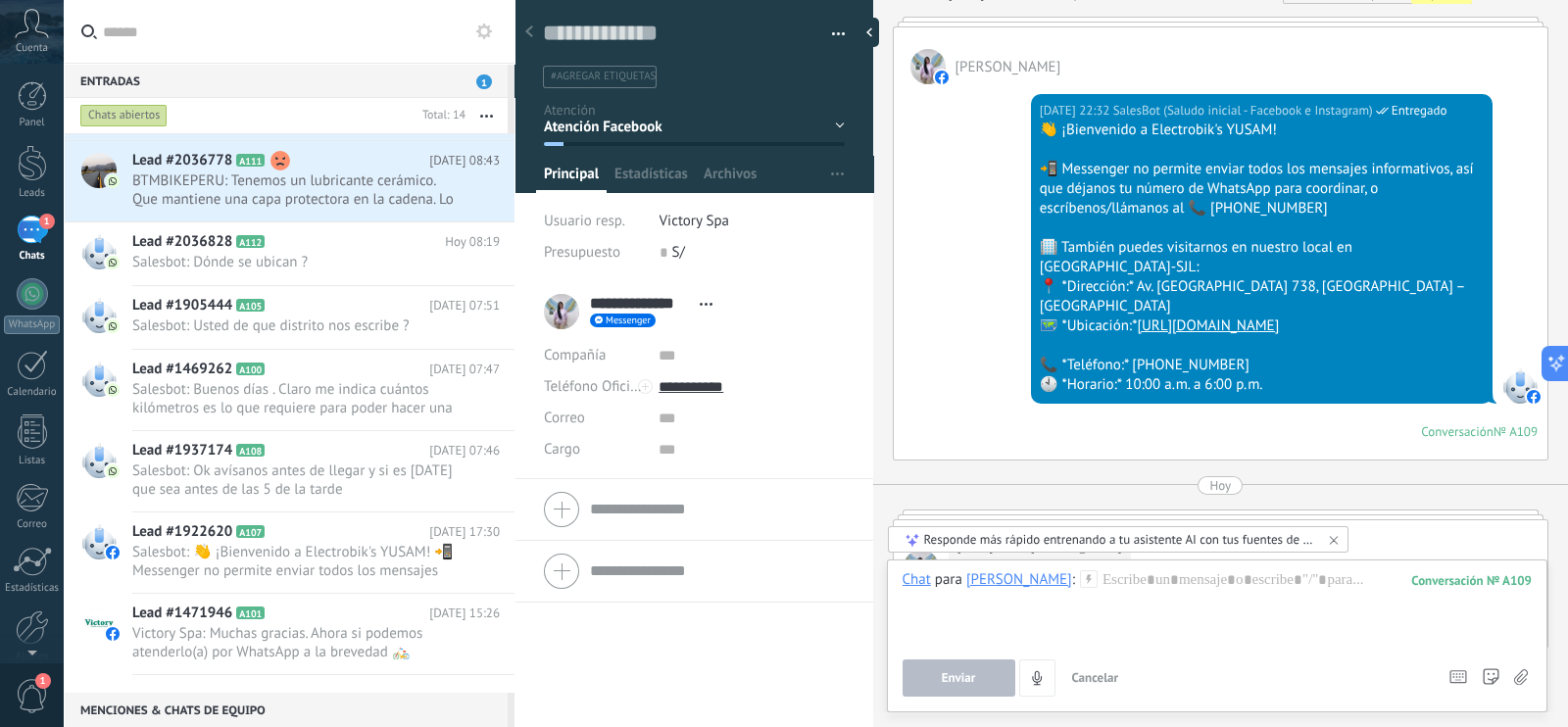 type 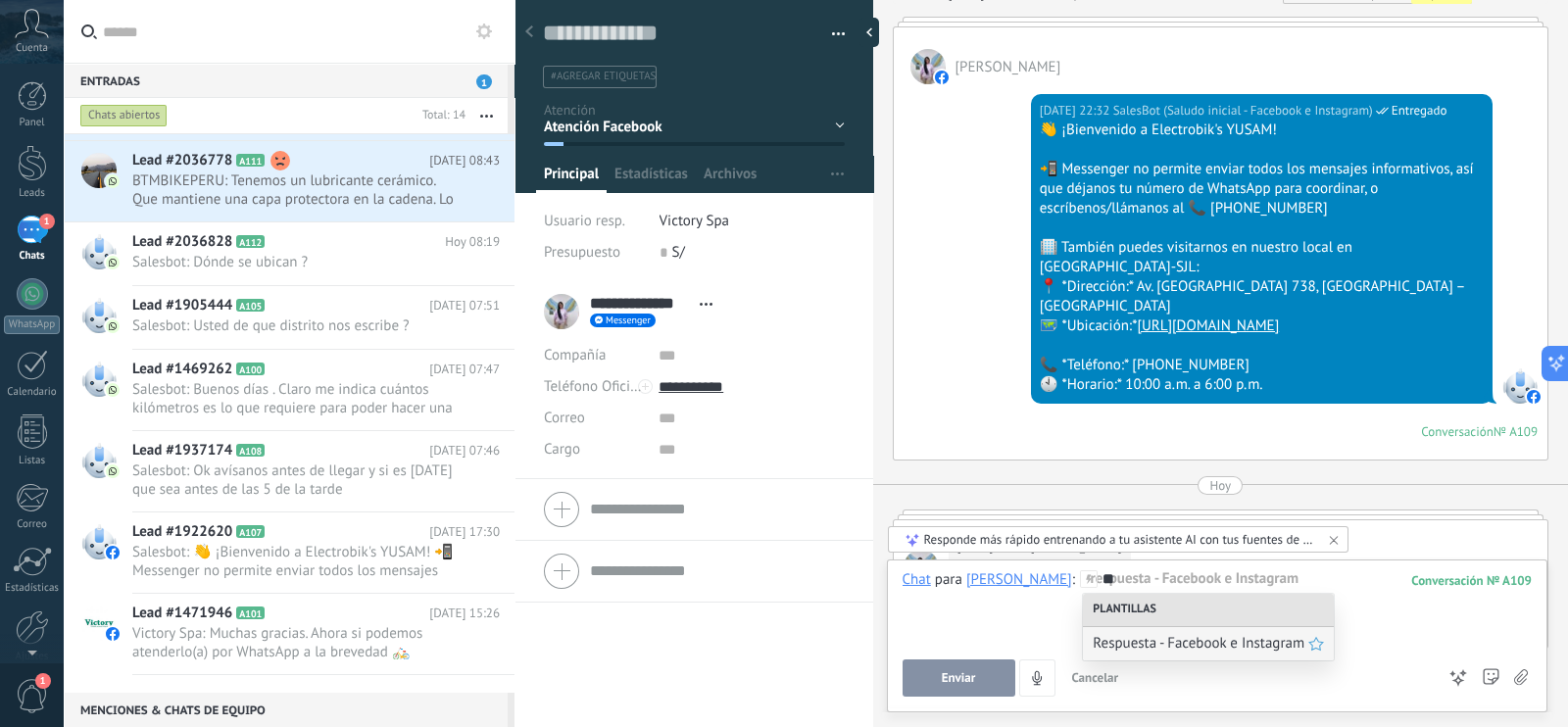 click on "Respuesta - Facebook e Instagram" at bounding box center (1200, 643) 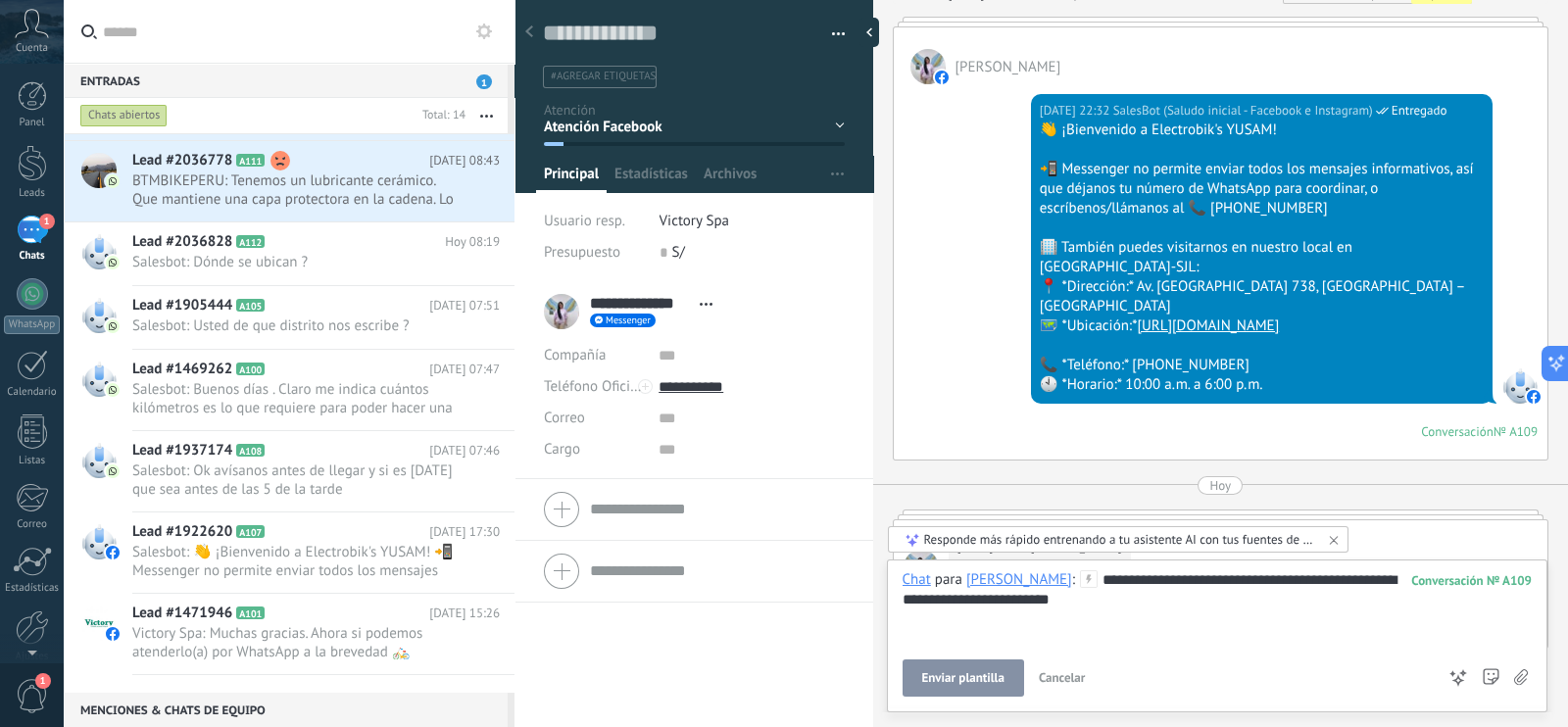 click on "Enviar plantilla" at bounding box center [963, 678] 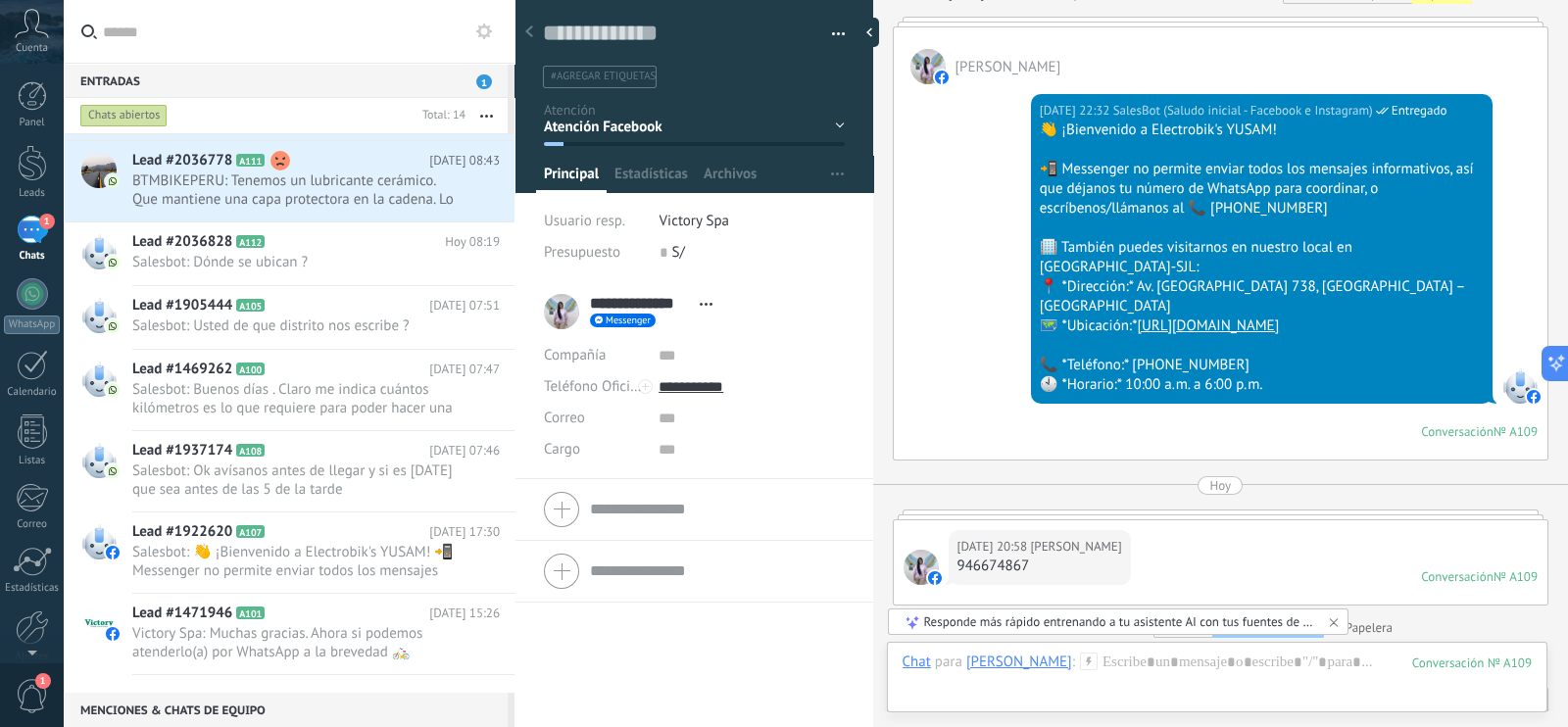 scroll, scrollTop: 747, scrollLeft: 0, axis: vertical 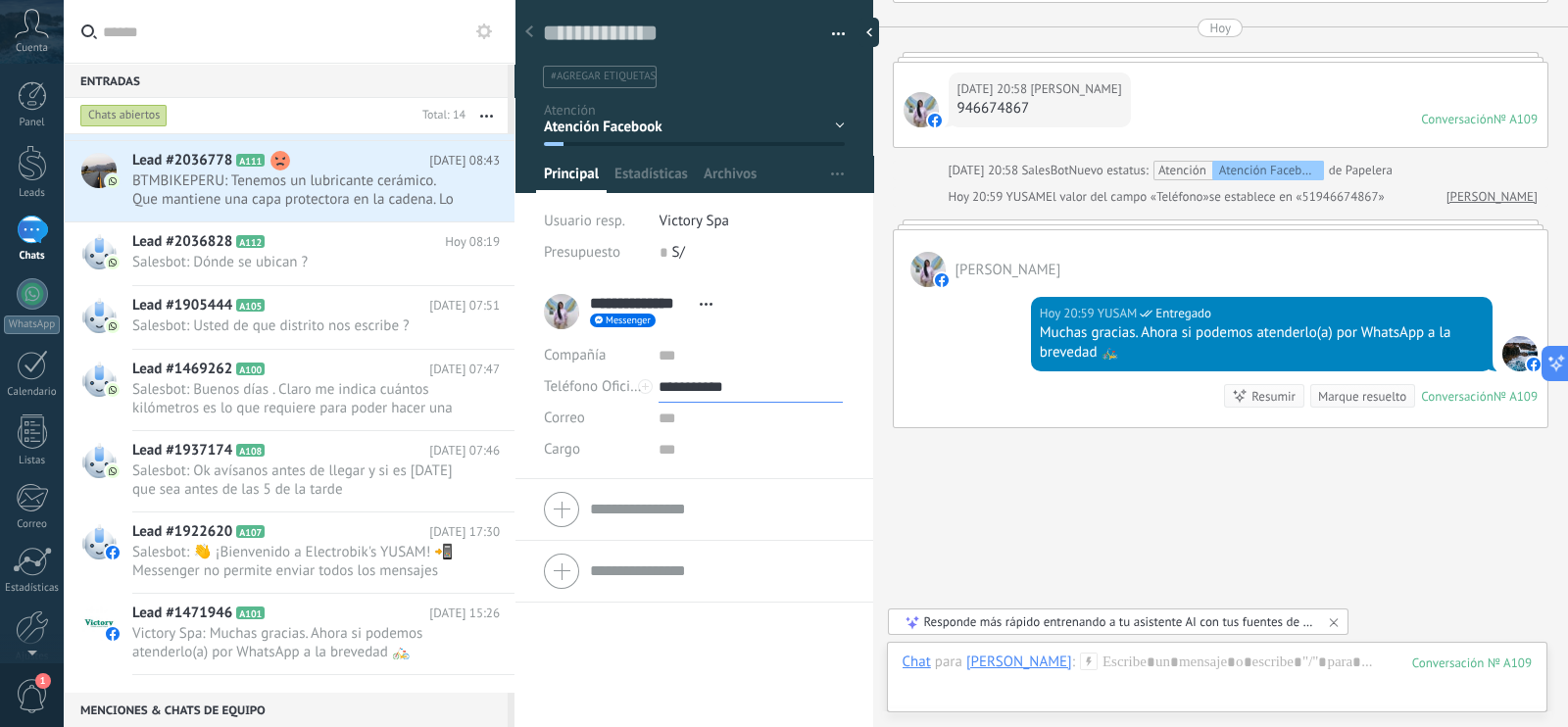 click on "**********" at bounding box center [751, 387] 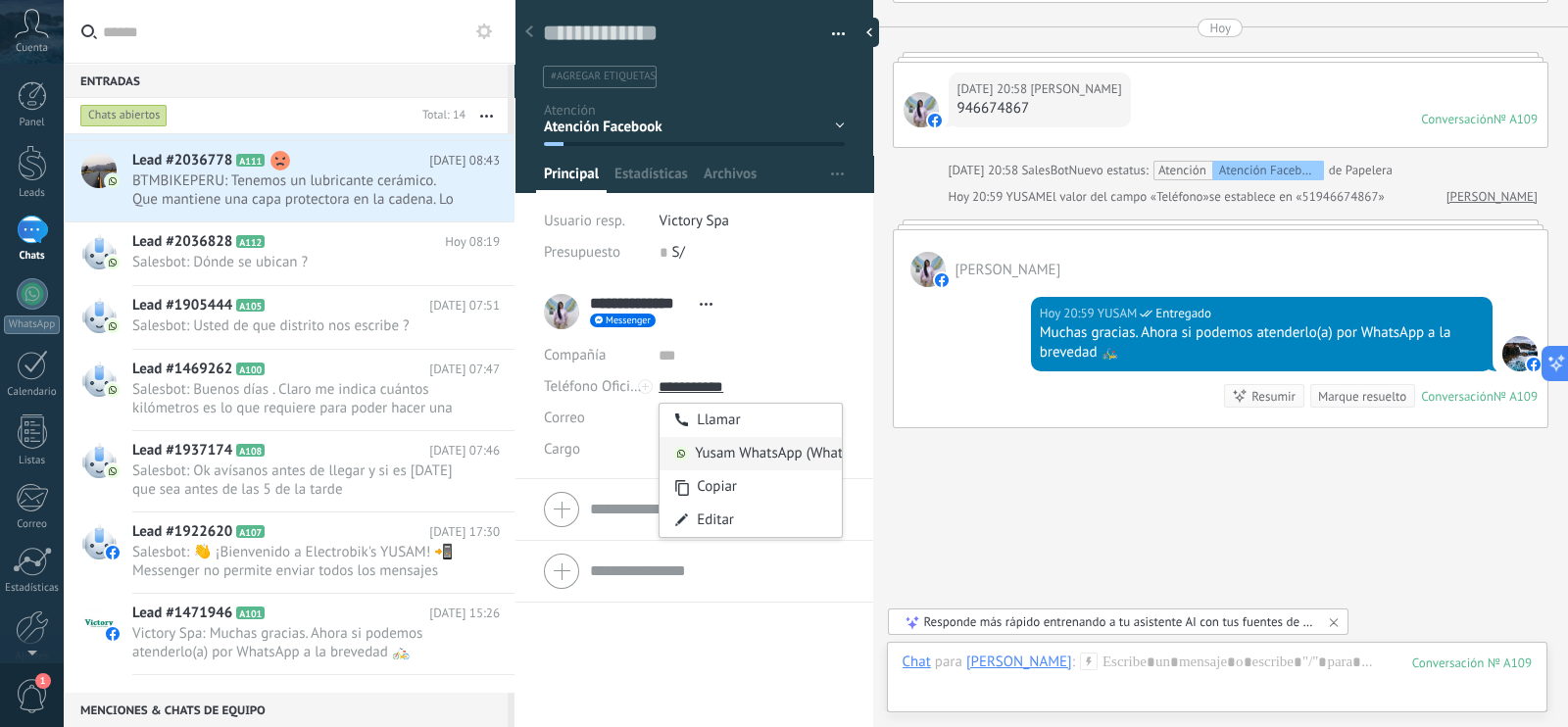 click on "Yusam WhatsApp (WhatsApp)" at bounding box center [751, 454] 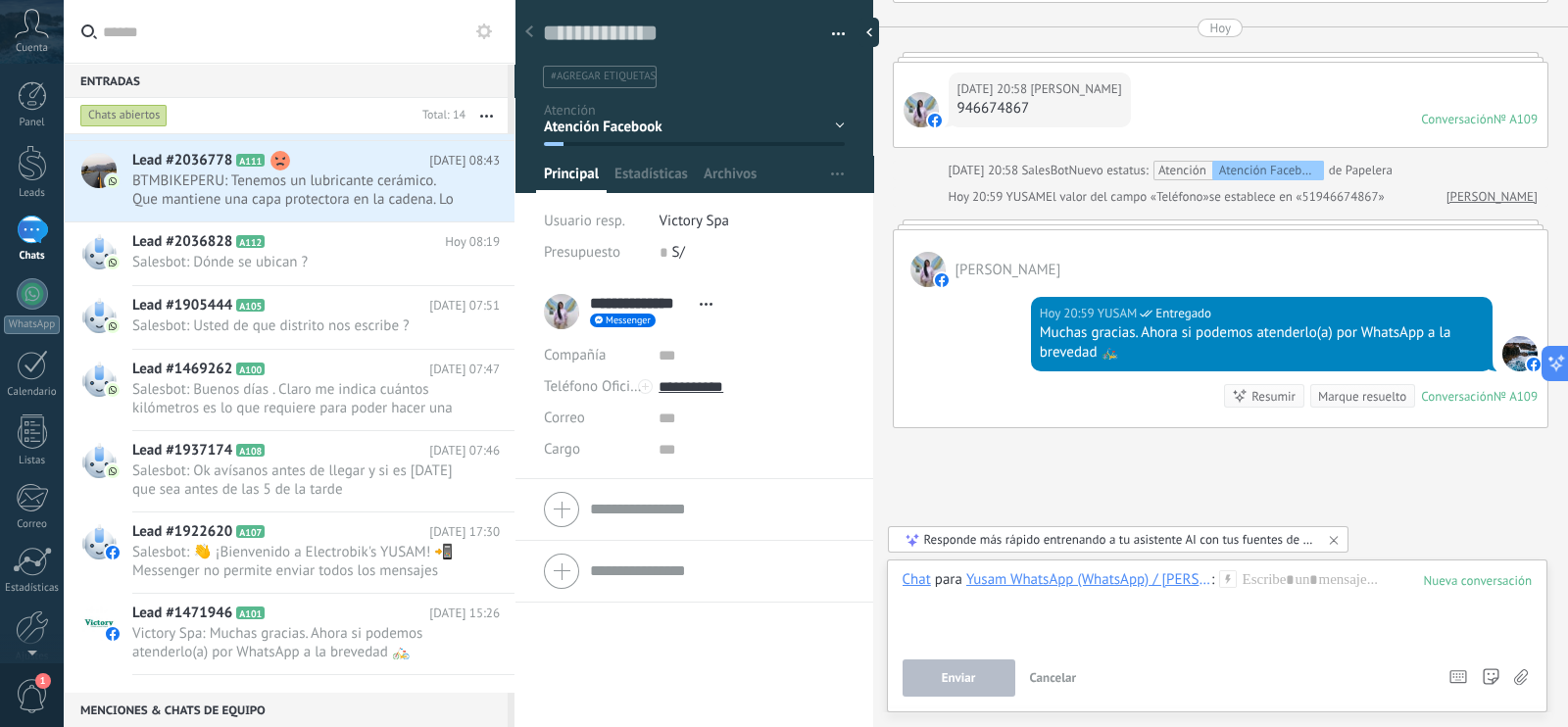 type 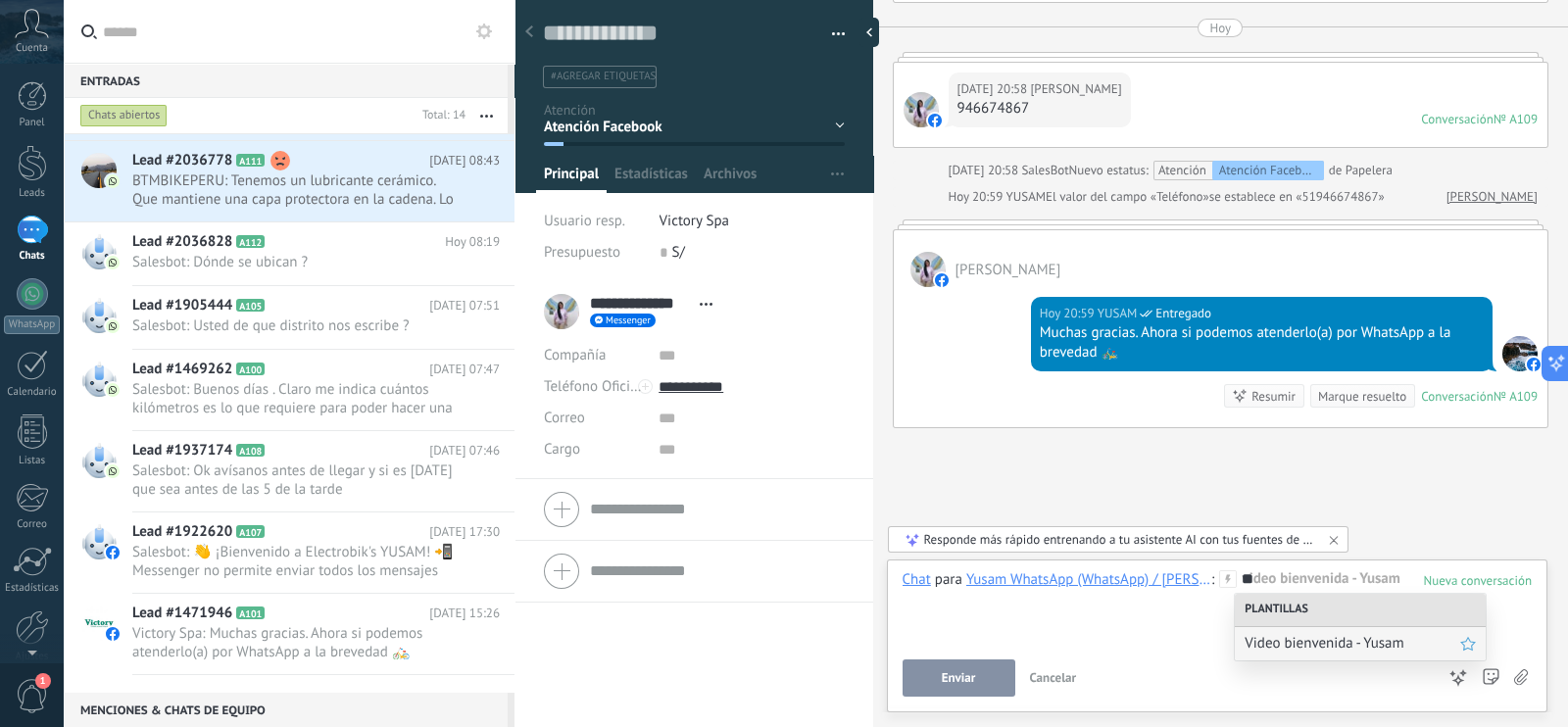 click on "Video bienvenida - Yusam" at bounding box center (1352, 643) 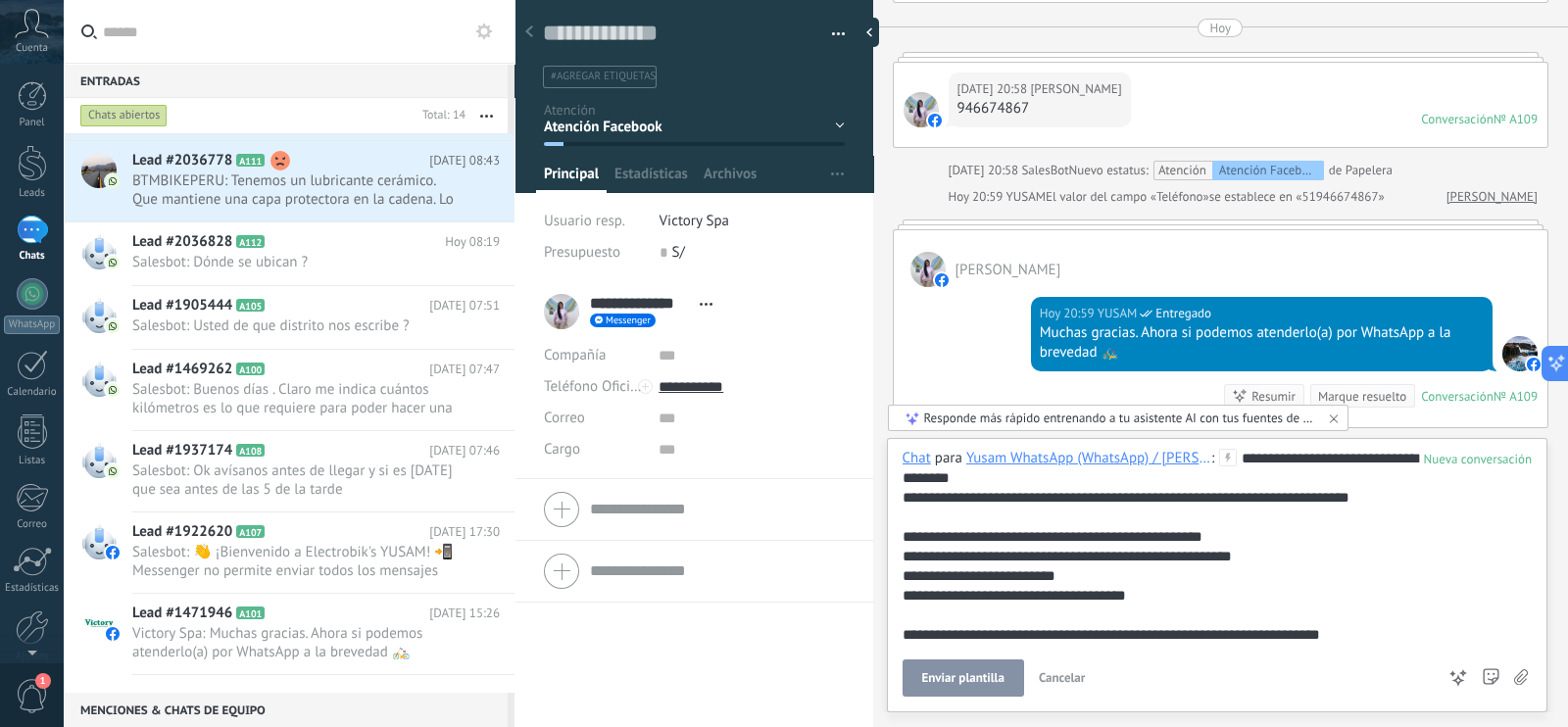 click on "Enviar plantilla" at bounding box center [963, 678] 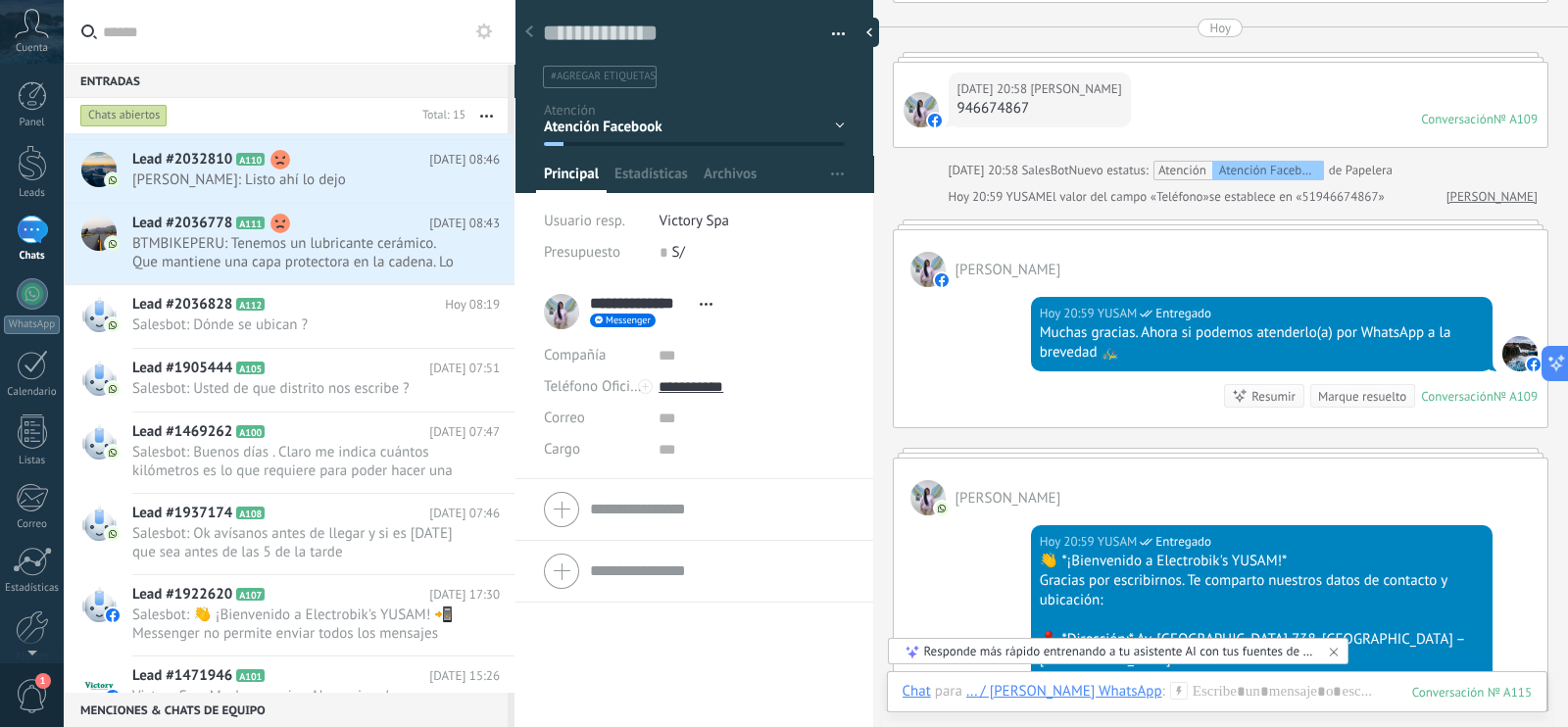click on "[DATE] 20:59 YUSAM  Entregado 👋 *¡Bienvenido a Electrobik's YUSAM!* Gracias por escribirnos. Te comparto nuestros datos de contacto y ubicación:   📍 *Dirección:* Av. [PERSON_NAME] 738, [GEOGRAPHIC_DATA] – SJL 🗺️ *Ubicación:*  [URL][DOMAIN_NAME] 📞 *Teléfono:* [PHONE_NUMBER] 🕙 *Horario:* 10:00 a. m. a 6:00 p. m.   🎥 Te dejamos un video donde mostramos cómo trabajamos y quiénes somos. [DOMAIN_NAME] Electrobik's YUSAM · Av. [STREET_ADDRESS][PERSON_NAME] Conversación  № A115 Conversación № A115 Resumir Resumir Marque resuelto" at bounding box center (1221, 800) 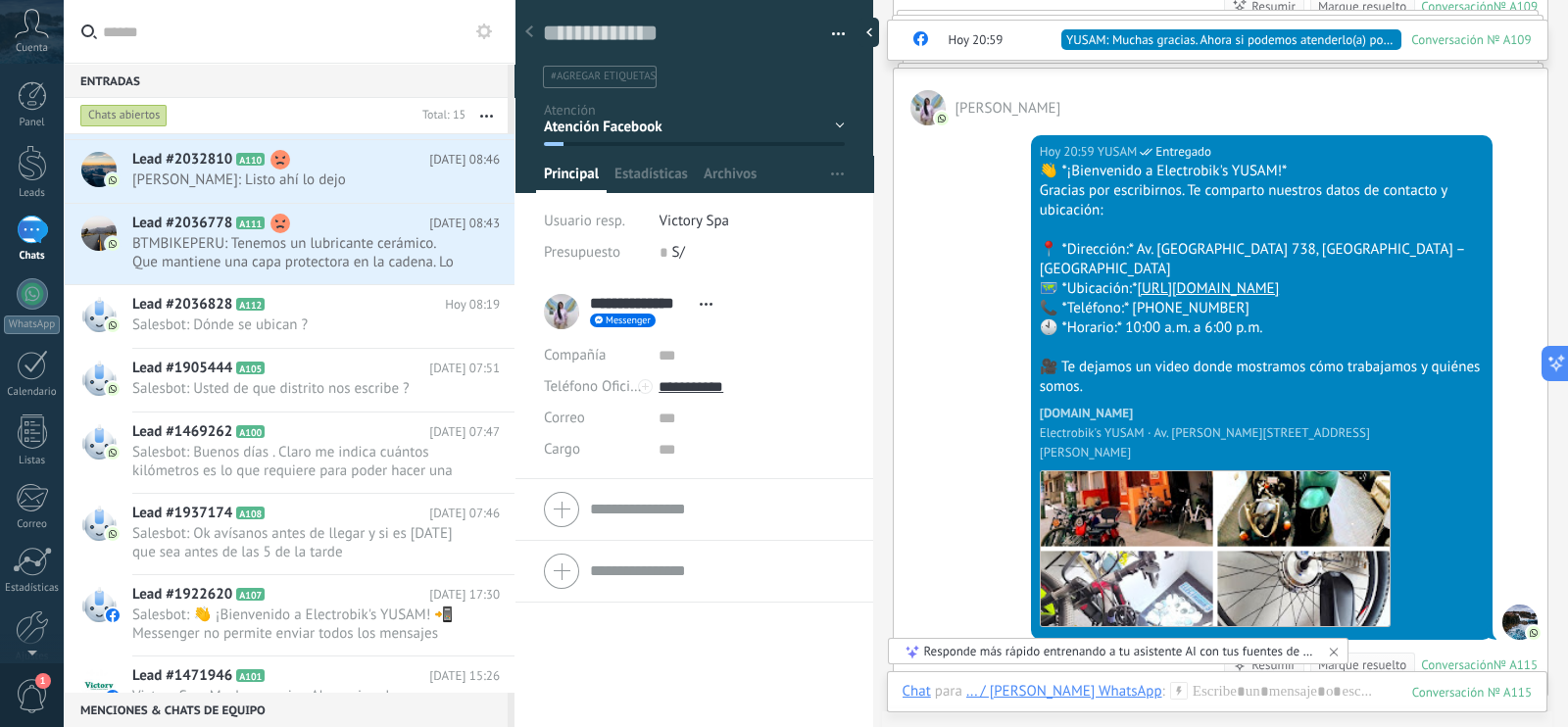 scroll, scrollTop: 1139, scrollLeft: 0, axis: vertical 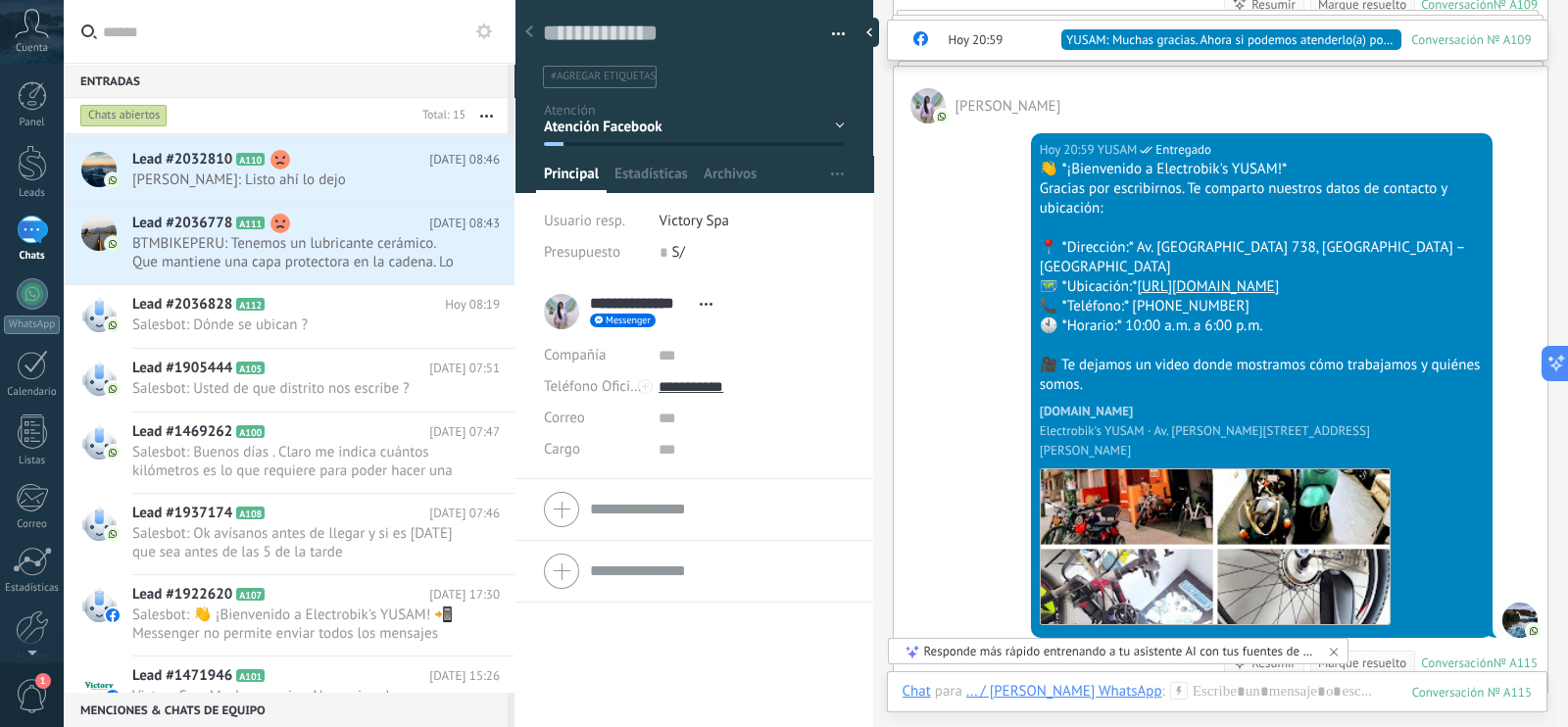 click on "Chat Correo Nota Tarea Chat   para   ... / Yusam WhatsApp : 115 Enviar Cancelar Rastrear clics en links ? Reducir links largos y rastrear clics: cuando se habilita, los URLs que envías serán reemplazados con links de rastreo. Una vez clickeados, un evento se registrará en el feed del lead. Abajo seleccione las fuentes que utilizan esta  en Ajustes Las plantillas no pueden ser editadas La sesión de mensajería finaliza en: Atajos – ejecutar bots y plantillas – seleccionar acción – mencionar a un colega – seleccionar el destinatario – insertar valor del campo Kommo AI Beta Corregir gramática y ortografía Hacerlo profesional Hacerlo amistoso Hacerlo ingenioso Hacerlo más largo Hacerlo más corto Simplificarlo Responde más rápido entrenando a tu asistente AI con tus fuentes de datos" at bounding box center [1217, 706] 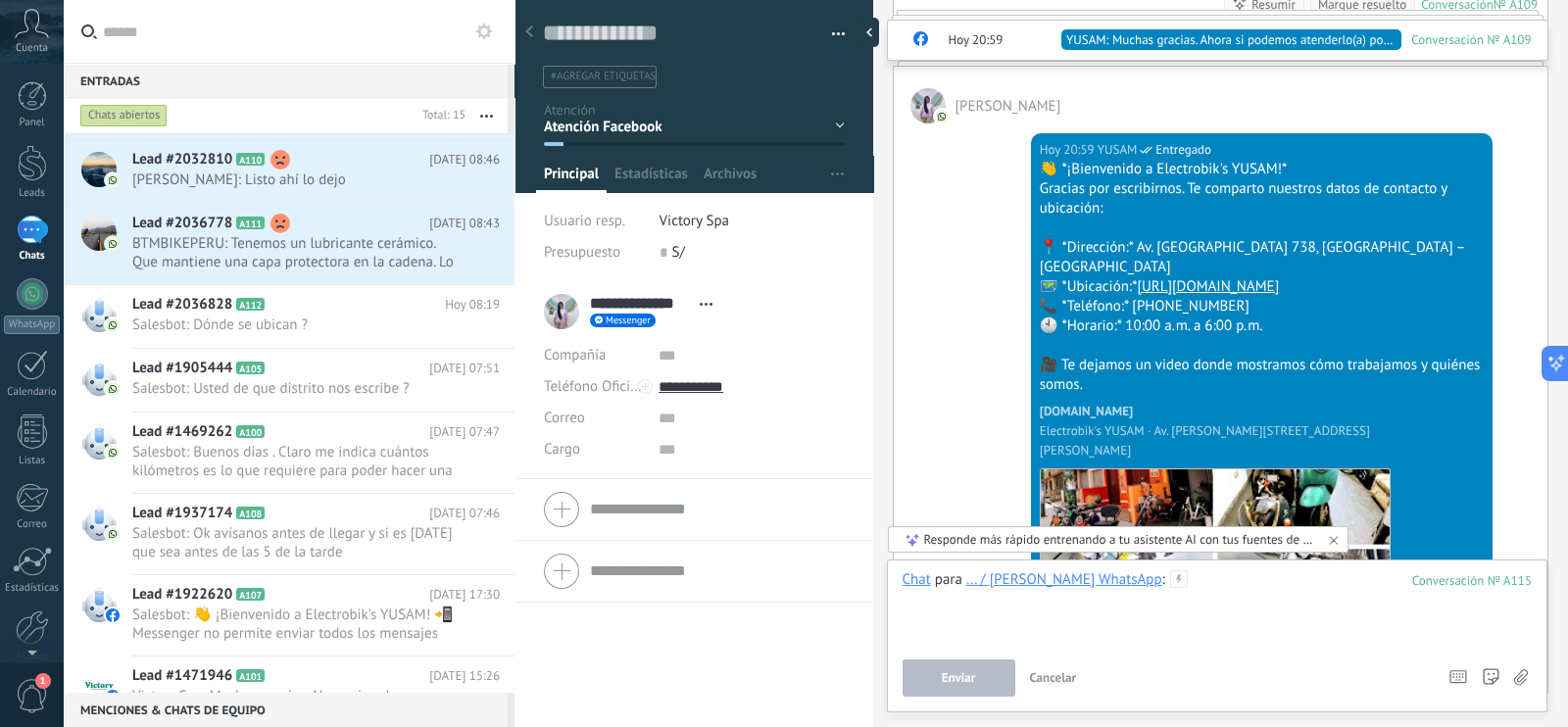 click at bounding box center [1217, 607] 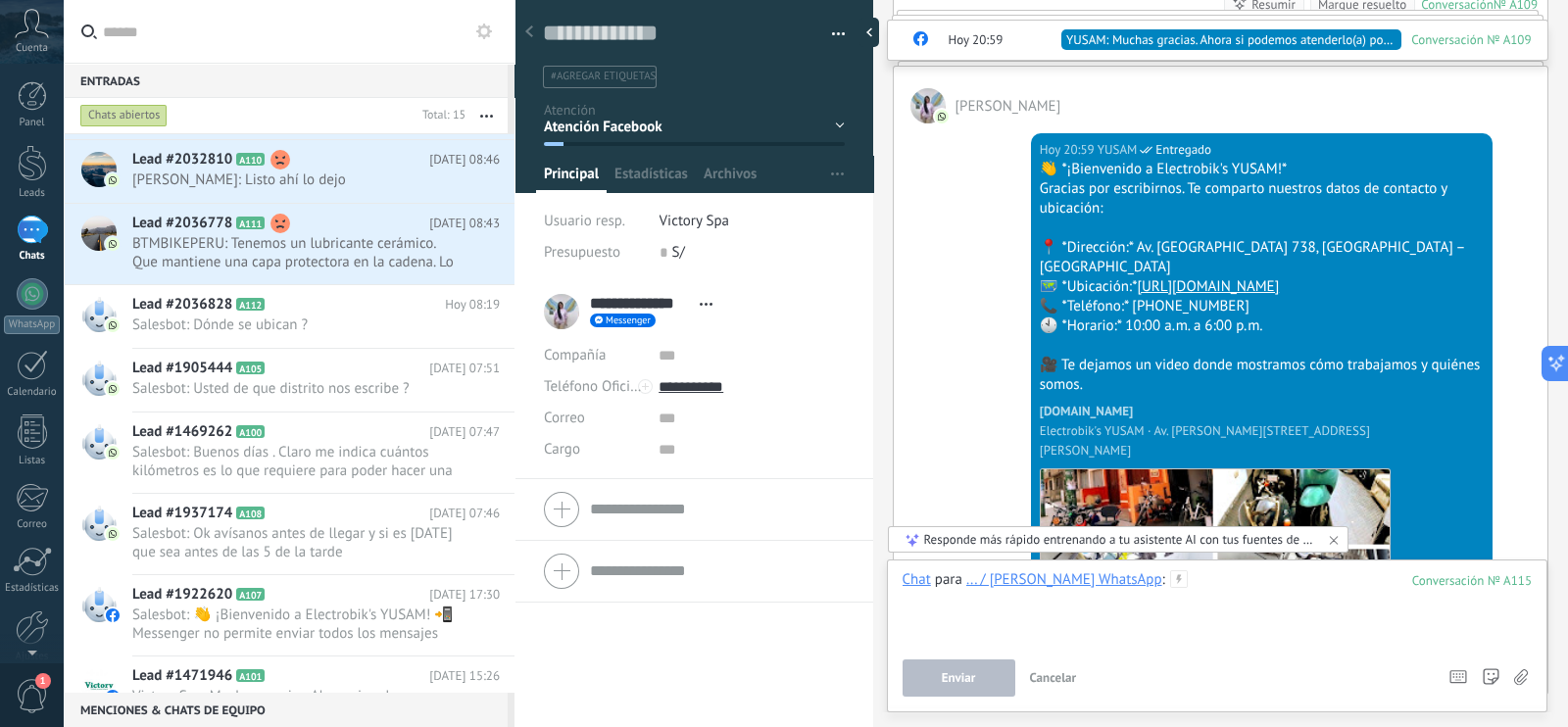 type 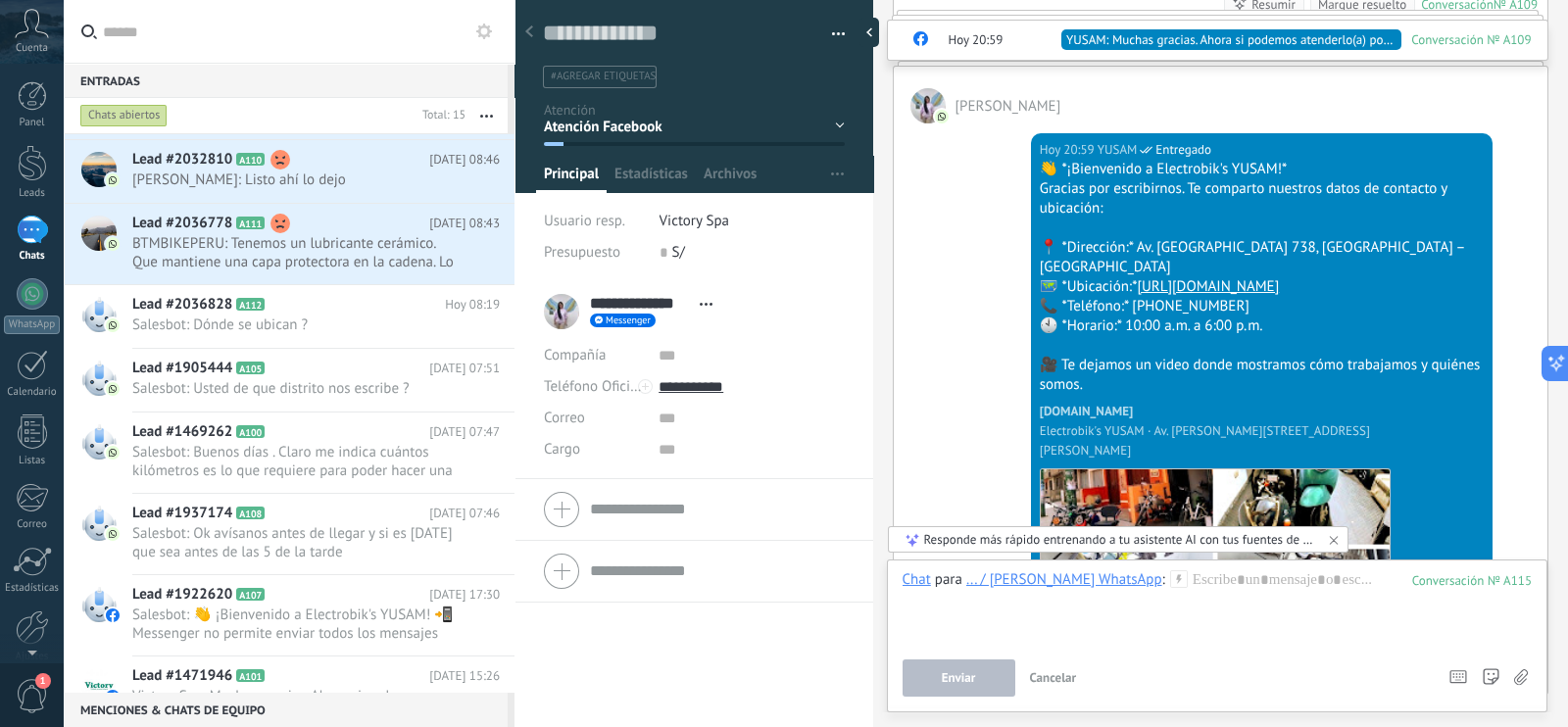click on "Cancelar" at bounding box center (1054, 677) 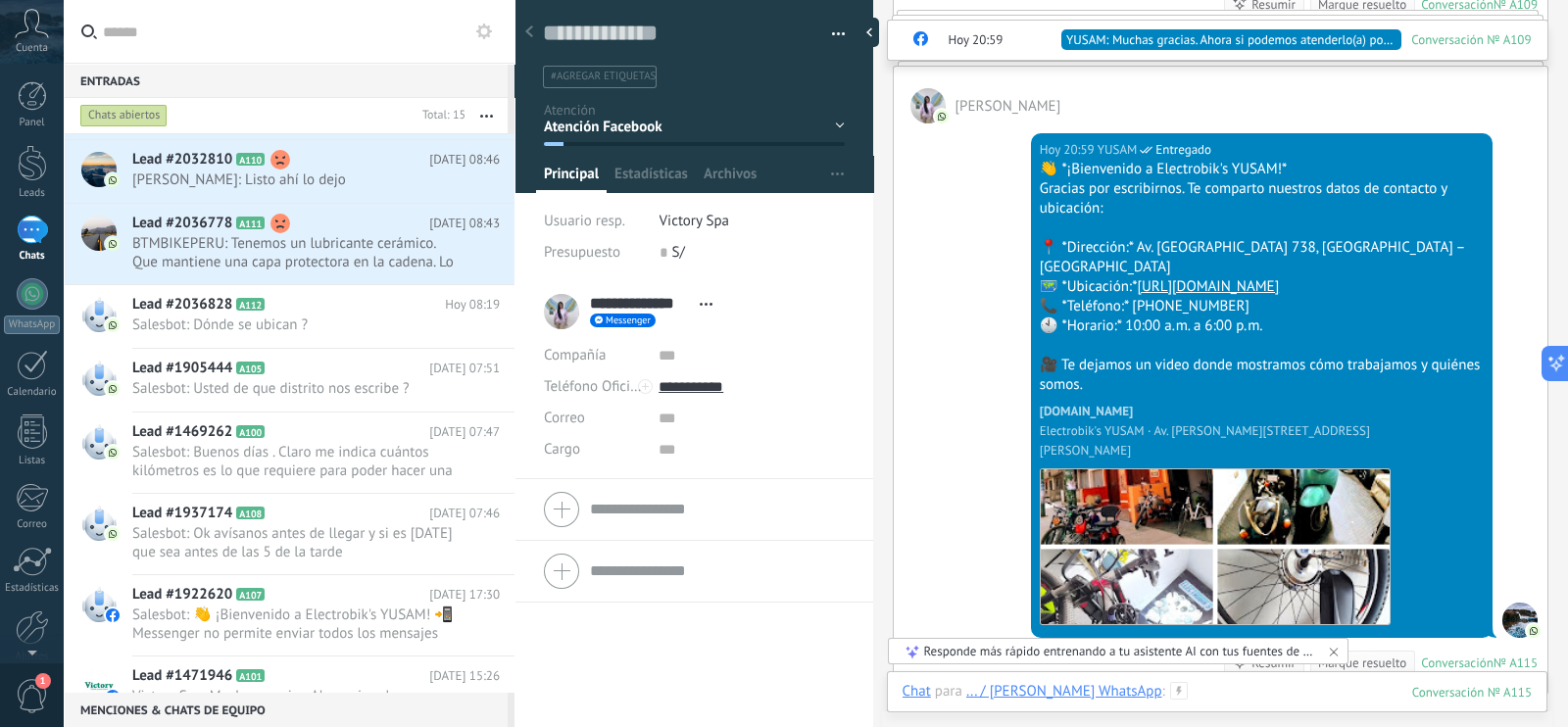 click at bounding box center (1217, 711) 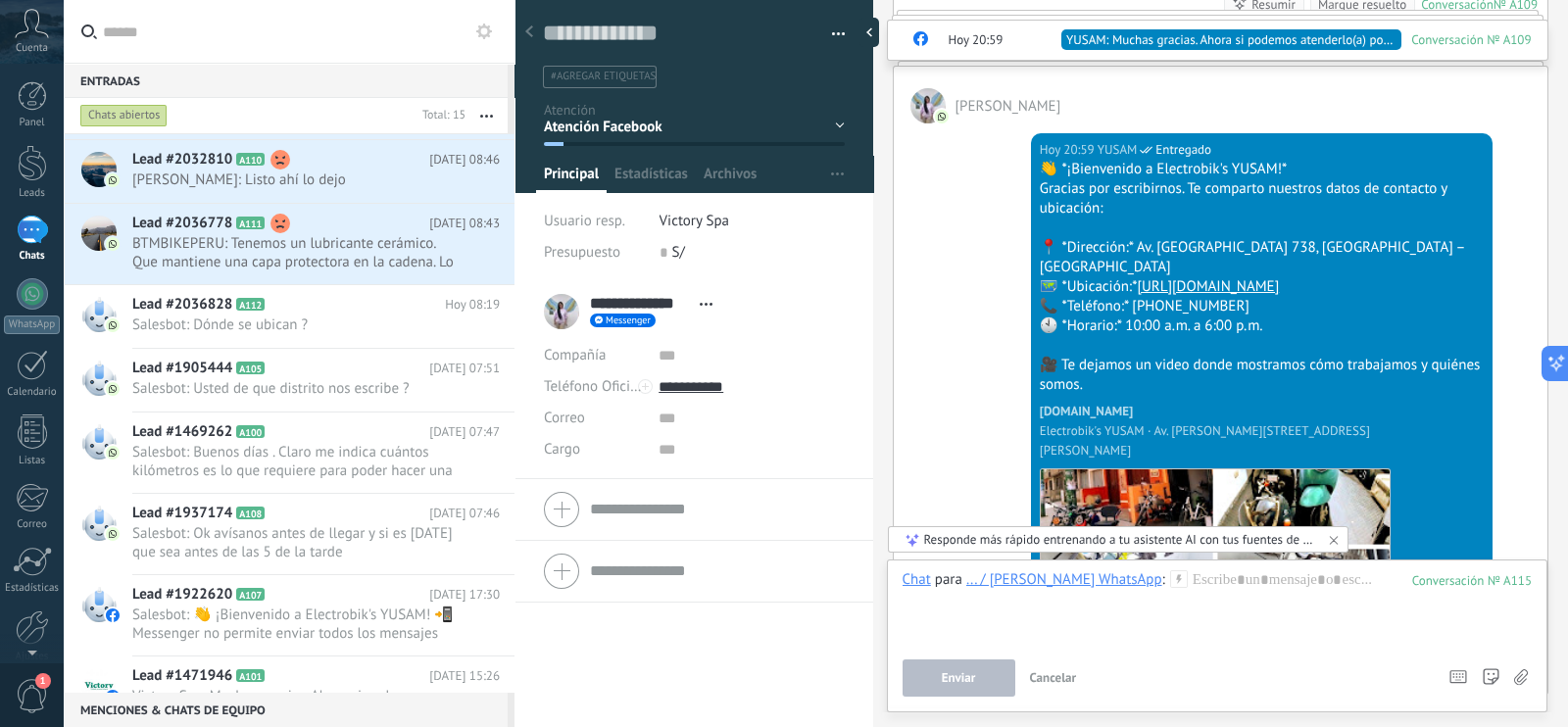 click on "Cancelar" at bounding box center (1054, 677) 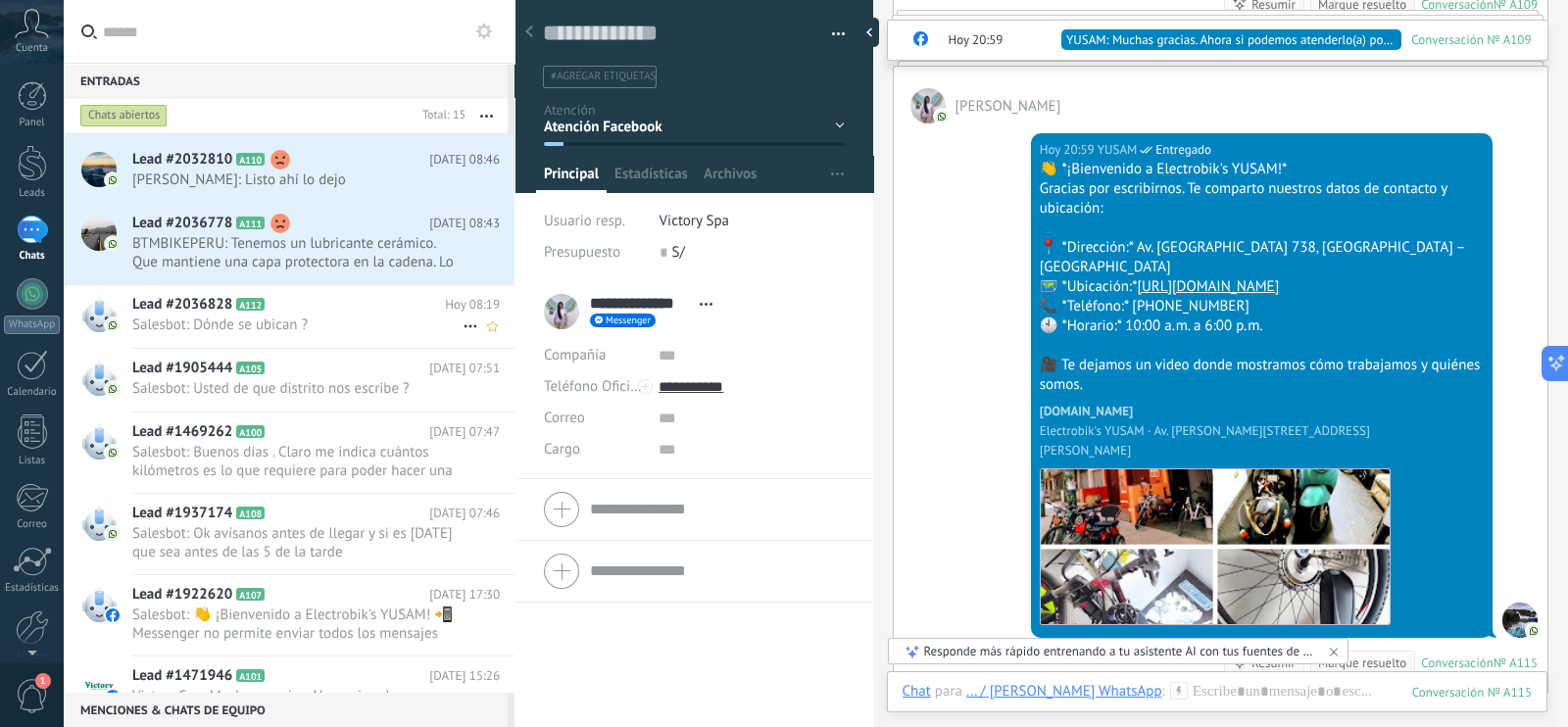 click on "Lead #2036828
A112" at bounding box center (288, 305) 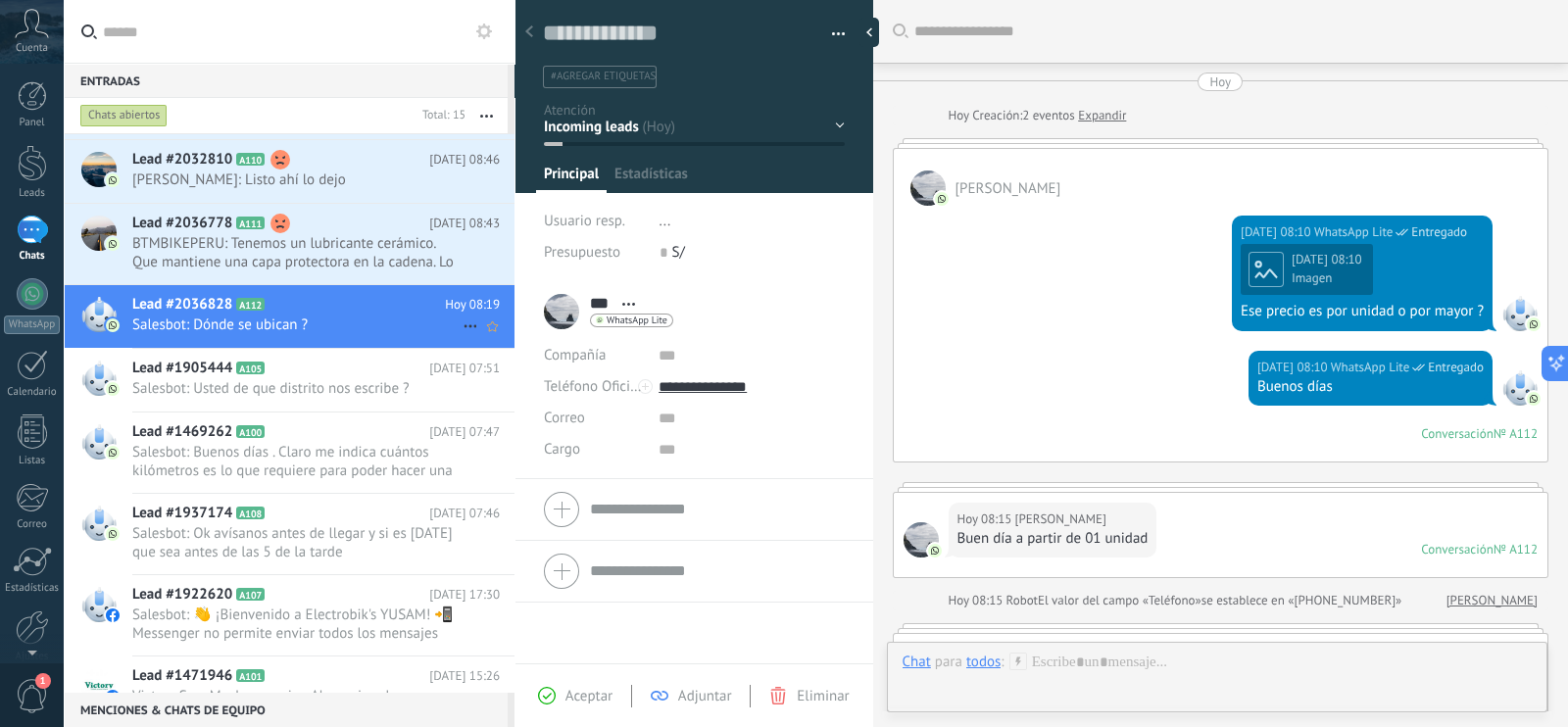 scroll, scrollTop: 28, scrollLeft: 0, axis: vertical 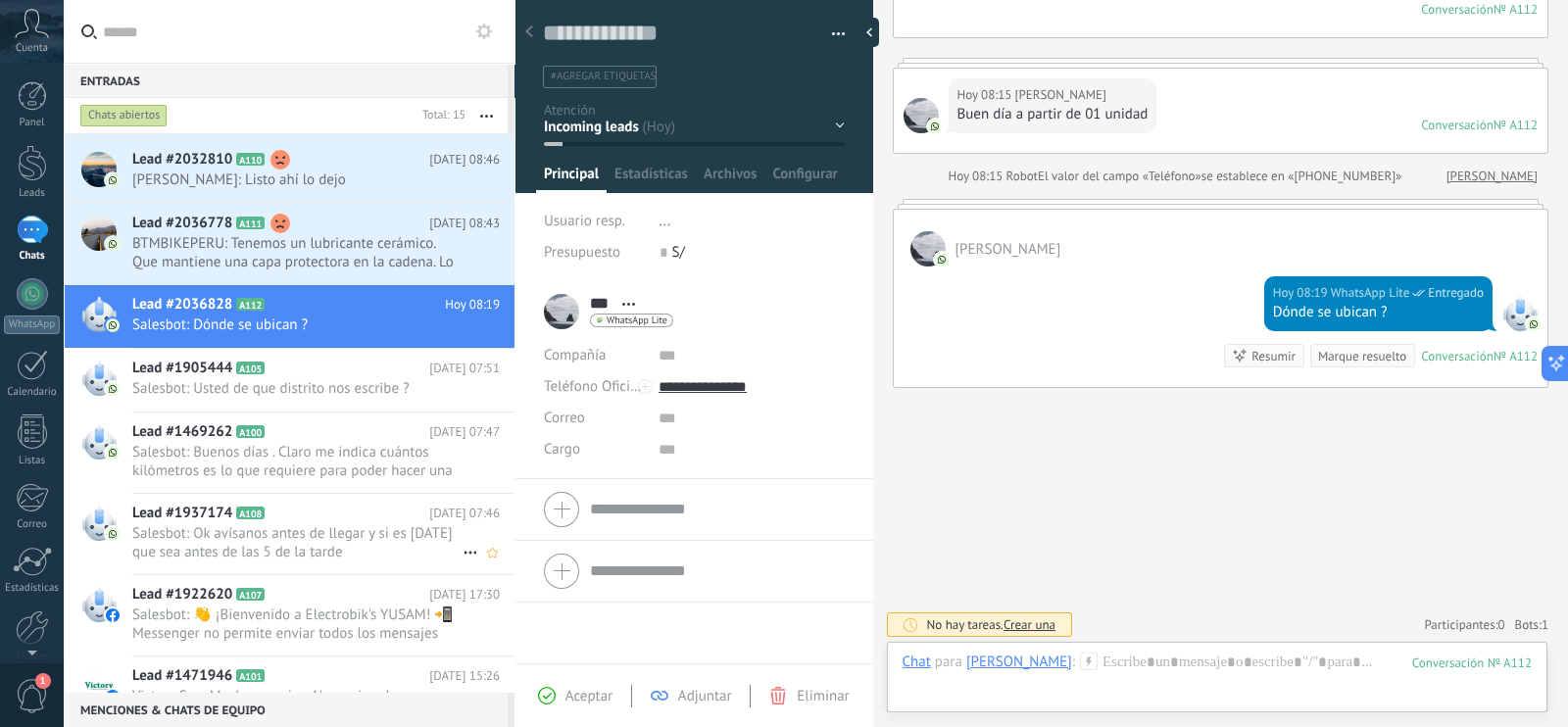 click on "Lead #1937174
A108
[DATE] 07:46
Salesbot: Ok avísanos antes de llegar y si es [DATE] que sea antes de las 5 de la tarde" at bounding box center [323, 534] 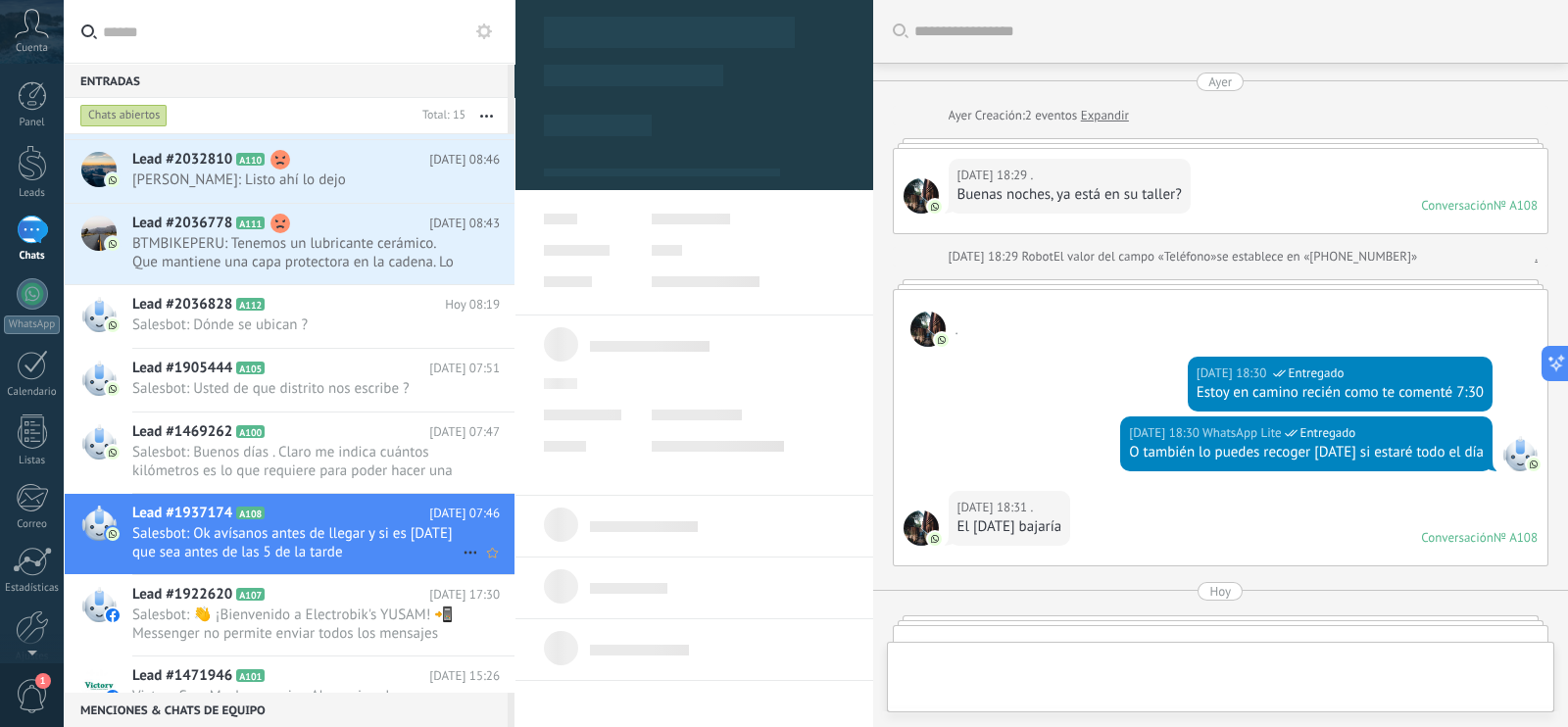 type on "**********" 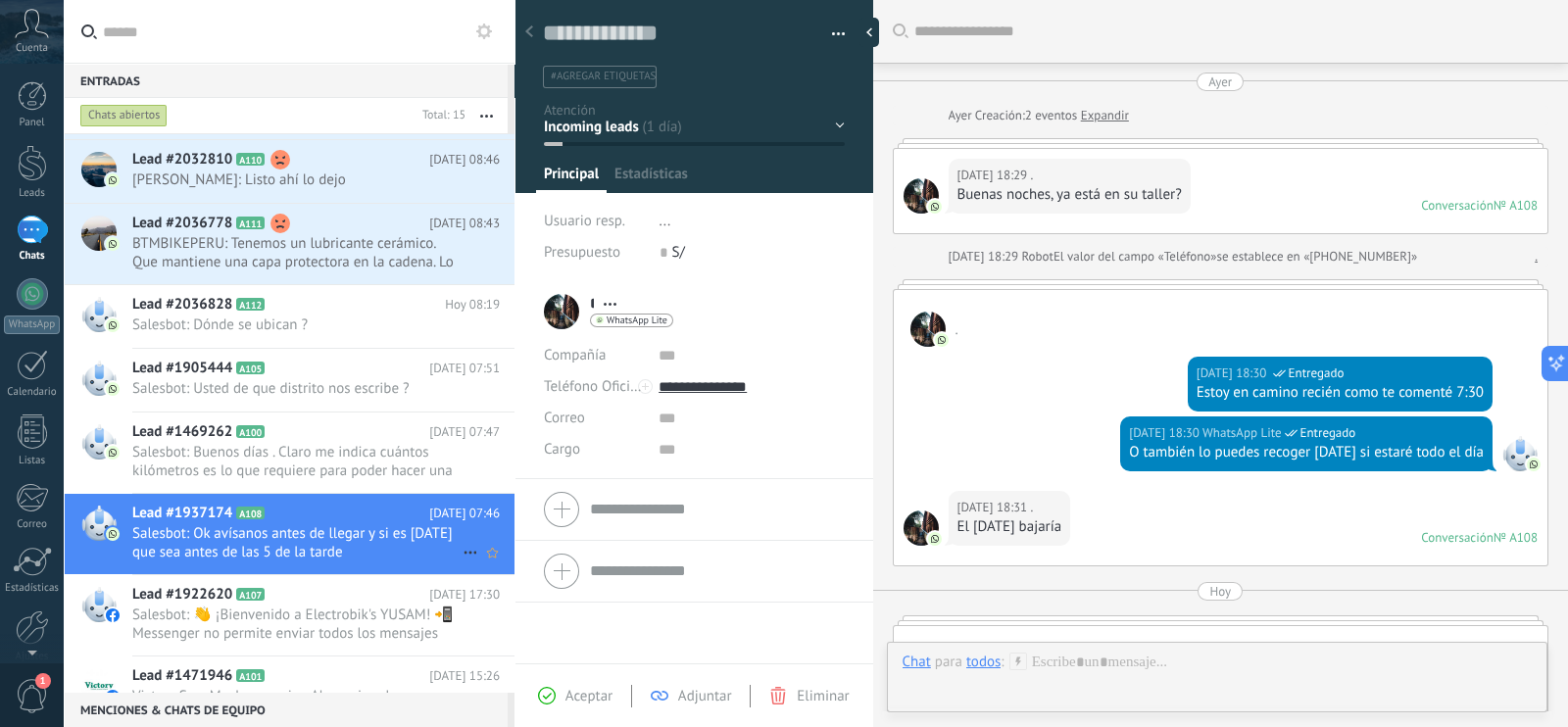scroll, scrollTop: 435, scrollLeft: 0, axis: vertical 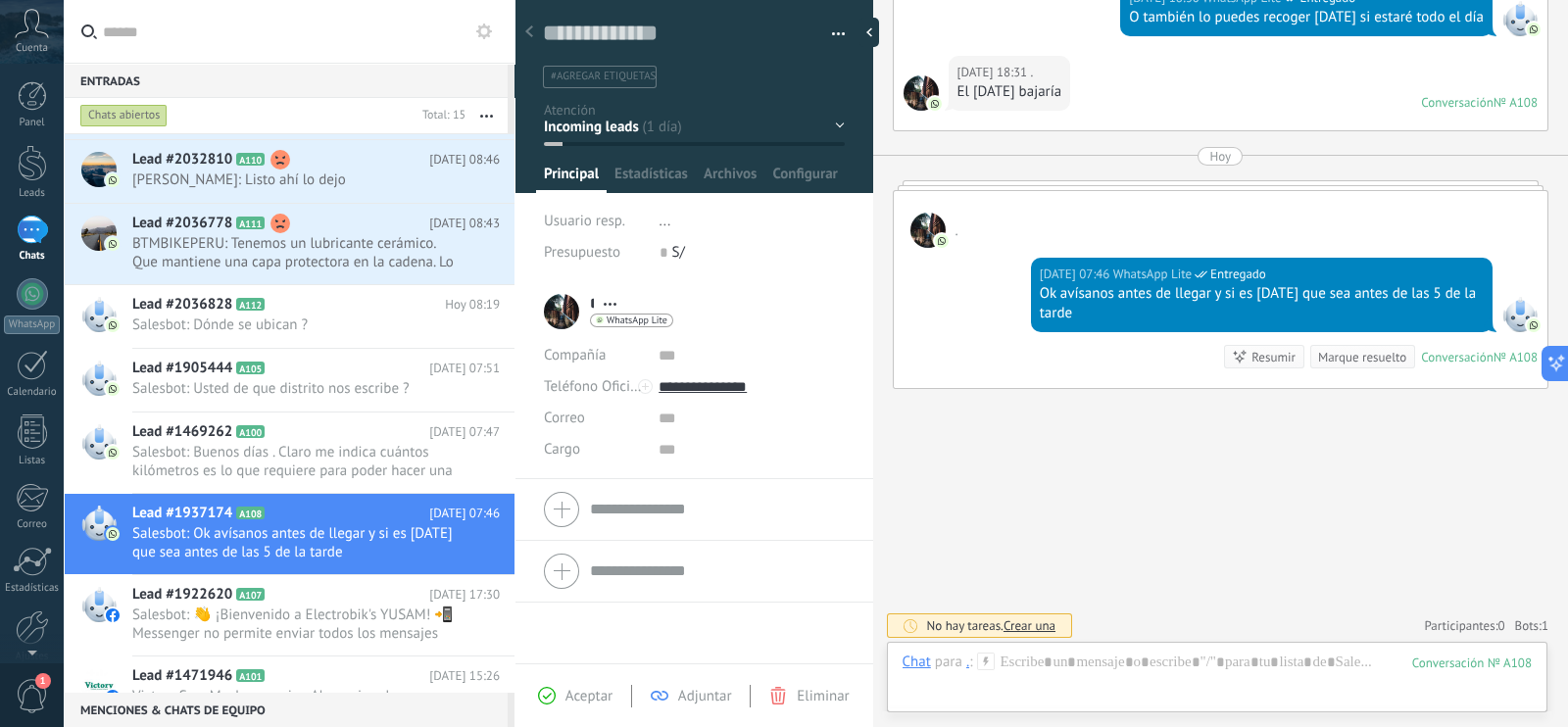 click on "Buscar Carga más [DATE] [DATE] Creación:  2  eventos   Expandir [DATE] 18:29 .  Buenas noches, ya está en su taller? Conversación  № A108 Conversación № A108 [DATE] 18:29 Robot  El valor del campo «Teléfono»  se establece en «[PHONE_NUMBER]» . .  [DATE] 18:30 WhatsApp Lite  Entregado Estoy en camino recién como te comenté 7:30 [DATE] 18:30 WhatsApp Lite  Entregado O también lo puedes recoger [DATE] si estaré todo el día [DATE] 18:31 .  El [DATE] bajaría Conversación  № A108 Conversación № A108 [DATE] .  [DATE] 07:46 WhatsApp Lite  Entregado Ok avísanos antes de llegar y si es [DATE] que sea antes de las 5 de la tarde Conversación  № A108 Conversación № A108 Resumir Resumir Marque resuelto [DATE] 07:46 SalesBot: Ok avísanos antes de llegar y si es [DATE] que sea antes de las 5 de la tarde Conversación № A108 No hay tareas.  Crear una Participantes:  0 Agregar usuario Bots:  1 Active bots Saludo inicial - WhatsApp" at bounding box center (1221, 148) 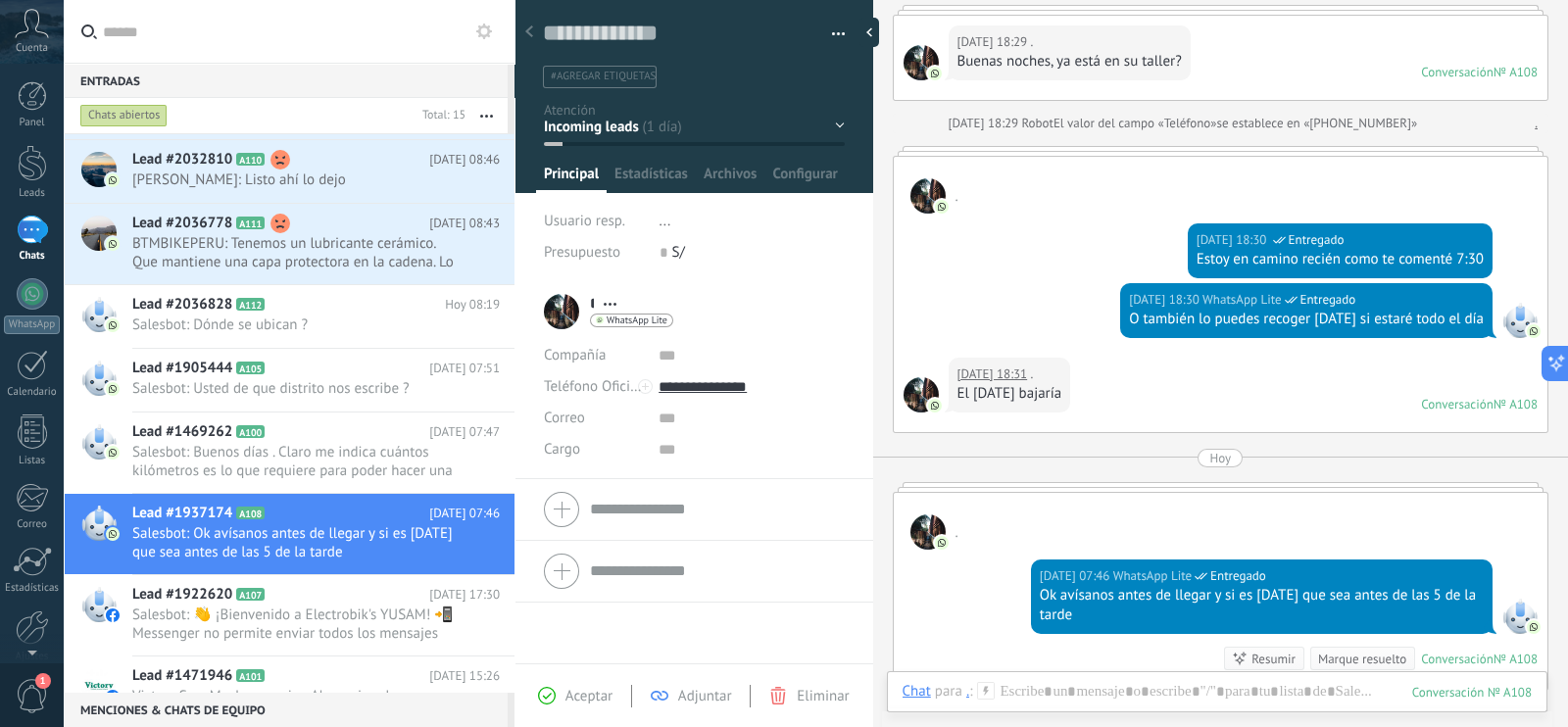 scroll, scrollTop: 294, scrollLeft: 0, axis: vertical 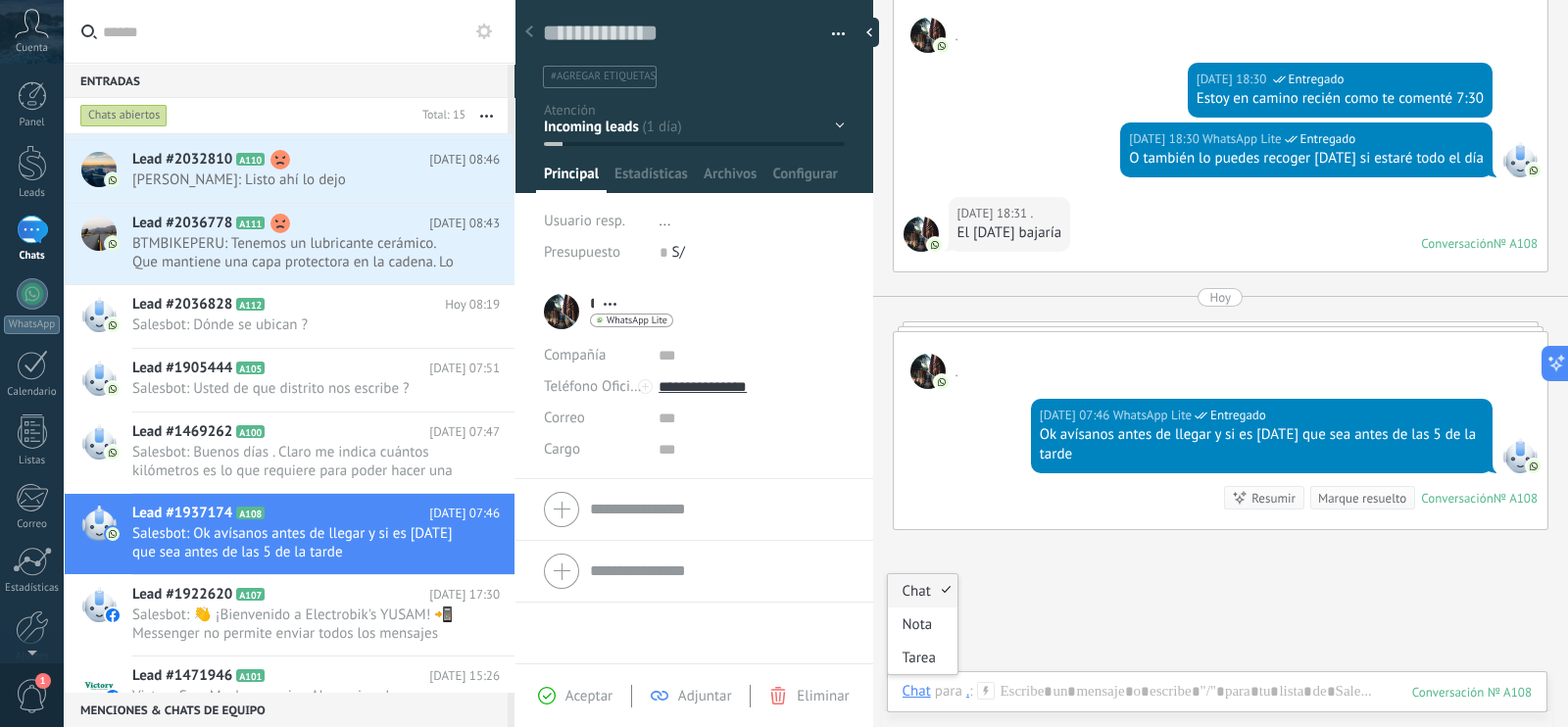 click on "Chat" at bounding box center [916, 691] 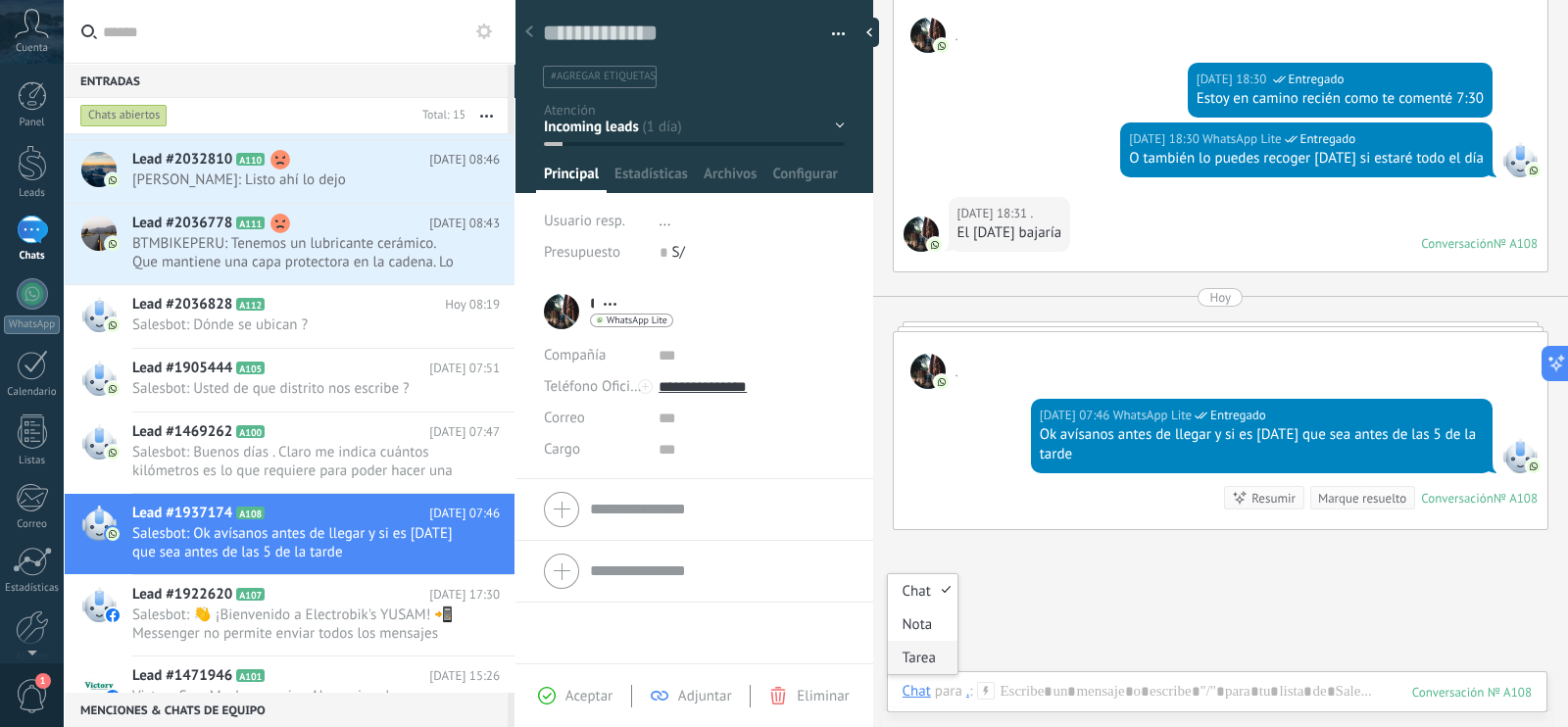 click on "Tarea" at bounding box center (922, 657) 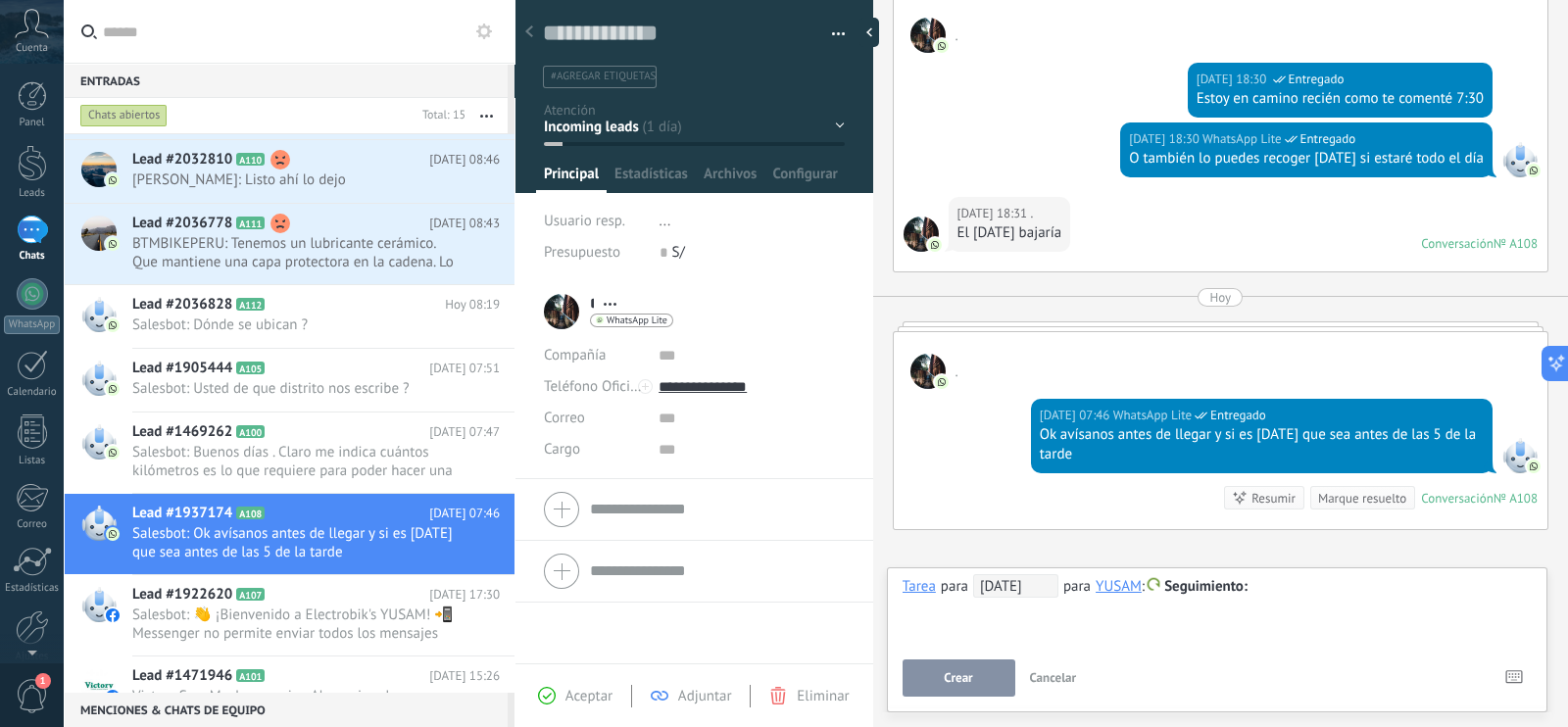 click on "[DATE]" at bounding box center (1015, 586) 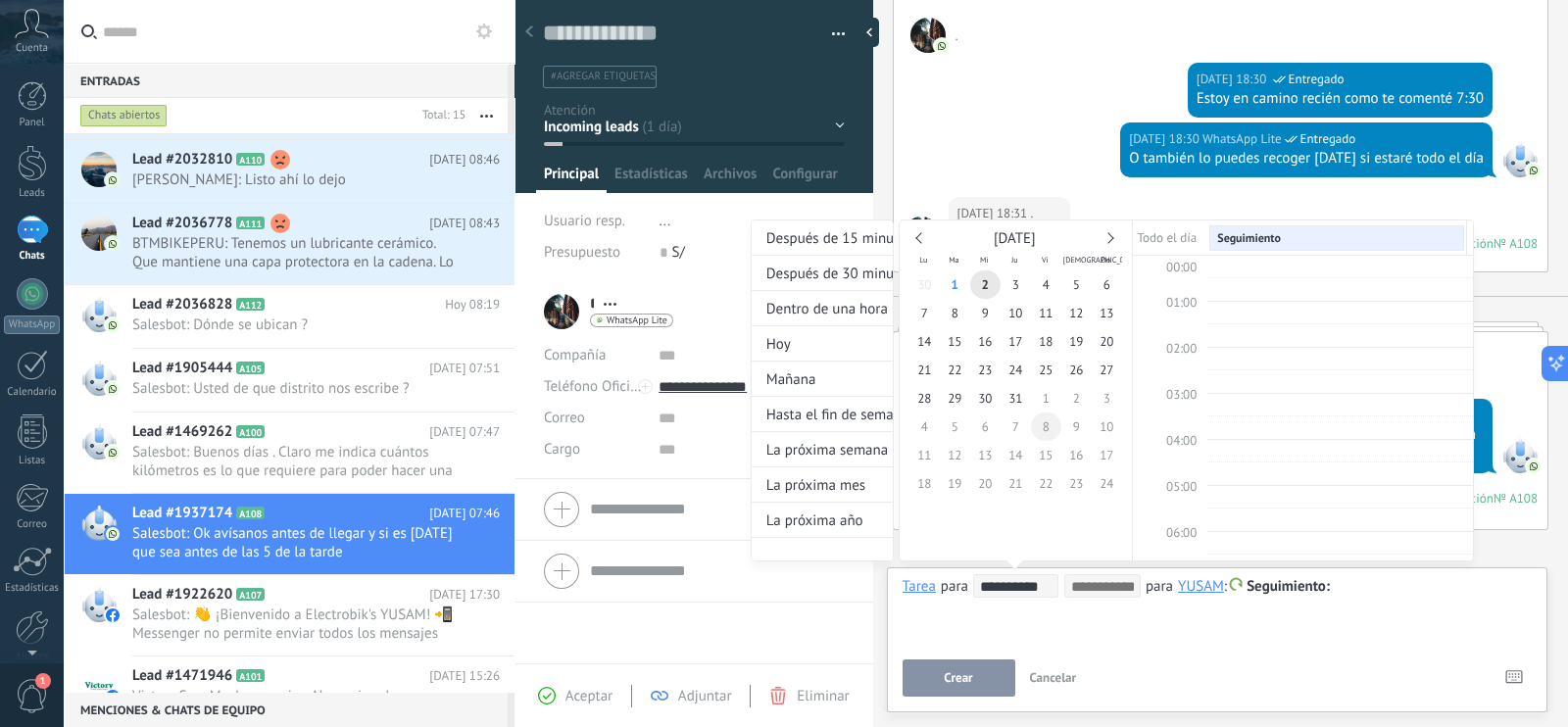 scroll, scrollTop: 366, scrollLeft: 0, axis: vertical 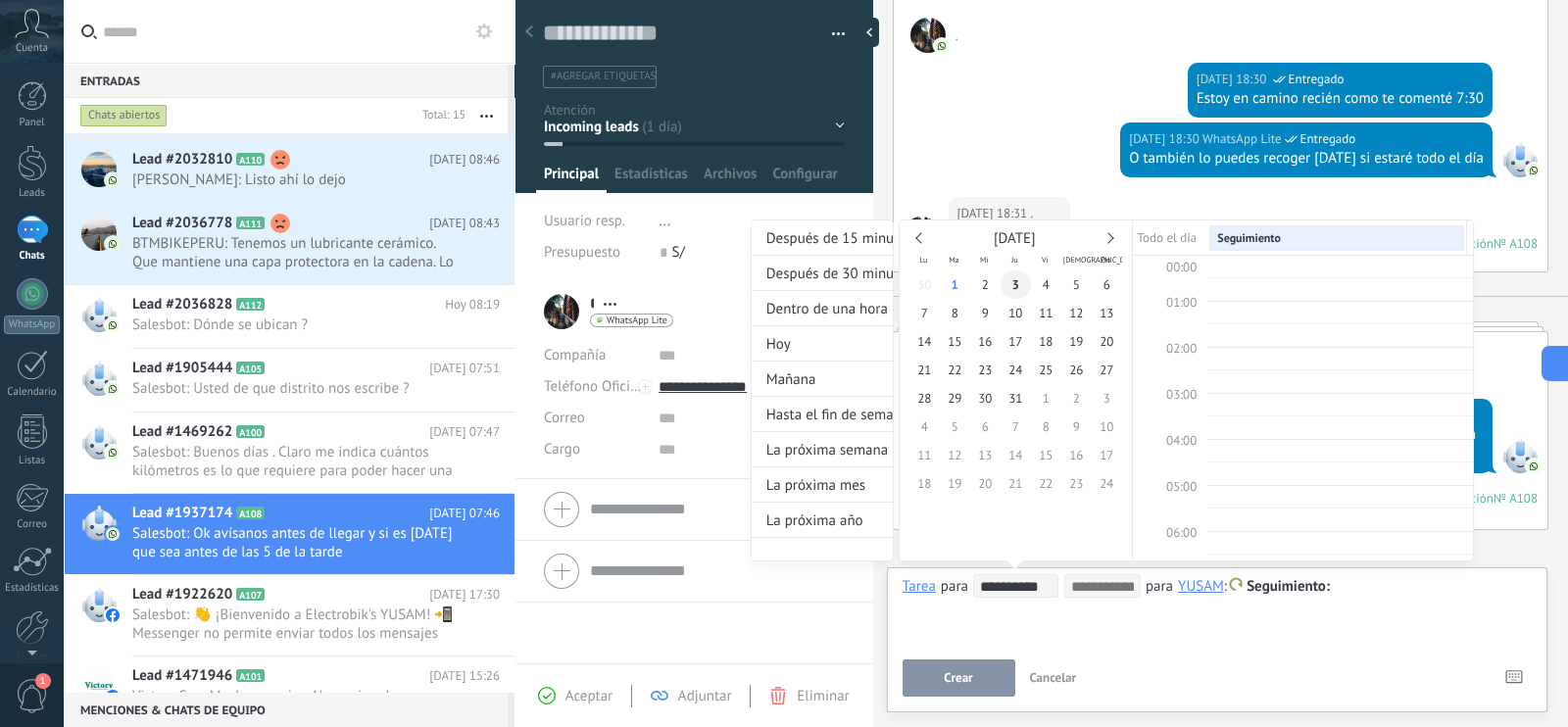 type on "**********" 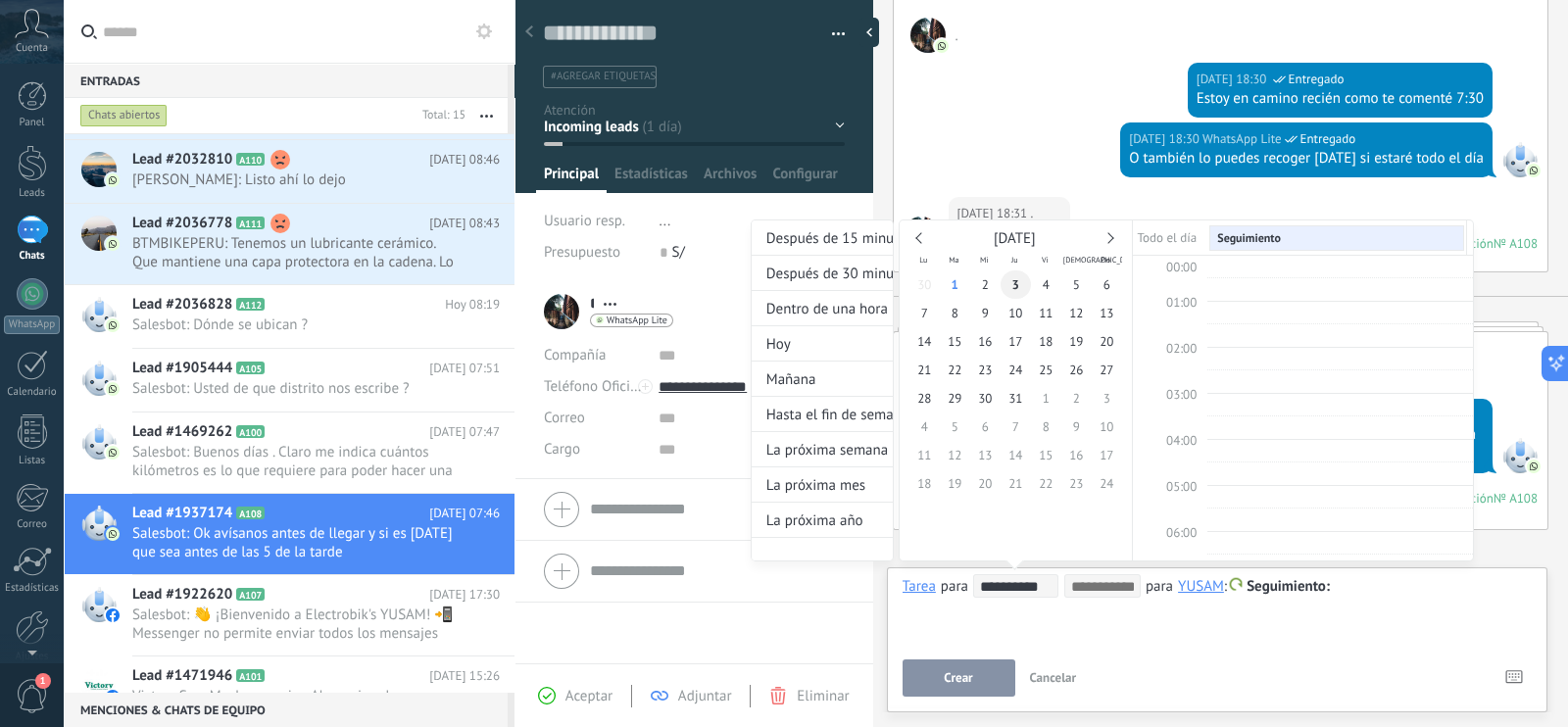 scroll, scrollTop: 366, scrollLeft: 0, axis: vertical 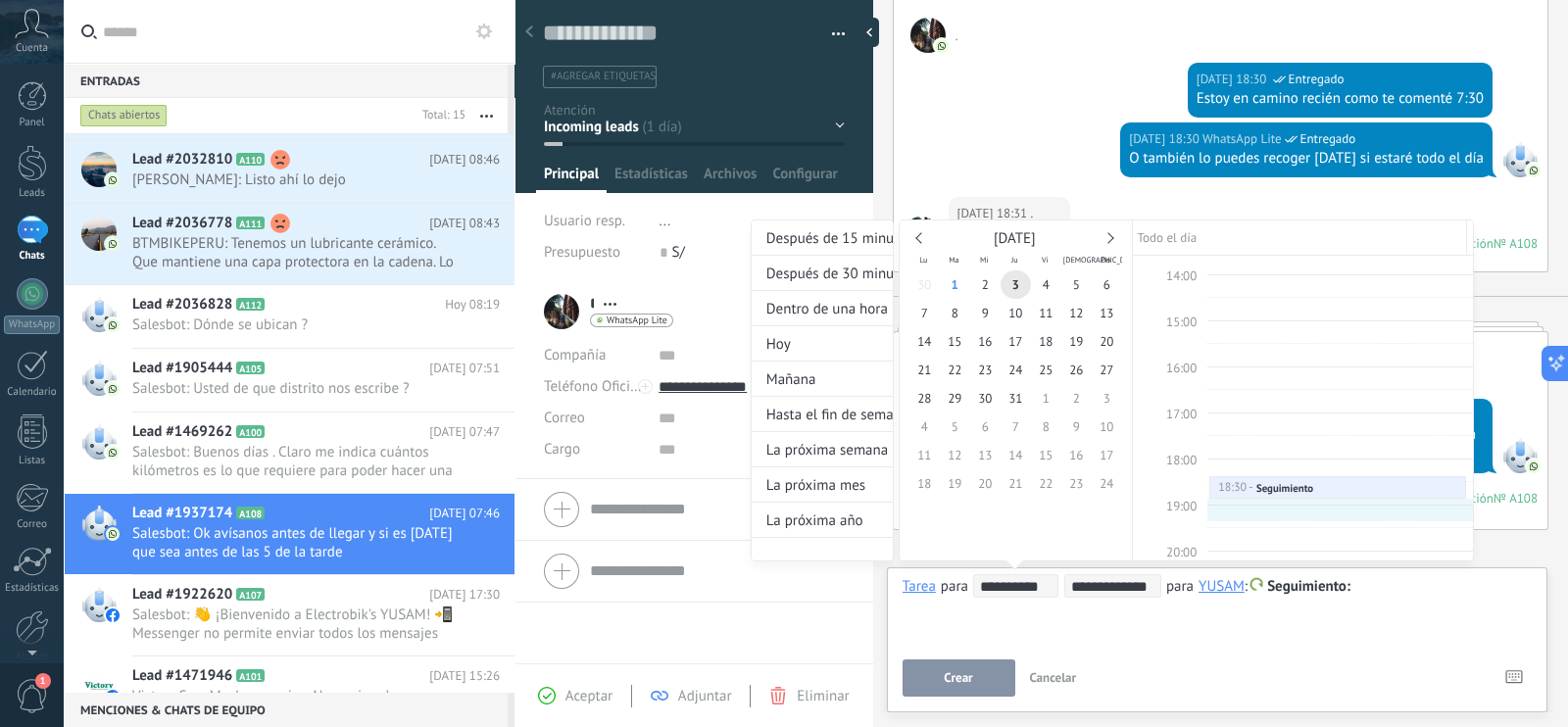 type on "**********" 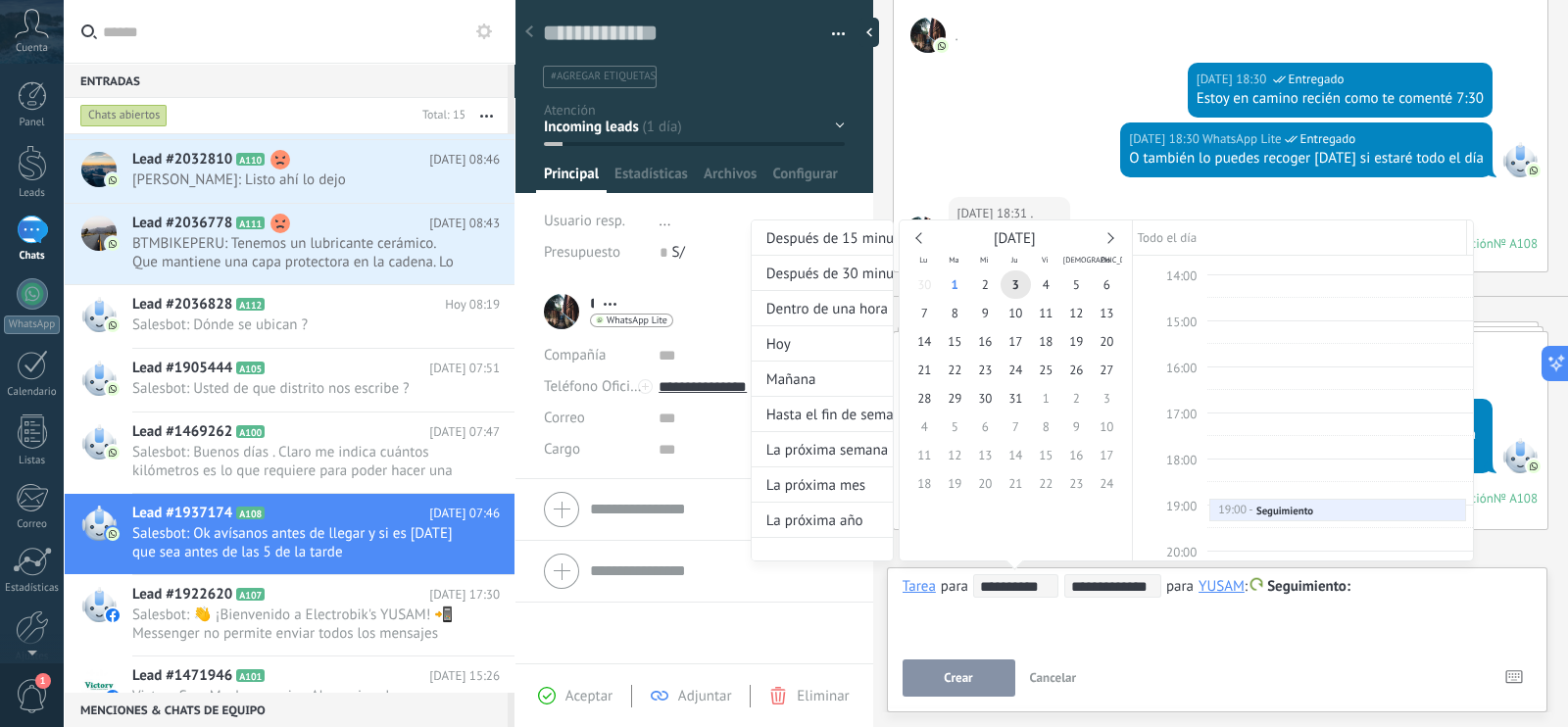 click on "**********" at bounding box center (1112, 409) 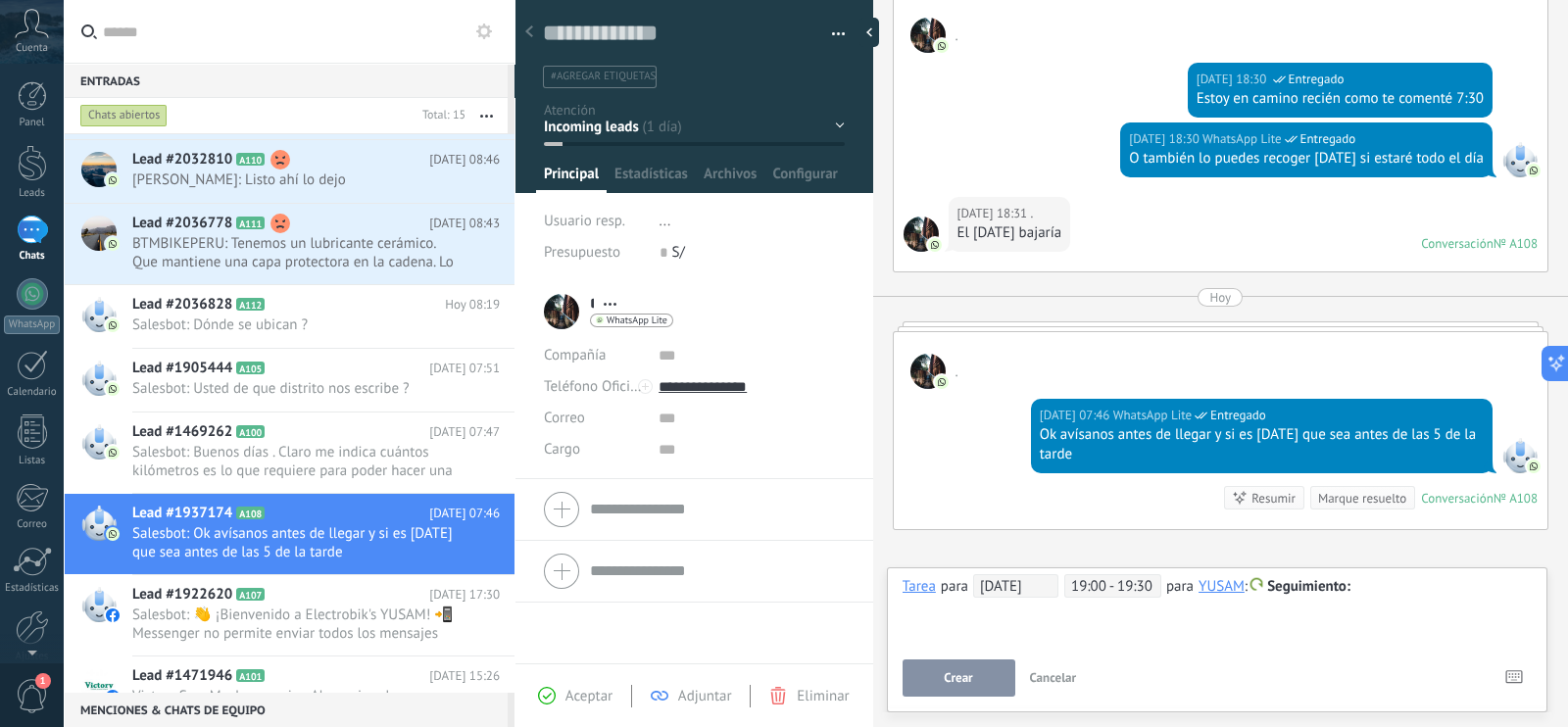 click at bounding box center (1217, 587) 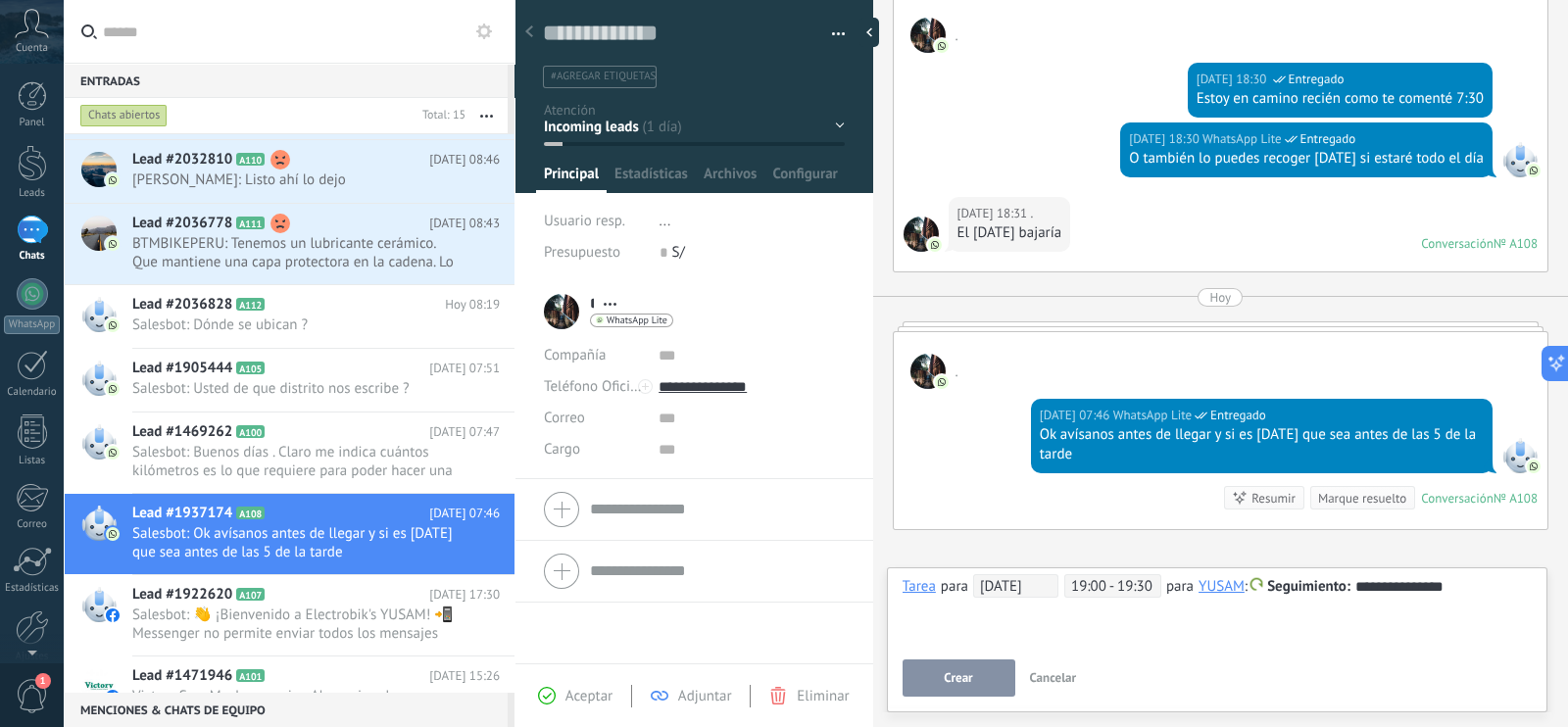 click on "Crear" at bounding box center (958, 678) 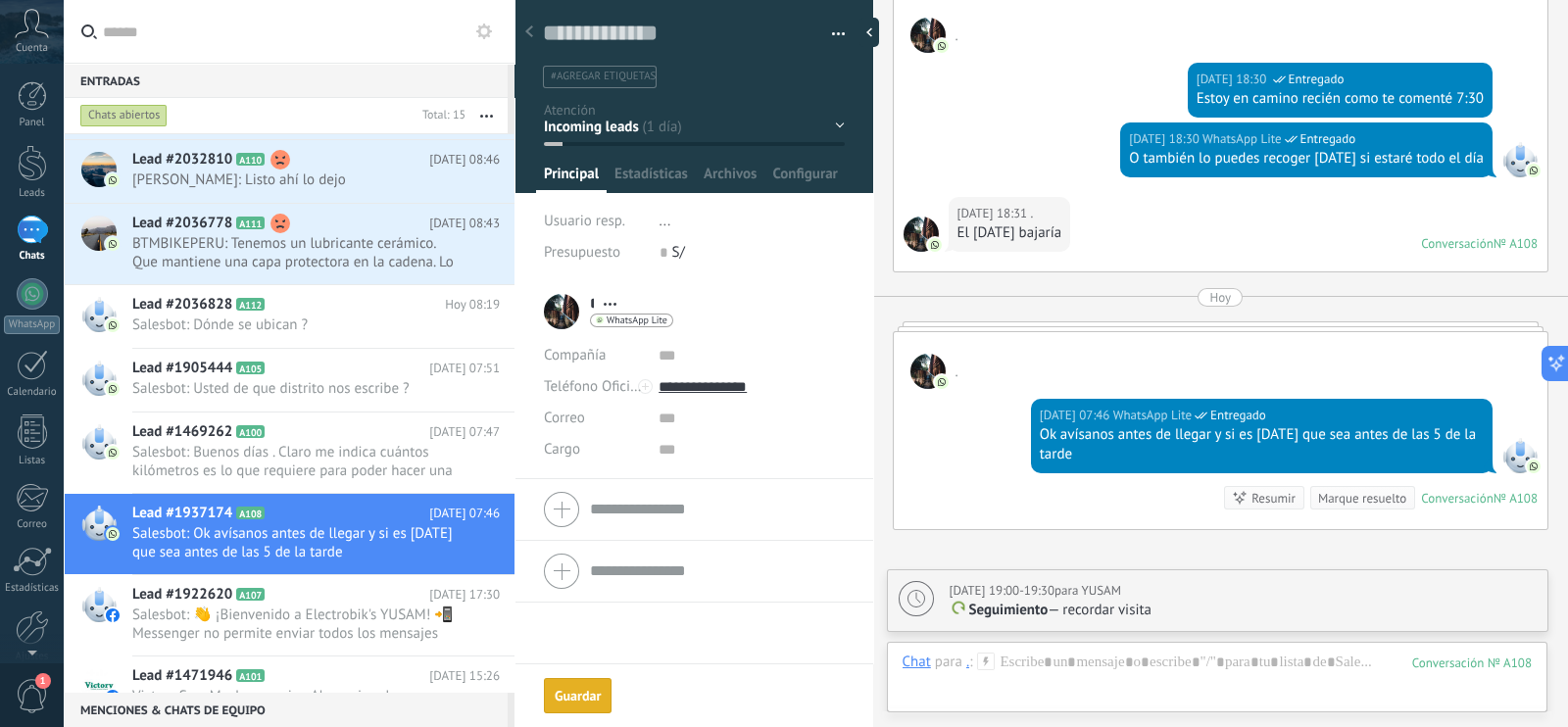 scroll, scrollTop: 504, scrollLeft: 0, axis: vertical 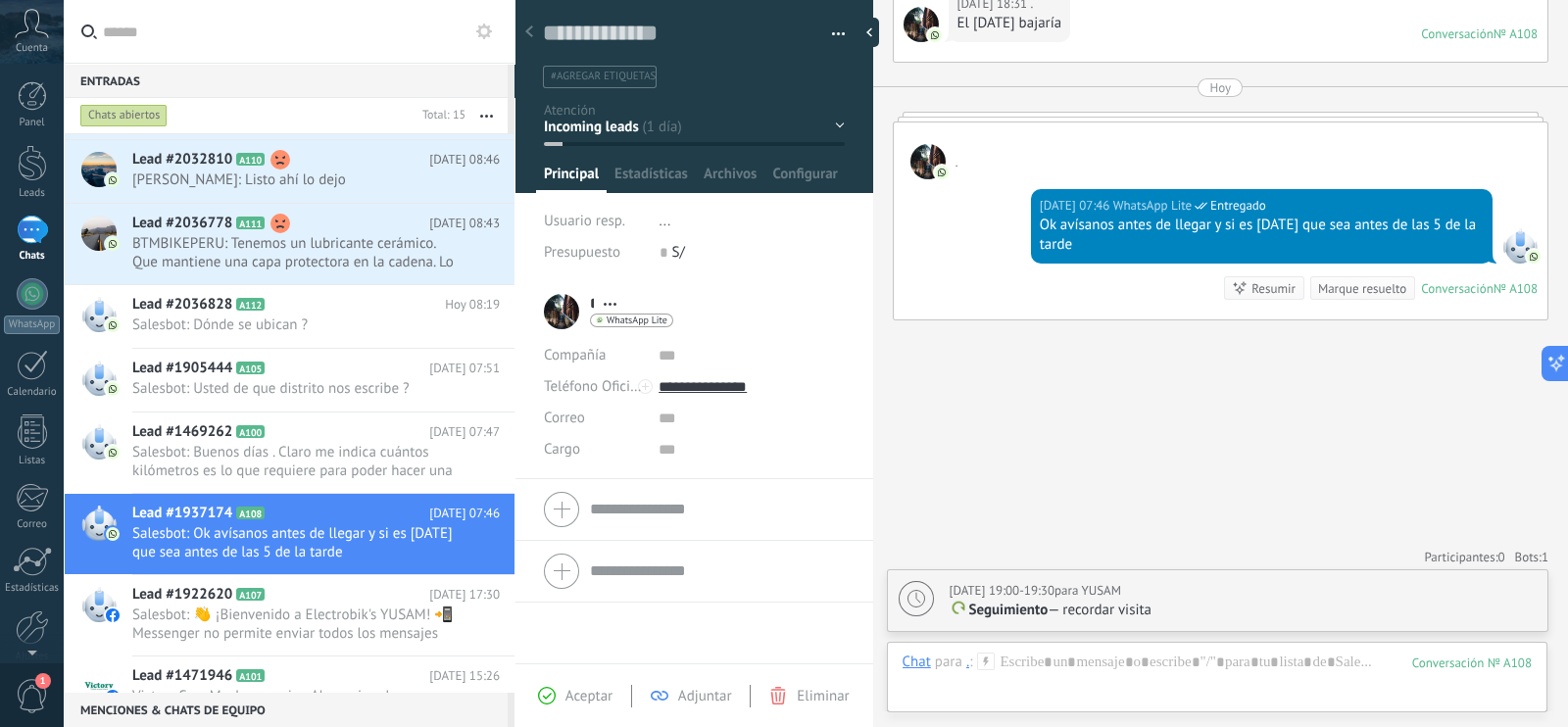 click on "Panel
Leads
1
Chats
WhatsApp
Clientes" at bounding box center [31, 416] 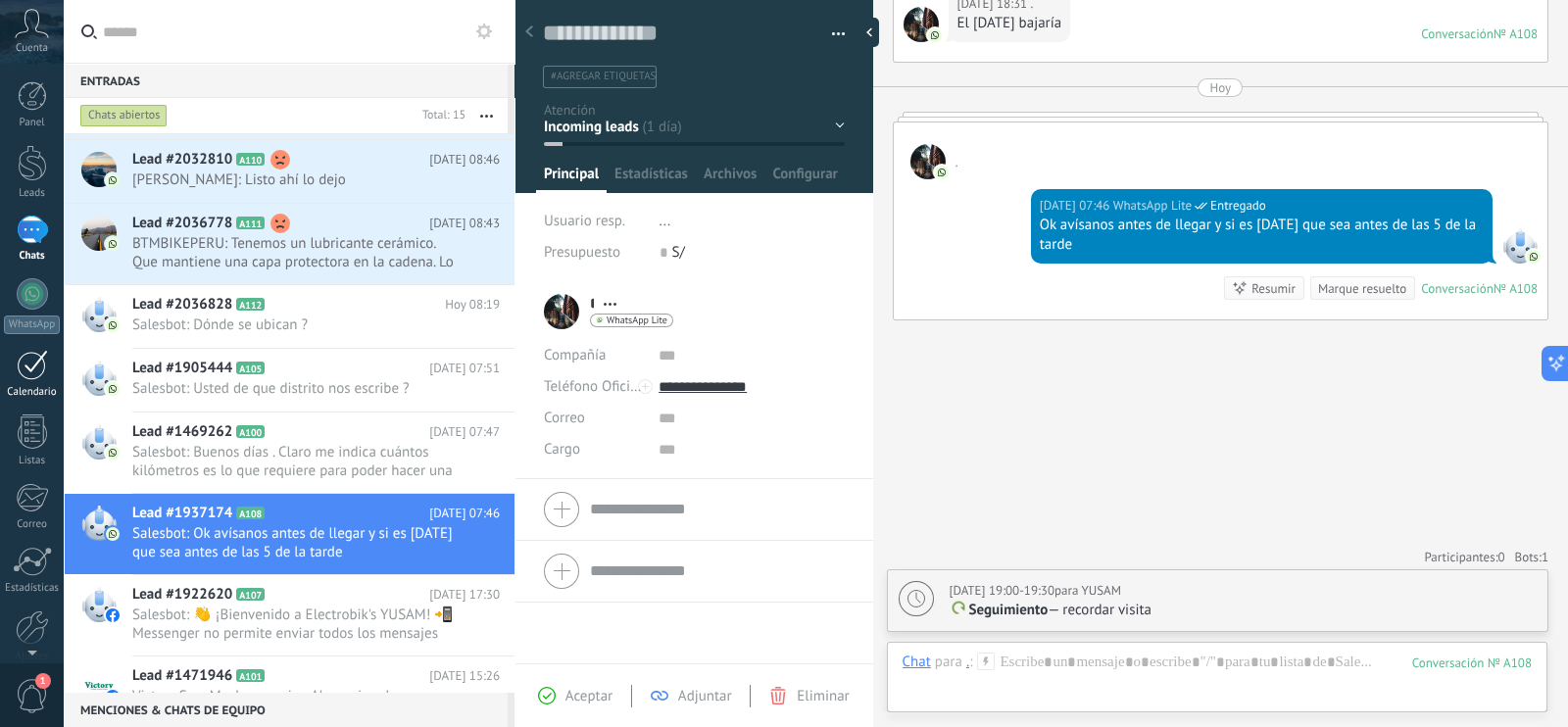 click at bounding box center [32, 364] 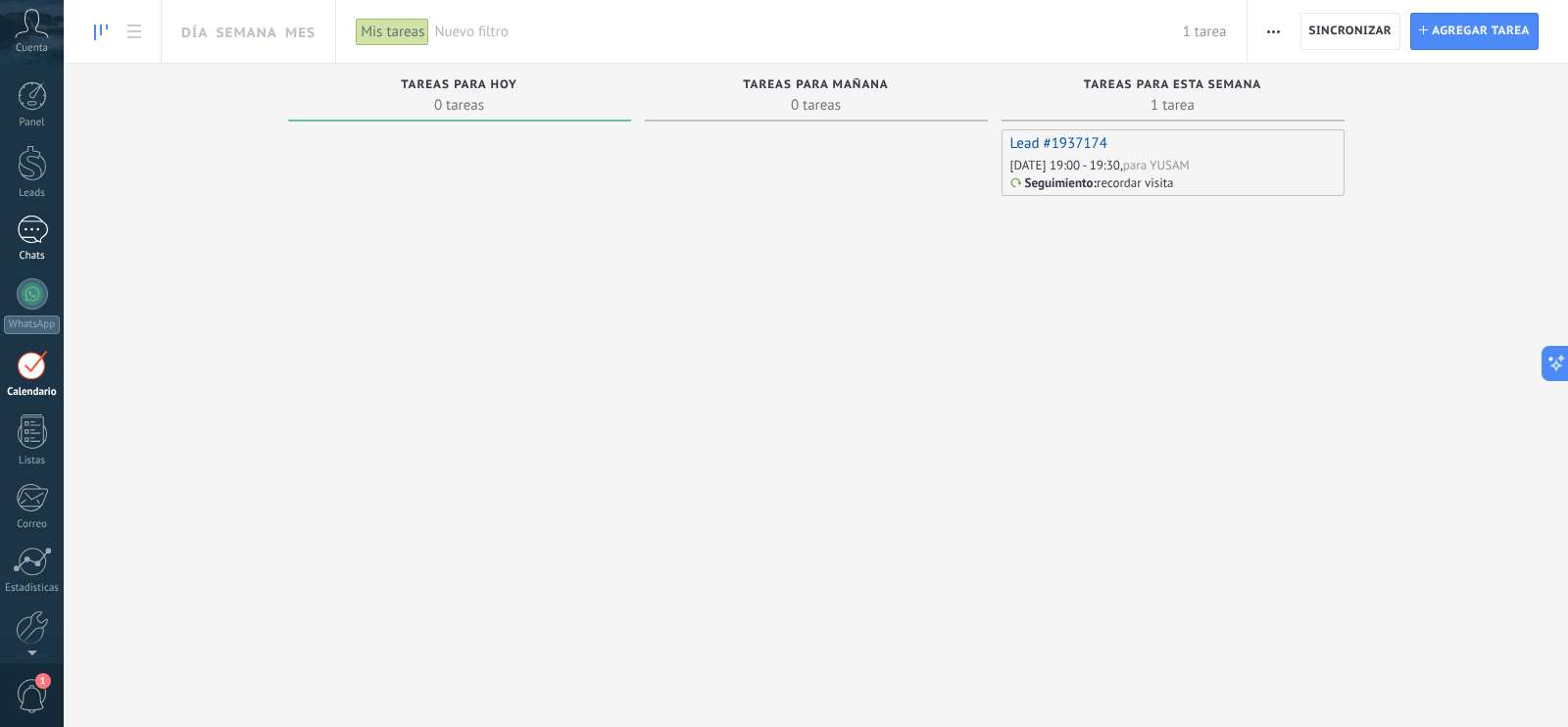 click on "Chats" at bounding box center (32, 256) 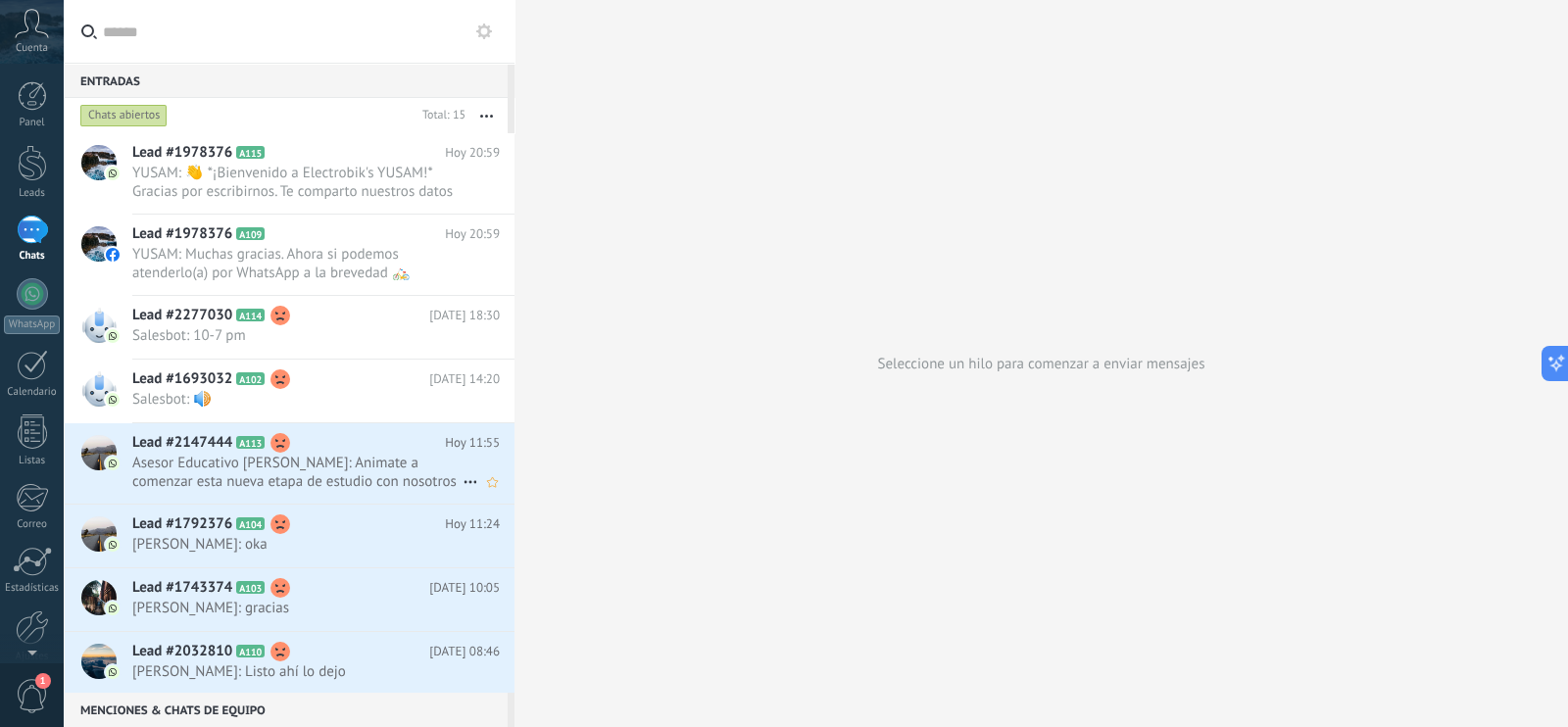 click on "Lead #2147444
A113
[DATE] 11:55
Asesor Educativo [PERSON_NAME]: Animate a comenzar esta nueva etapa de estudio con nosotros *IDAT MÁS DE 40 AÑOS CREANDO LIDERES EN LA INNOVAC..." at bounding box center (323, 463) 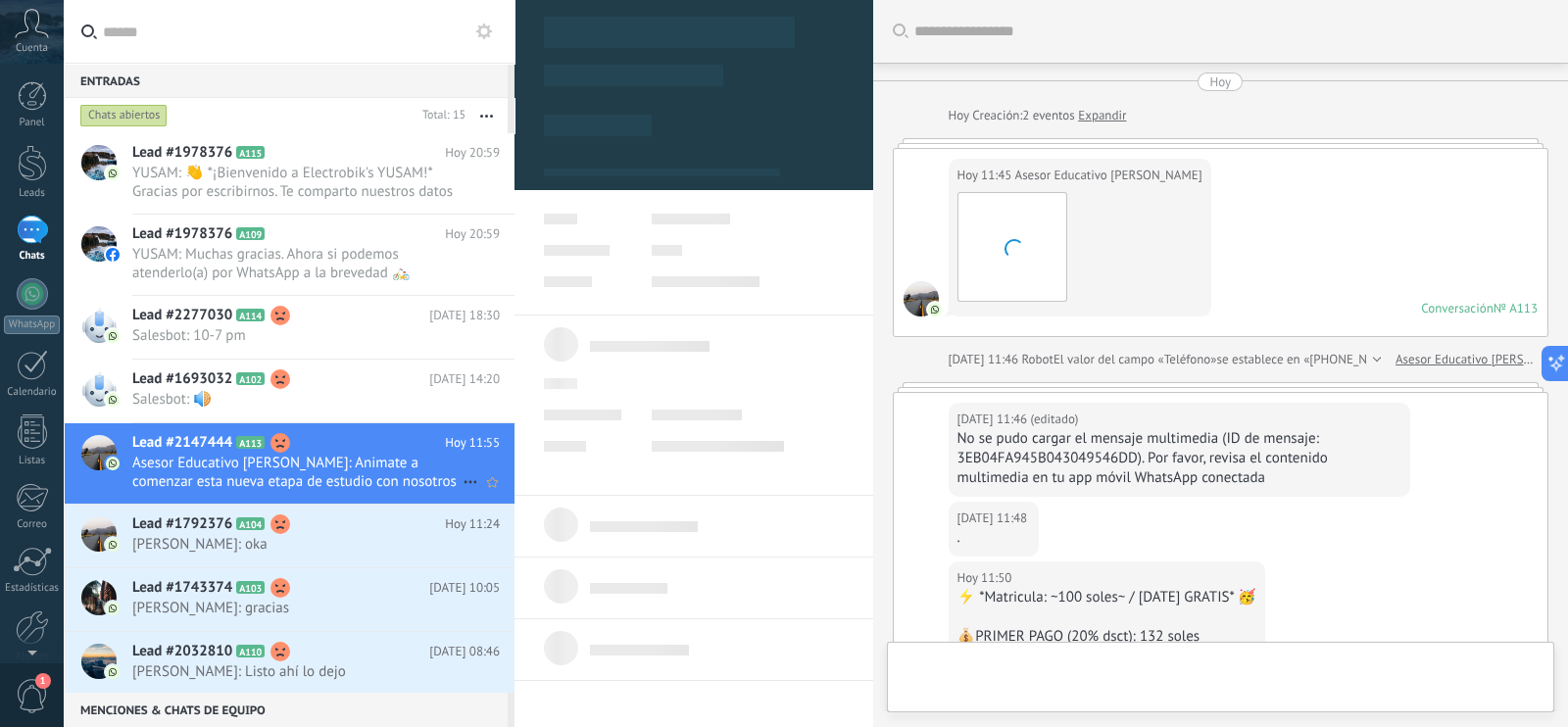 type on "**********" 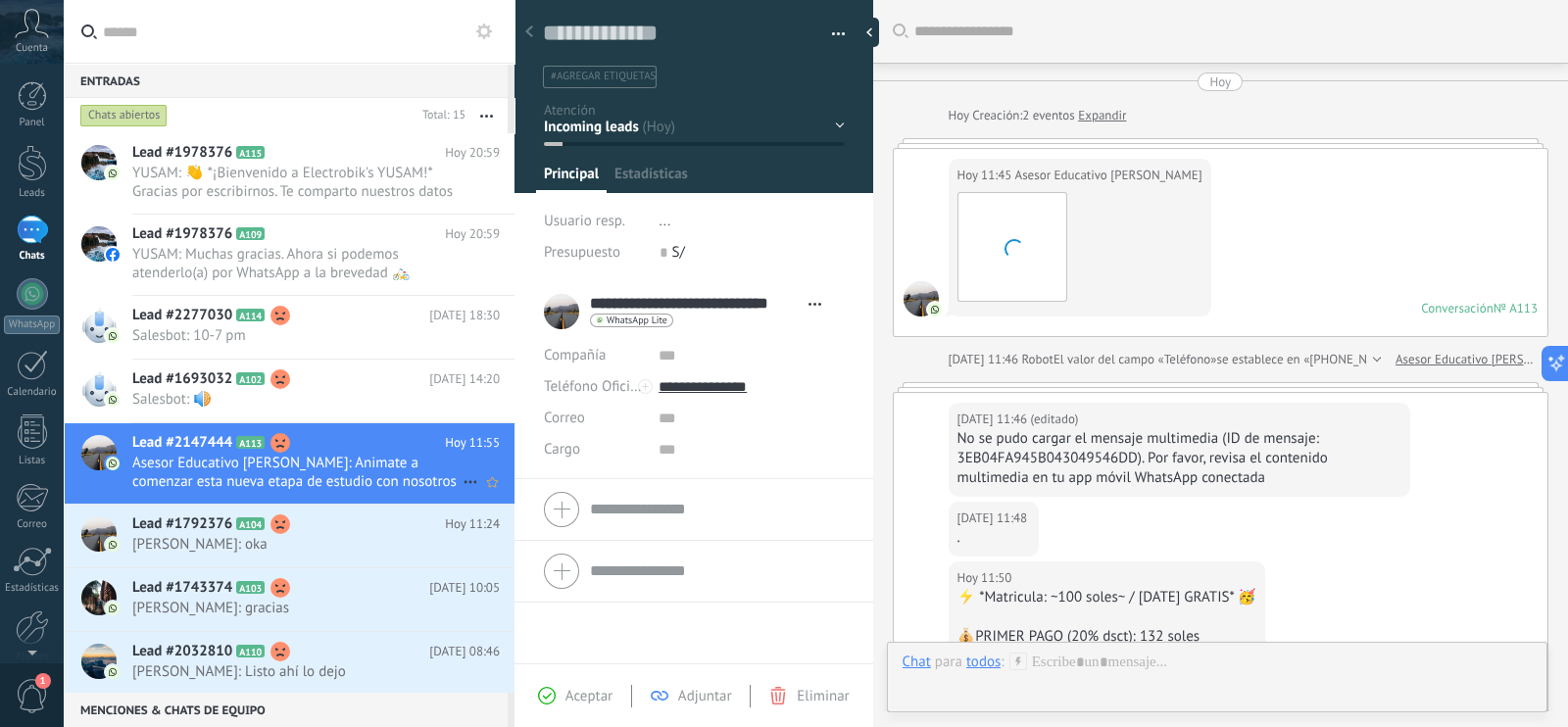 scroll, scrollTop: 430, scrollLeft: 0, axis: vertical 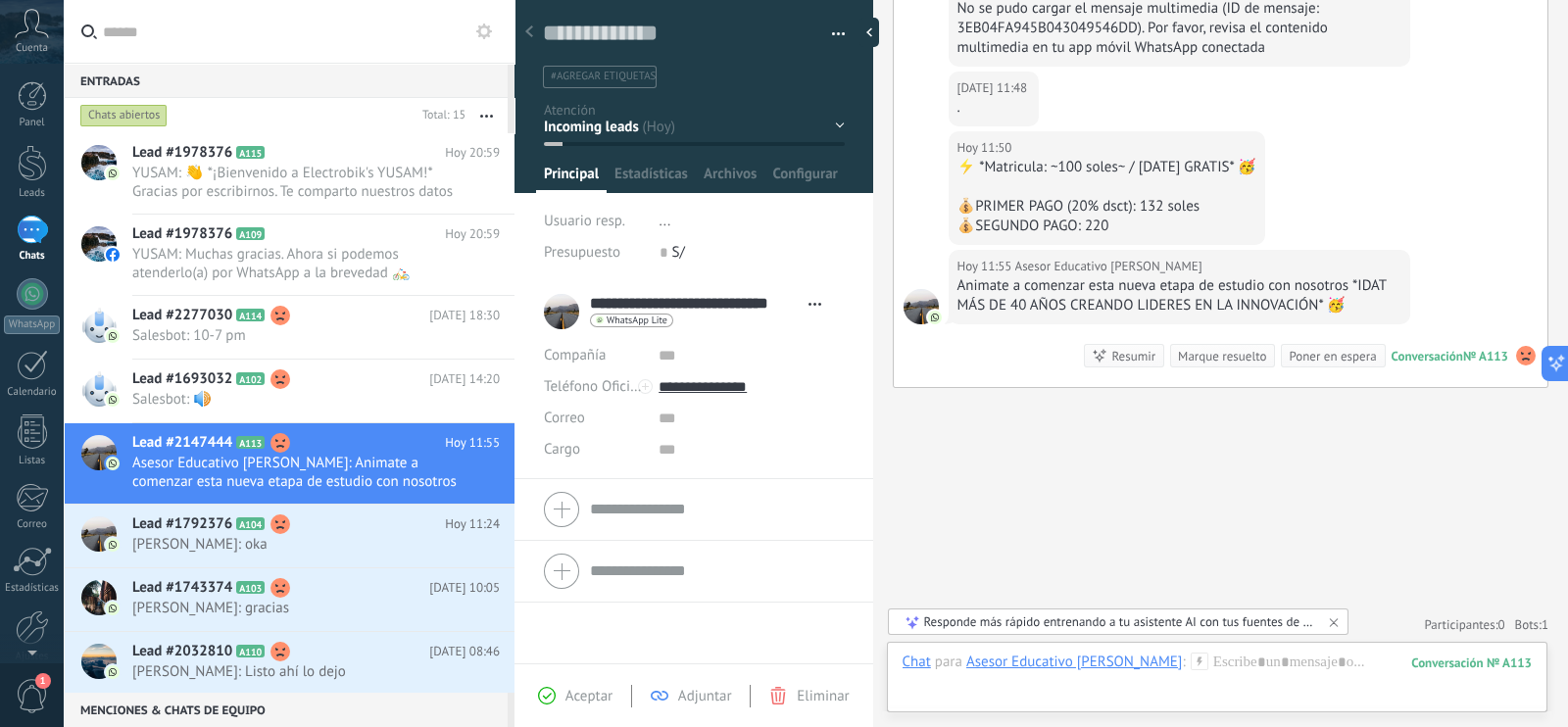 click on "Buscar Carga más [DATE] [DATE] Creación:  2  eventos   Expandir [DATE] 11:45 Asesor Educativo [PERSON_NAME]  Descargar Conversación  № A113 Conversación № A113 [DATE] 11:46 Robot  El valor del campo «Teléfono»  se establece en «[PHONE_NUMBER]» Asesor Educativo [PERSON_NAME][DATE] 11:46 Asesor Educativo [PERSON_NAME]  (editado) editado [DATE] 11:46 No se pudo cargar el mensaje multimedia (ID de mensaje: 3EB04FA945B043049546DD). Por favor, revisa el contenido multimedia en tu app móvil WhatsApp conectada [DATE] 11:48 Asesor Educativo [PERSON_NAME]  . [DATE] 11:50 Asesor Educativo [PERSON_NAME]  ⚡ *Matricula: ~100 soles~  / [DATE] GRATIS* 🥳   💰PRIMER PAGO (20% dsct): 132 soles 💰SEGUNDO PAGO: 220 [DATE] 11:55 Asesor Educativo [PERSON_NAME]  Animate a comenzar esta nueva etapa de estudio con nosotros *IDAT MÁS DE 40 AÑOS CREANDO LIDERES EN LA INNOVACIÓN* 🥳 Conversación  № A113 Conversación № A113 Resumir Resumir Marque resuelto Poner en espera [DATE] 11:55 Conversación № A113 No hay tareas.  0 1" at bounding box center (1221, 150) 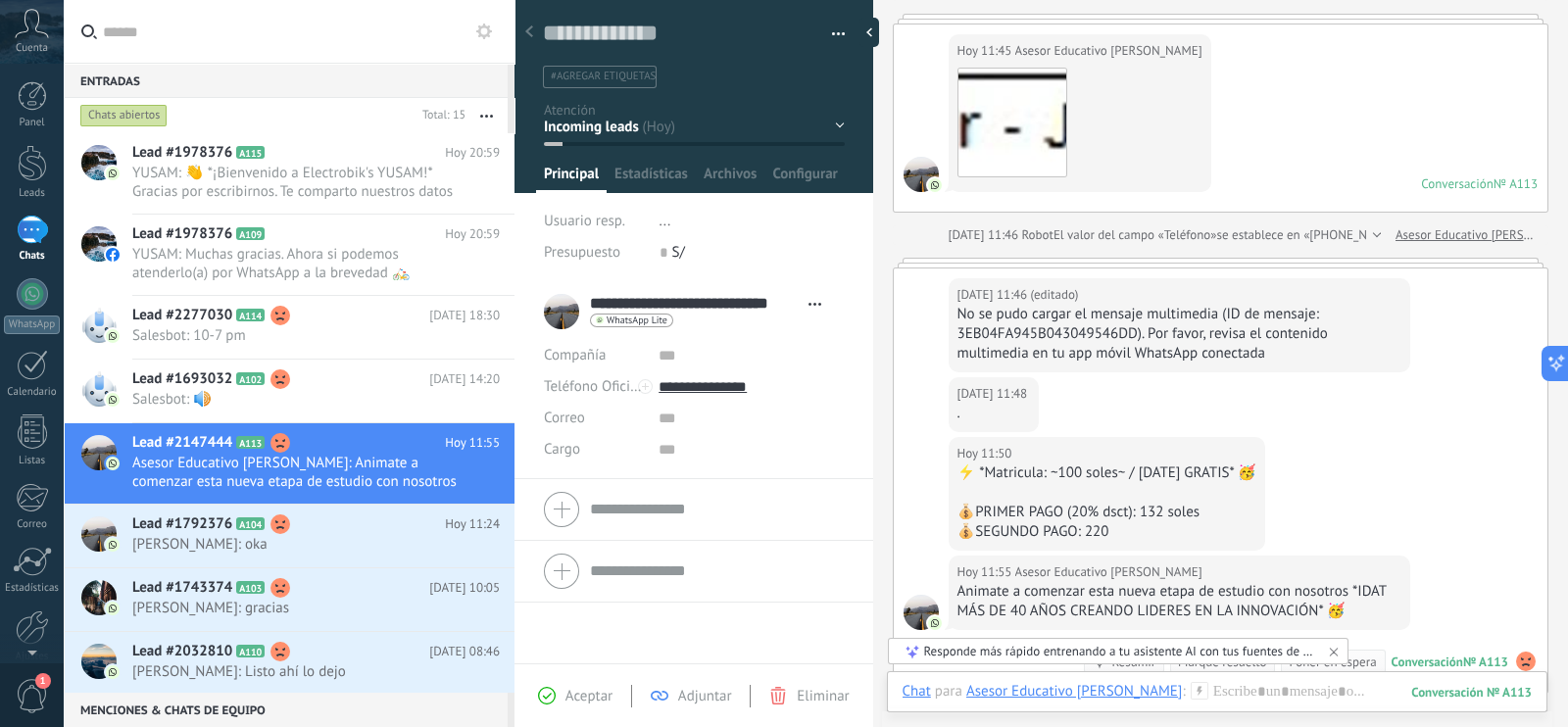 scroll, scrollTop: 0, scrollLeft: 0, axis: both 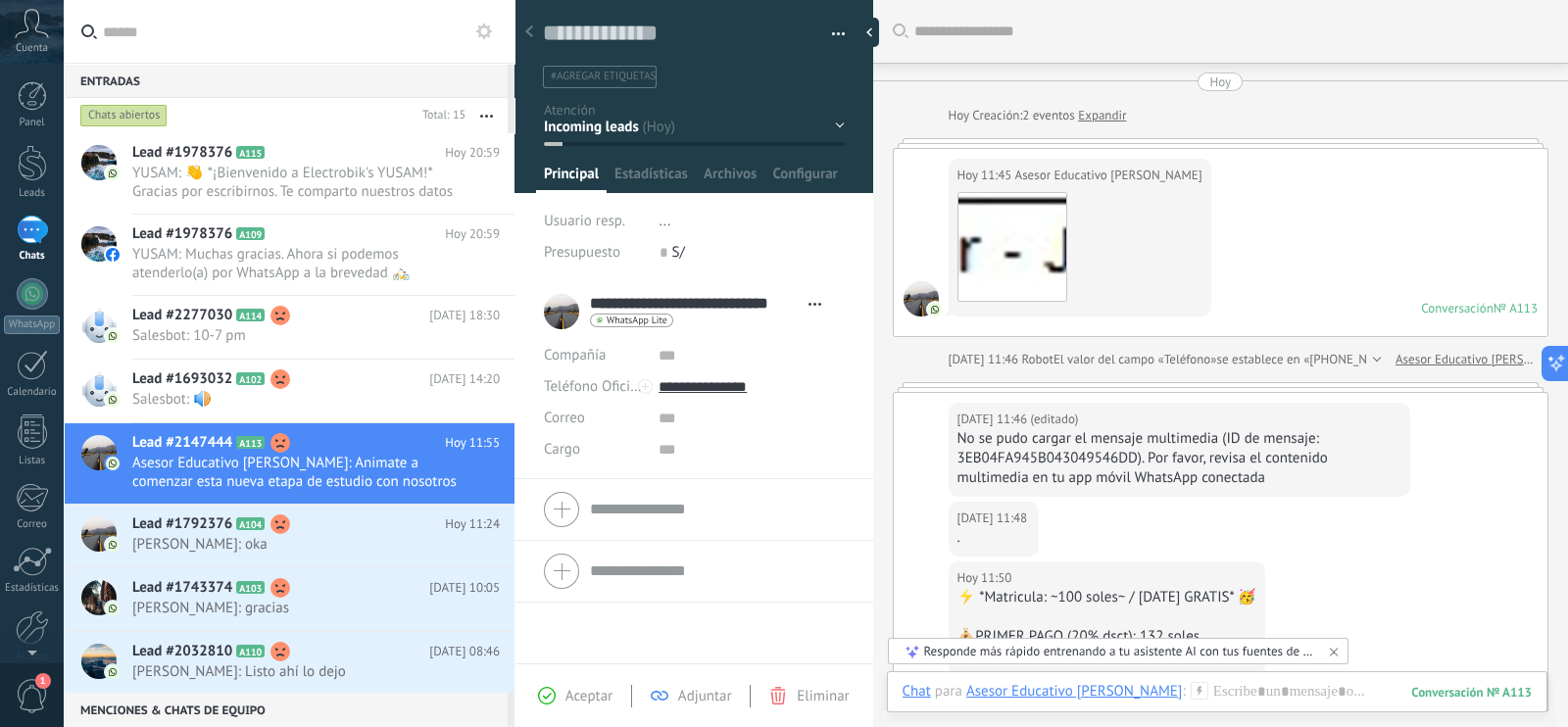 click on "Atención Facebook
Atención WhatsApp
Pedir fotos y/o videos
Últimas llamadas
Cotizaciones" at bounding box center (0, 0) 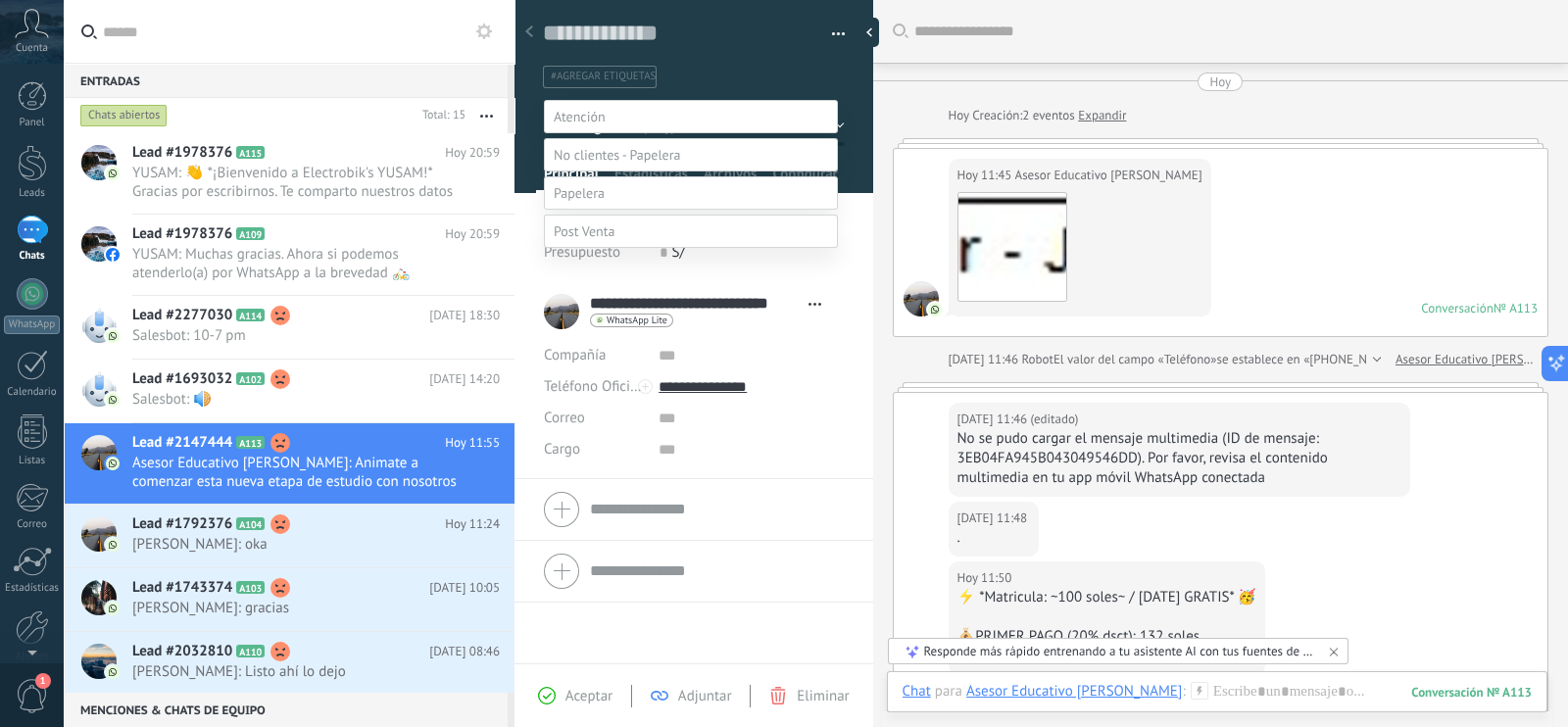 click on "Venta Perdido" at bounding box center [0, 0] 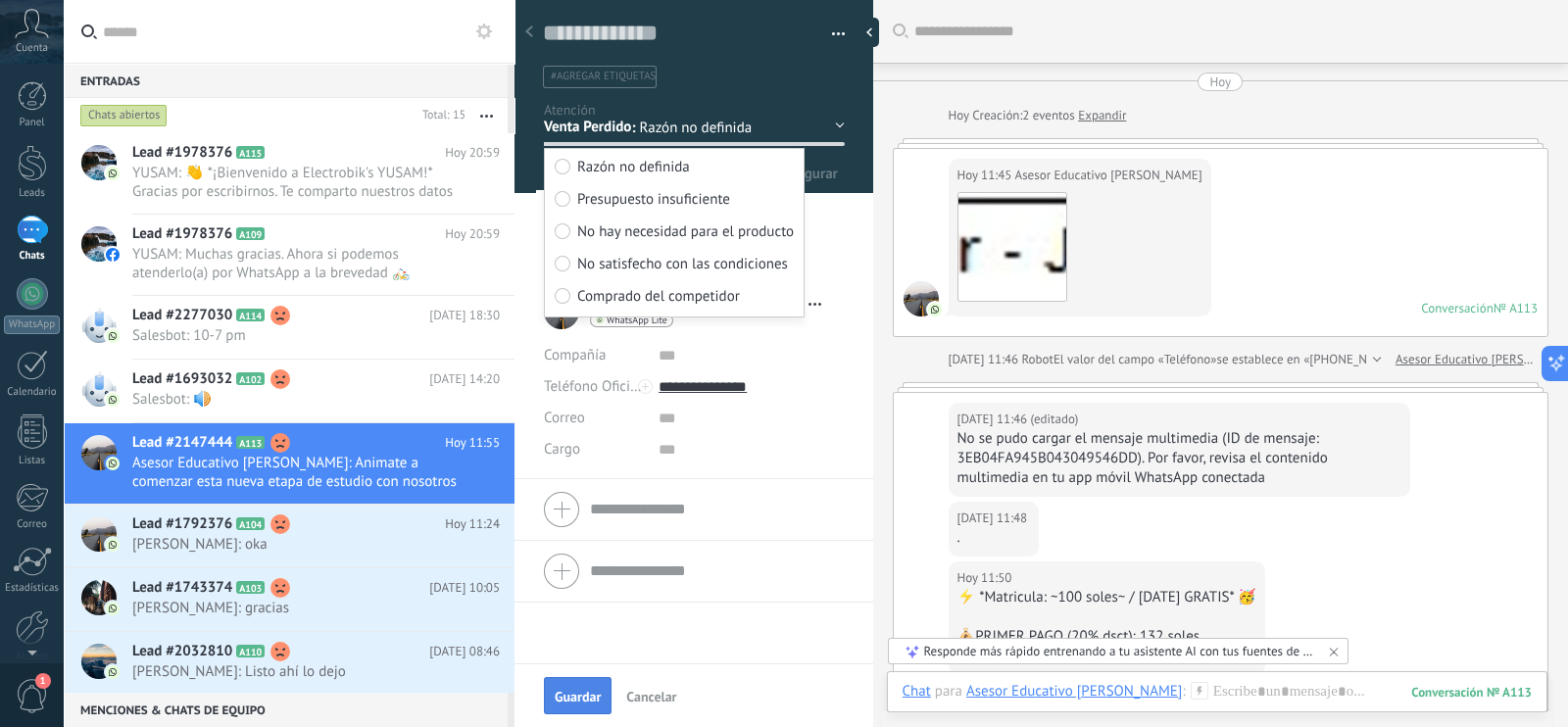 click on "Guardar" at bounding box center (577, 696) 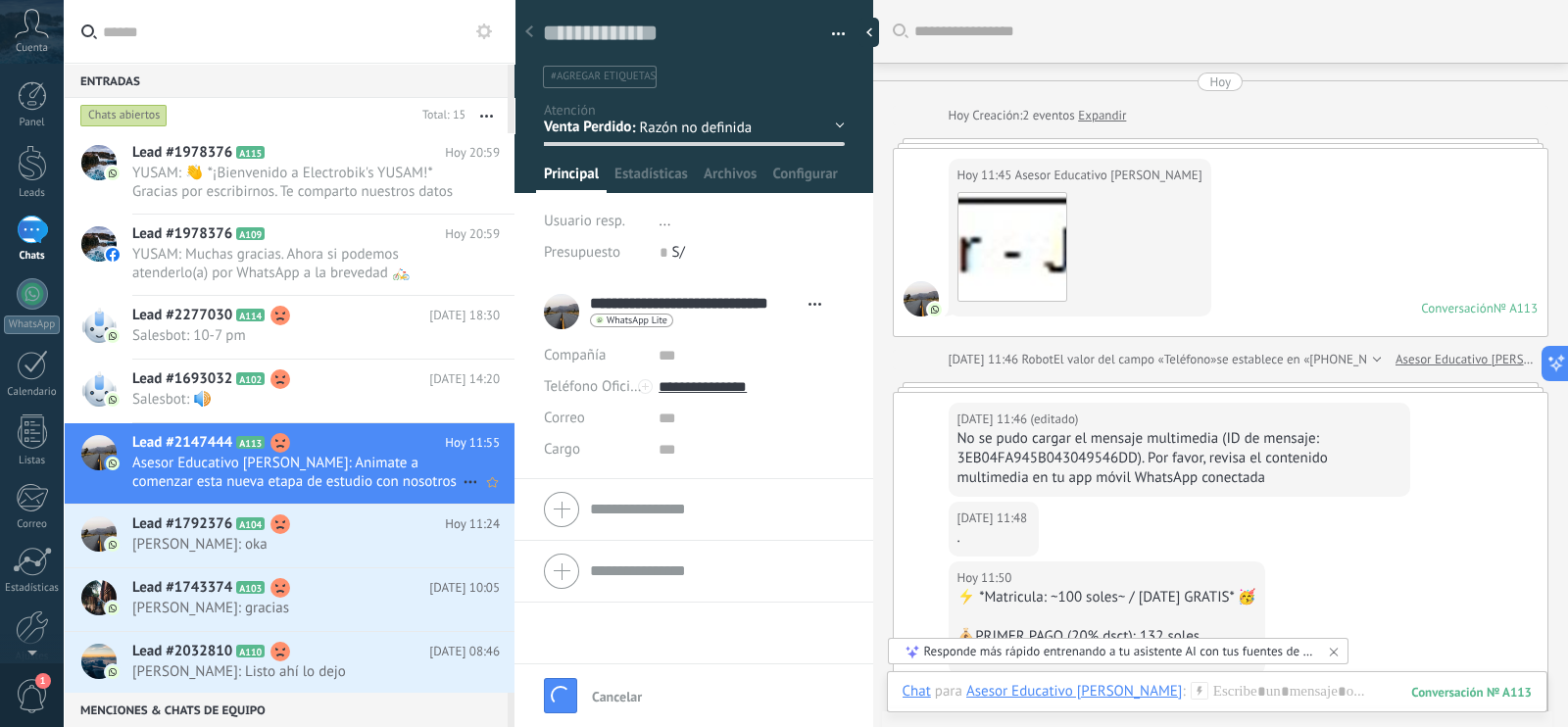 scroll, scrollTop: 168, scrollLeft: 0, axis: vertical 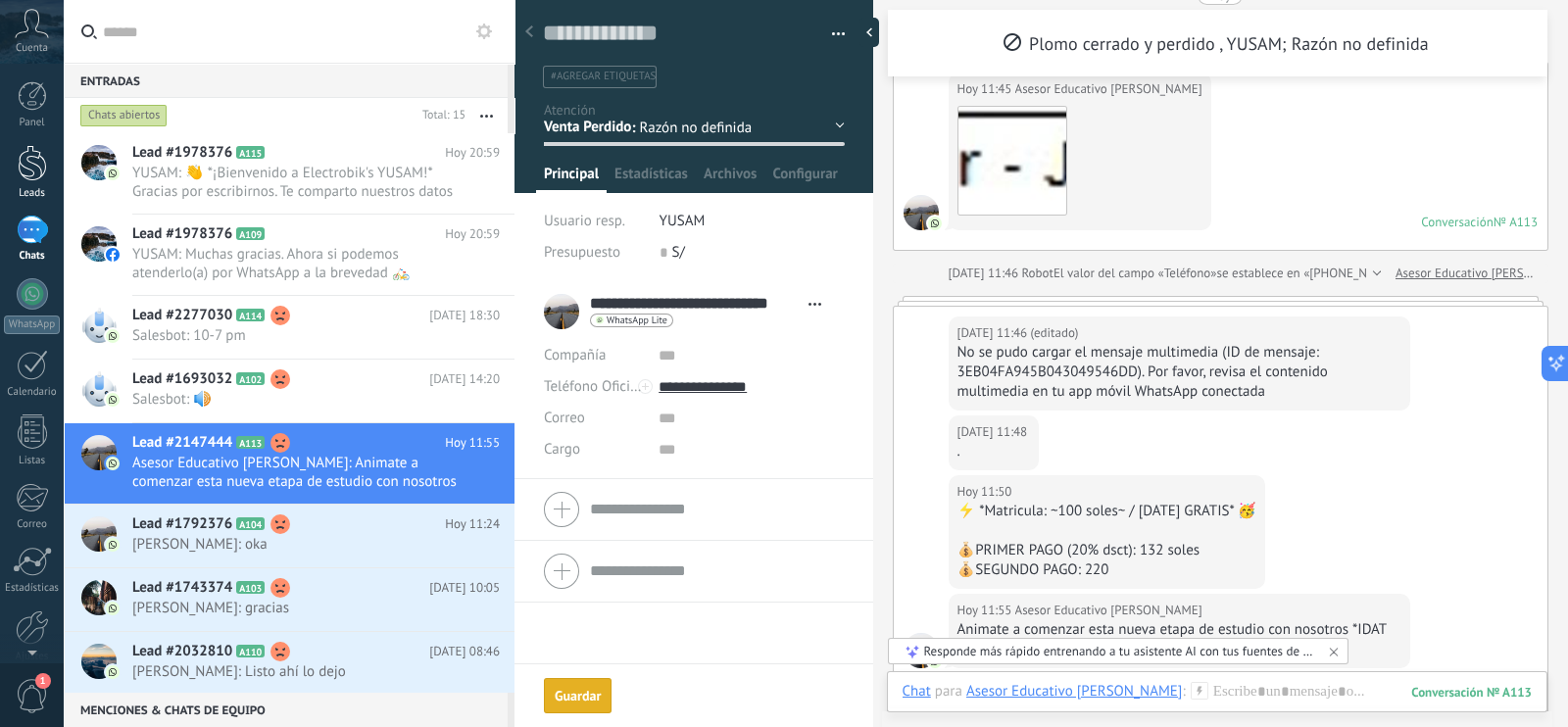 click on "Leads" at bounding box center [31, 172] 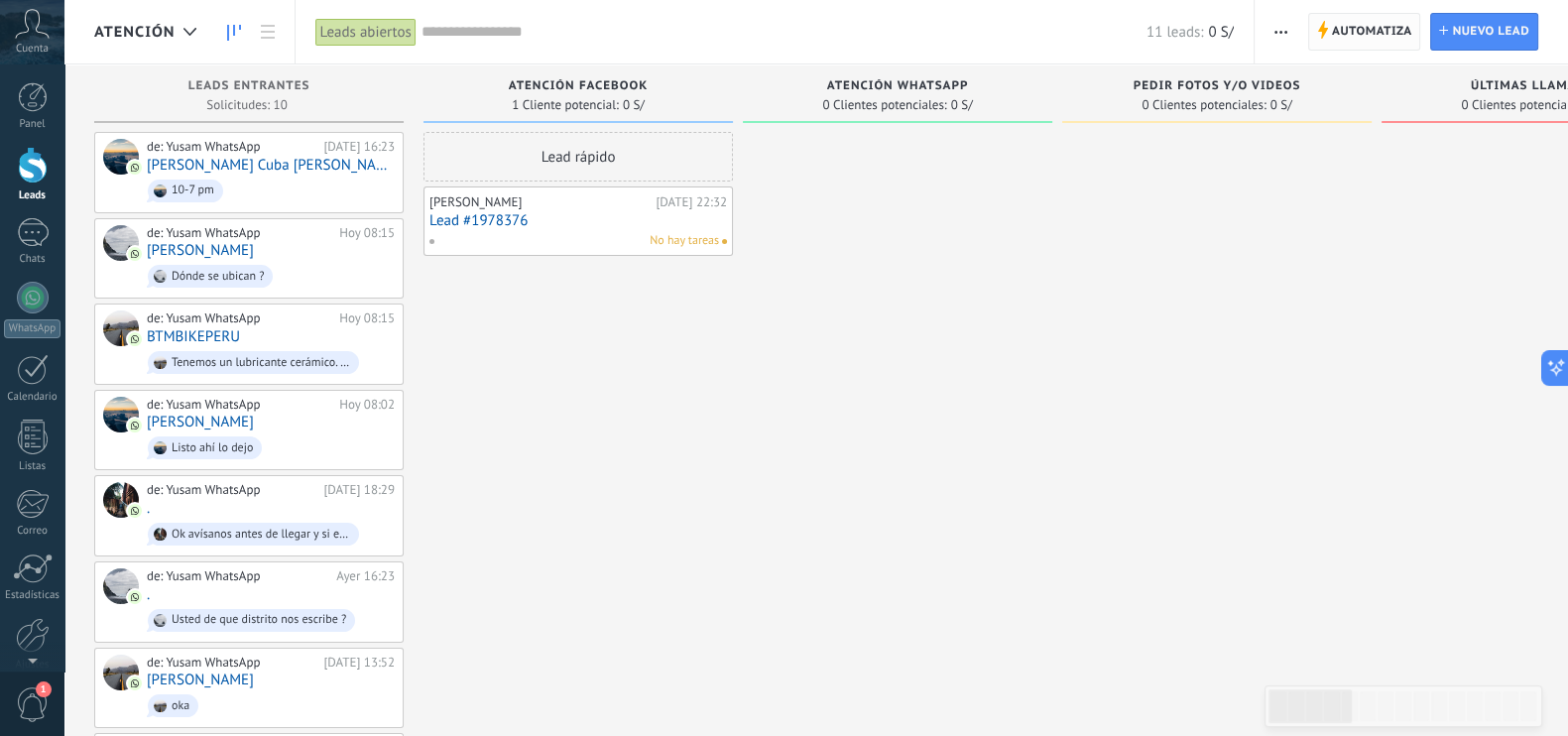 click on "Automatiza" at bounding box center [1372, 32] 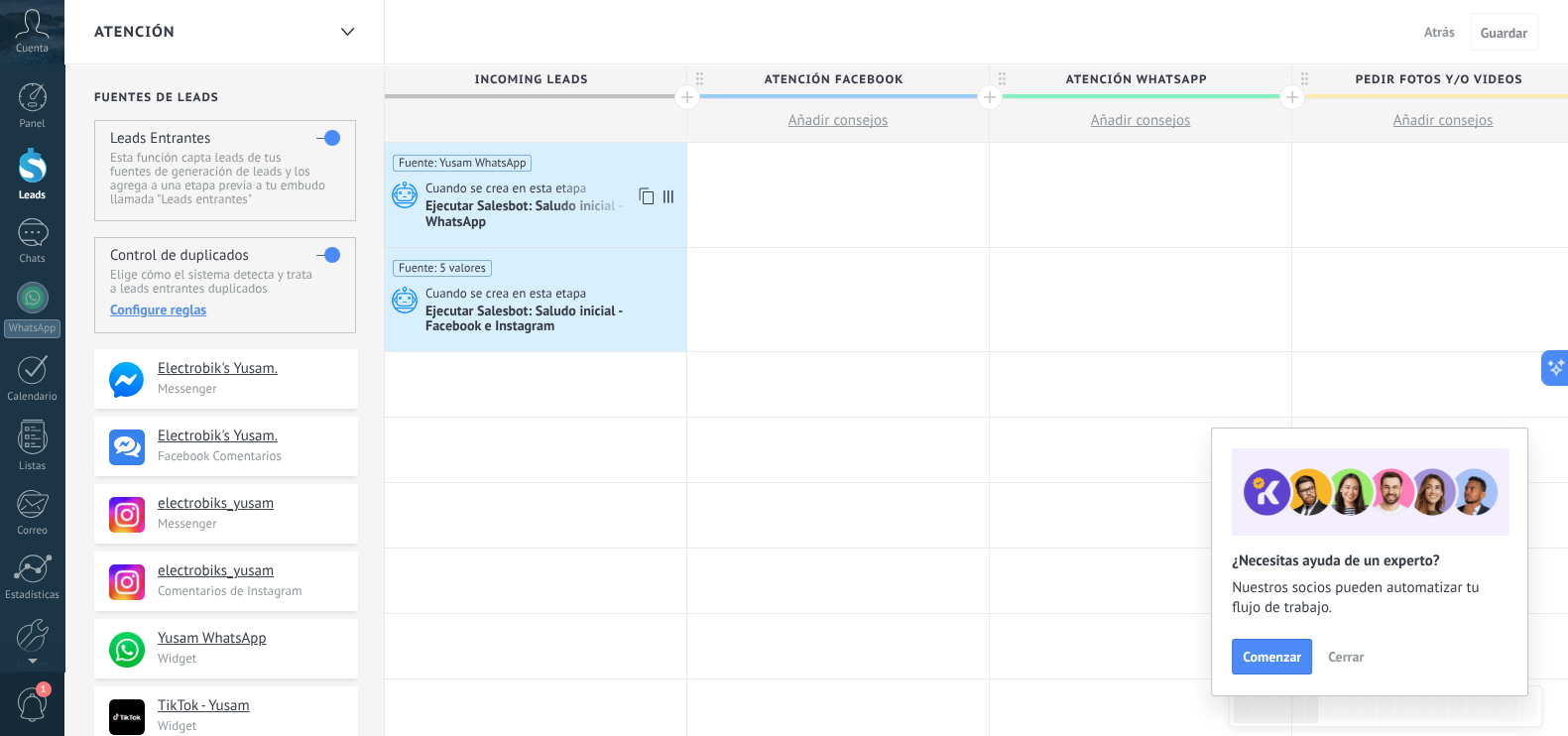 click on "Ejecutar Salesbot: Saludo inicial - WhatsApp" at bounding box center [553, 215] 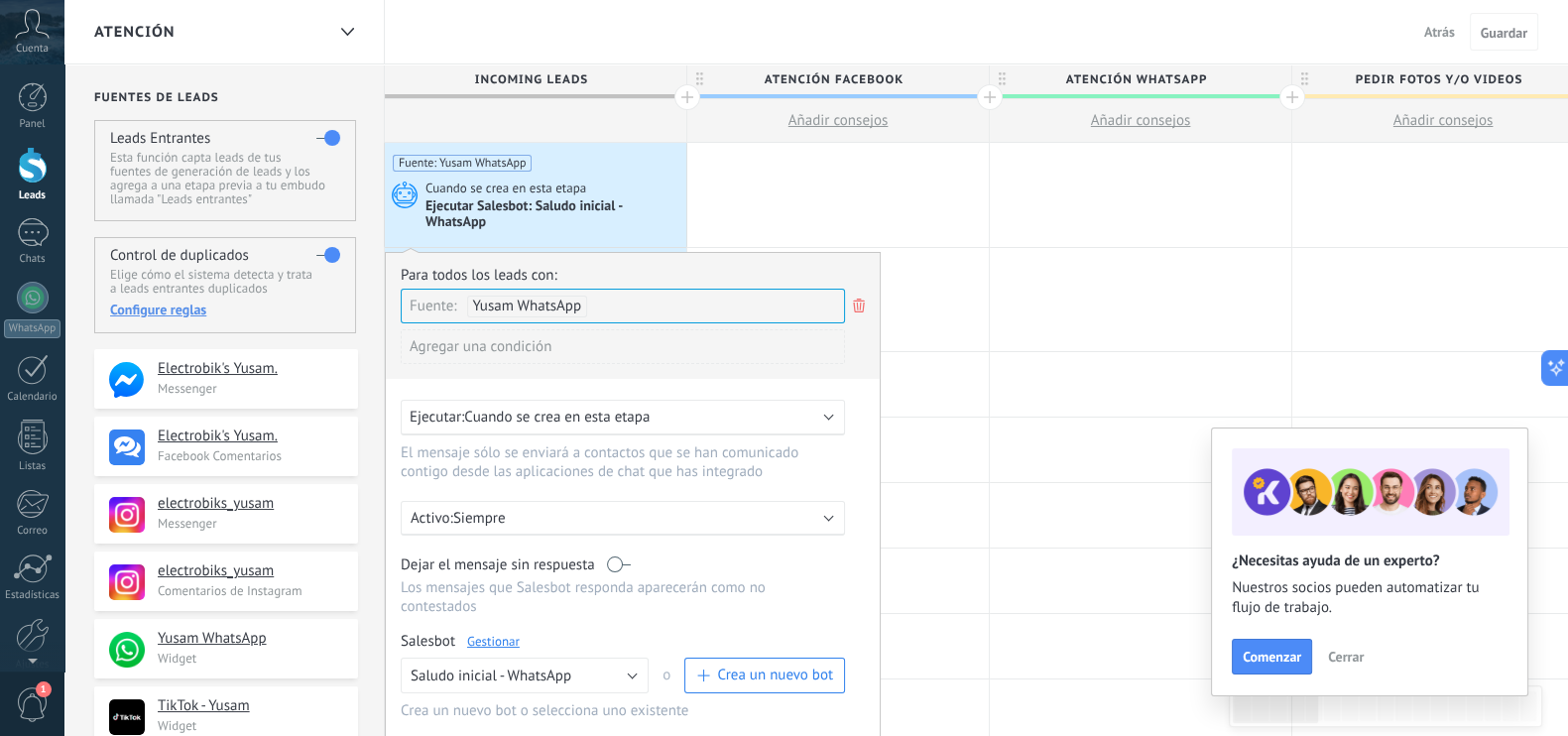 click on "Gestionar" at bounding box center [493, 641] 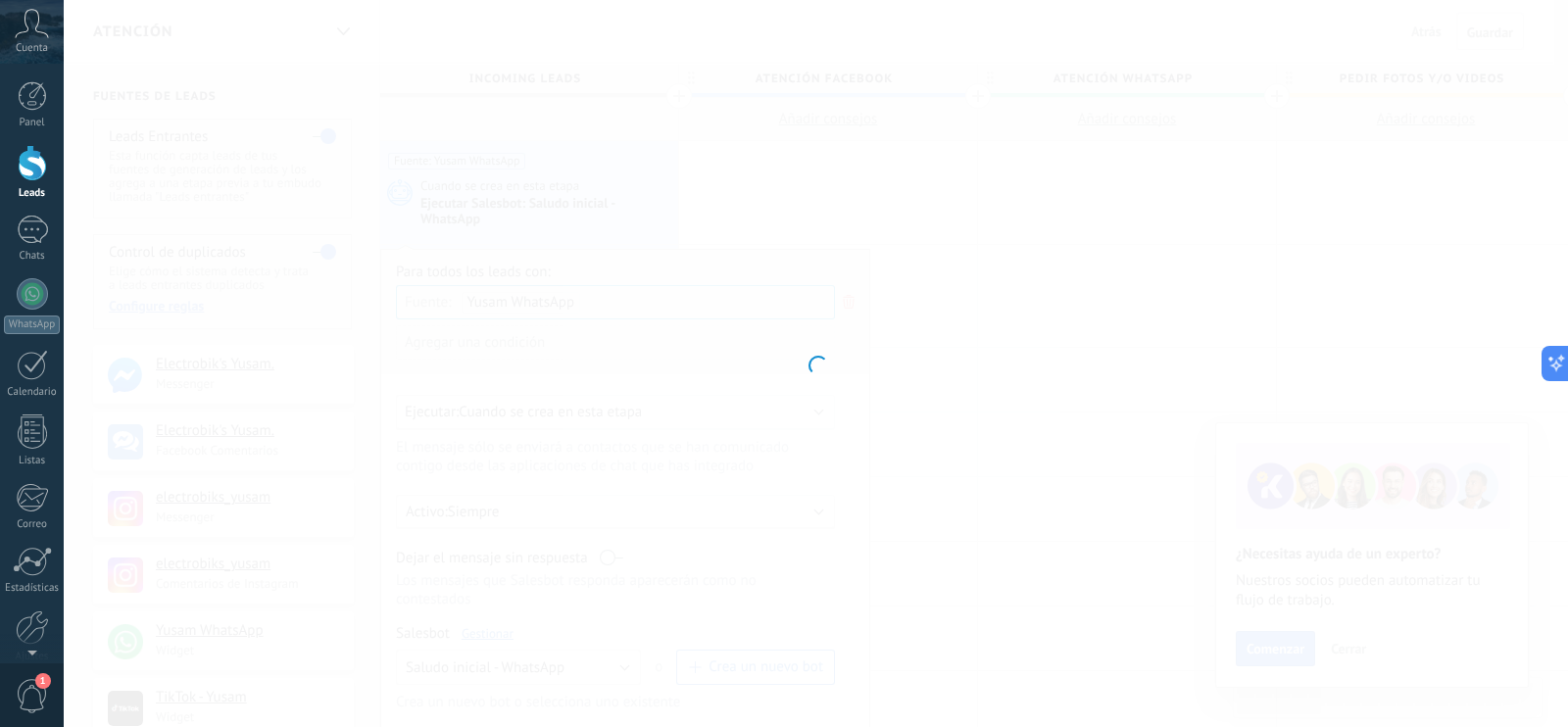 type on "**********" 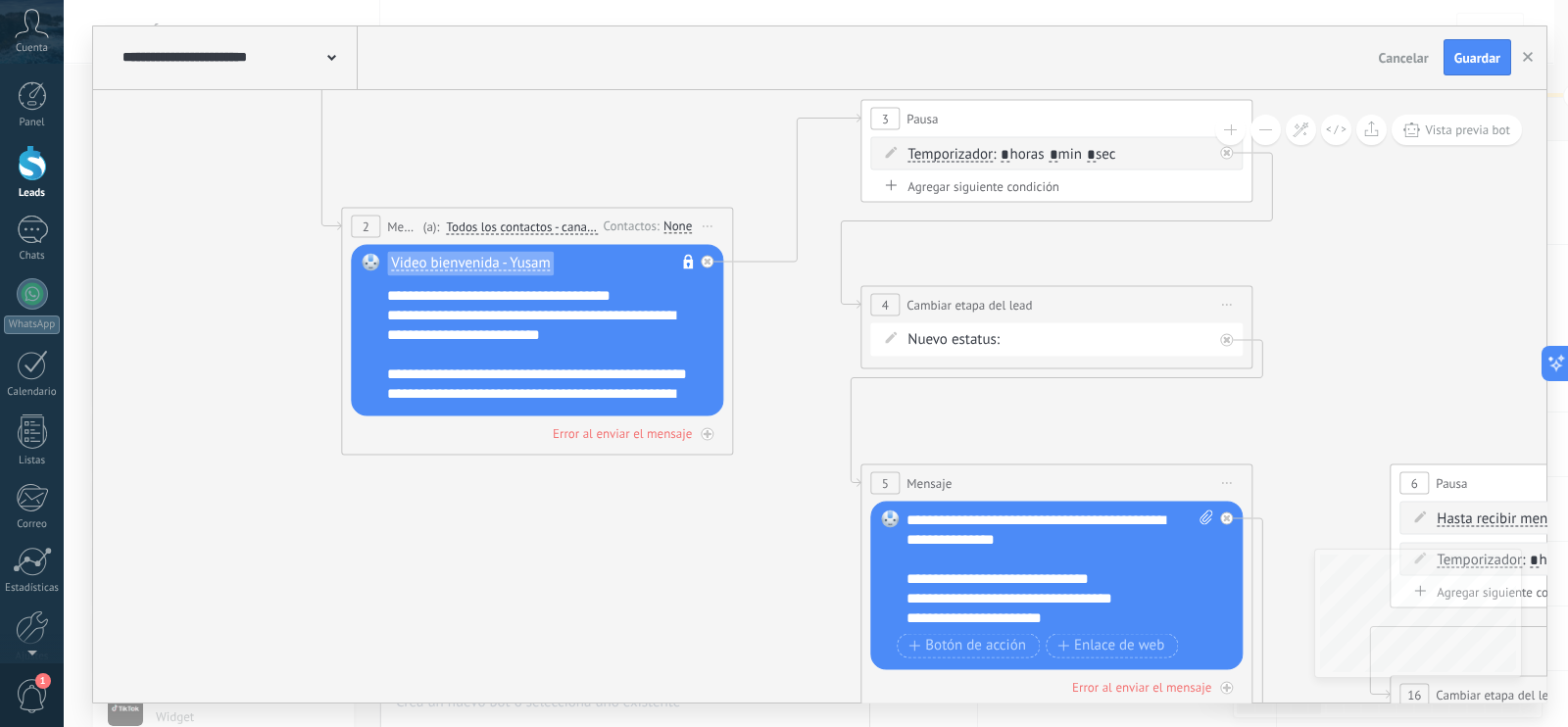 drag, startPoint x: 1134, startPoint y: 473, endPoint x: 746, endPoint y: 108, distance: 532.6997 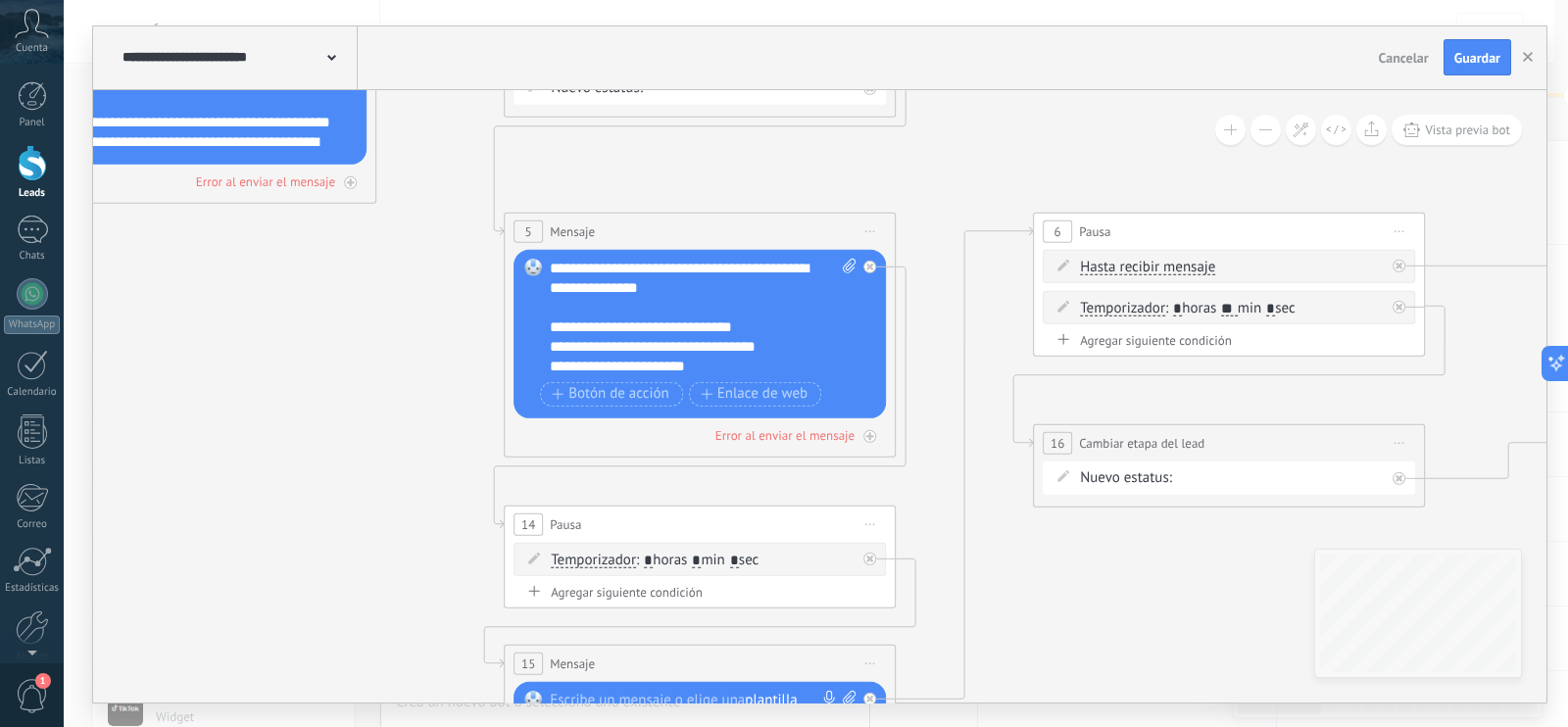 drag, startPoint x: 763, startPoint y: 469, endPoint x: 358, endPoint y: 166, distance: 505.80036 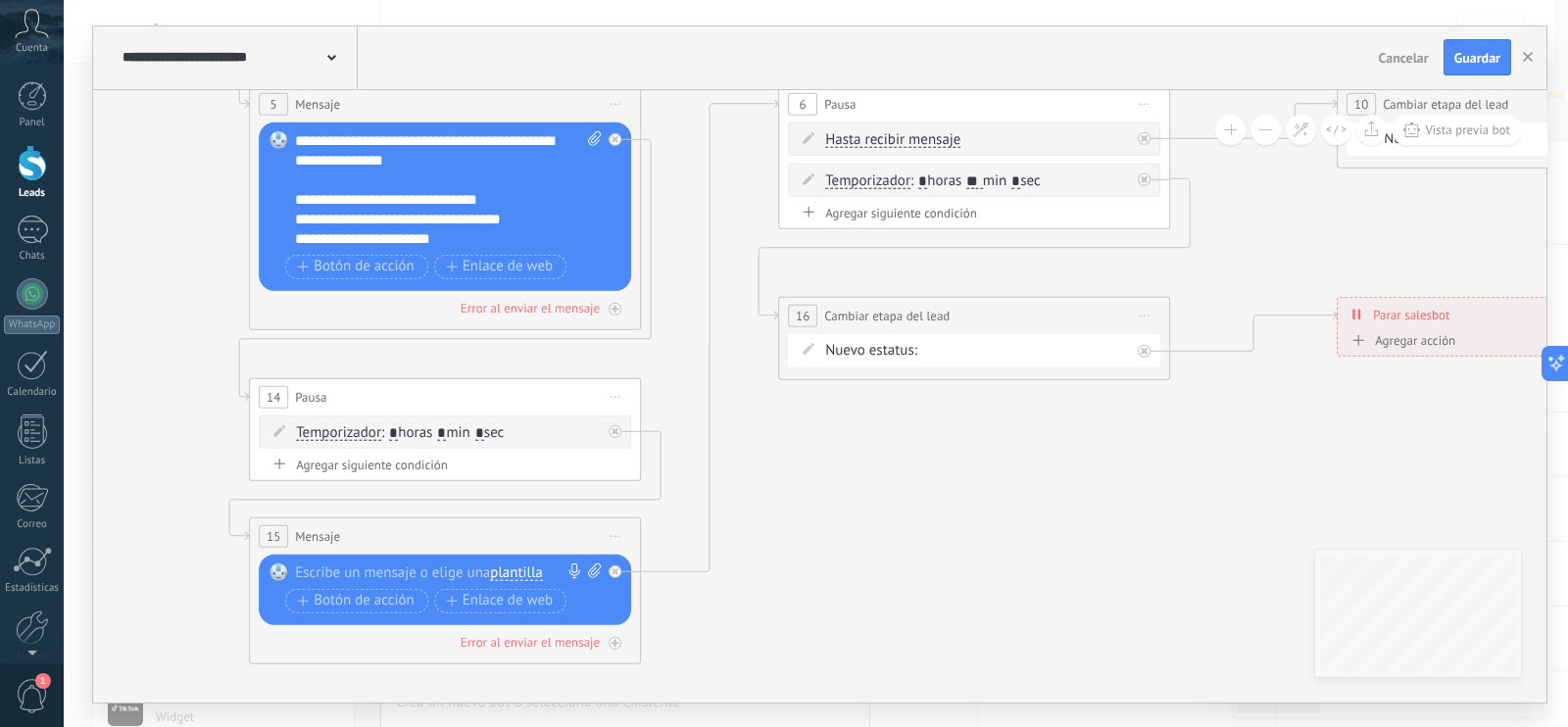 drag, startPoint x: 1009, startPoint y: 530, endPoint x: 808, endPoint y: 468, distance: 210.34495 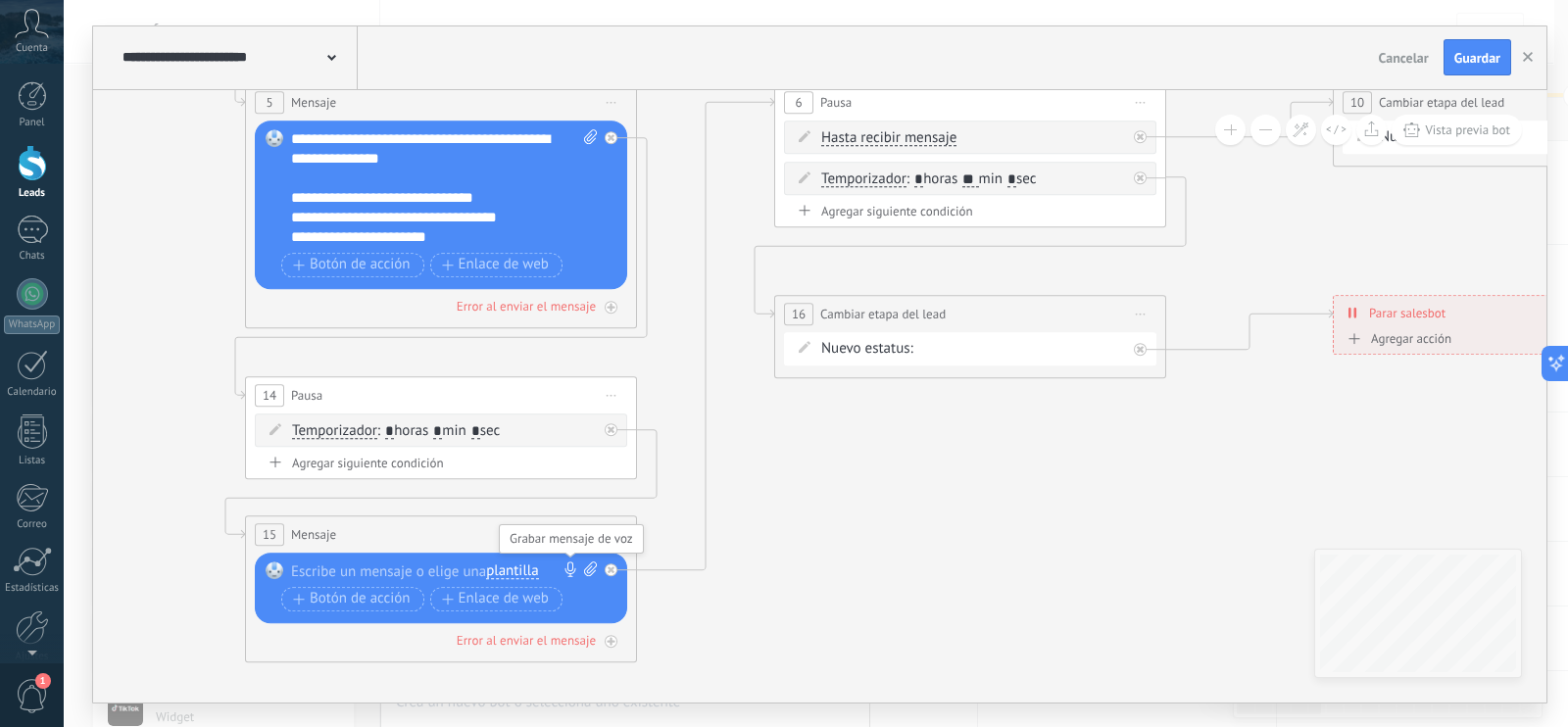 click 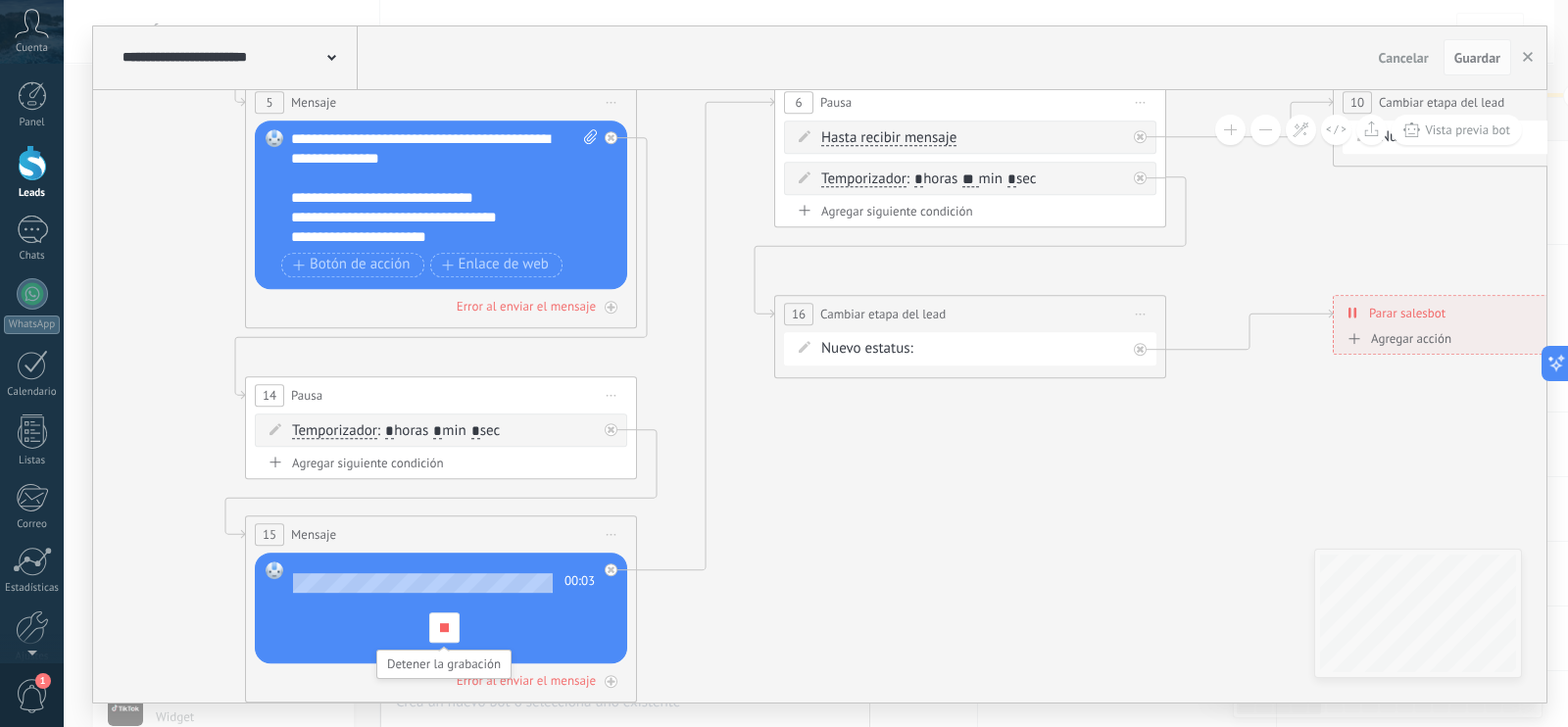 click at bounding box center [444, 627] 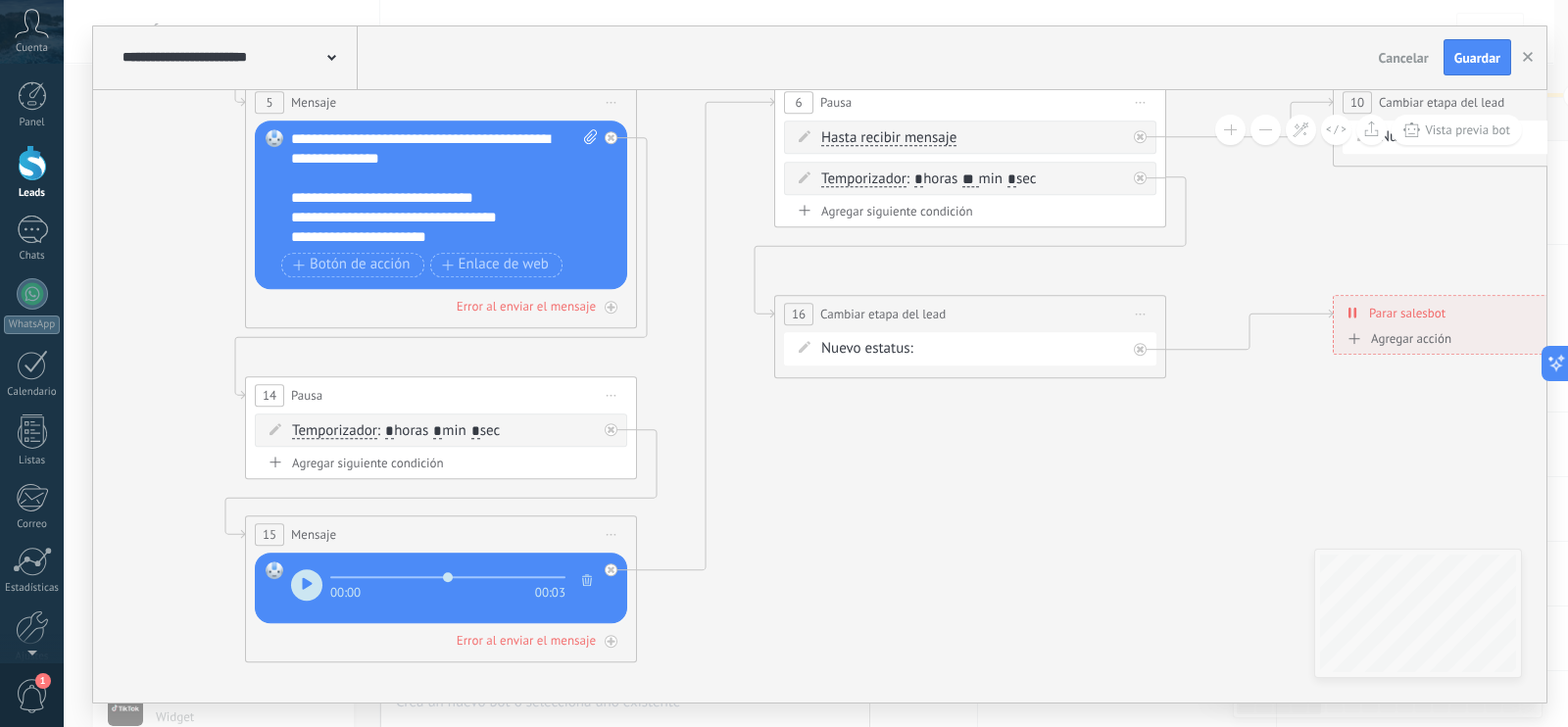 click 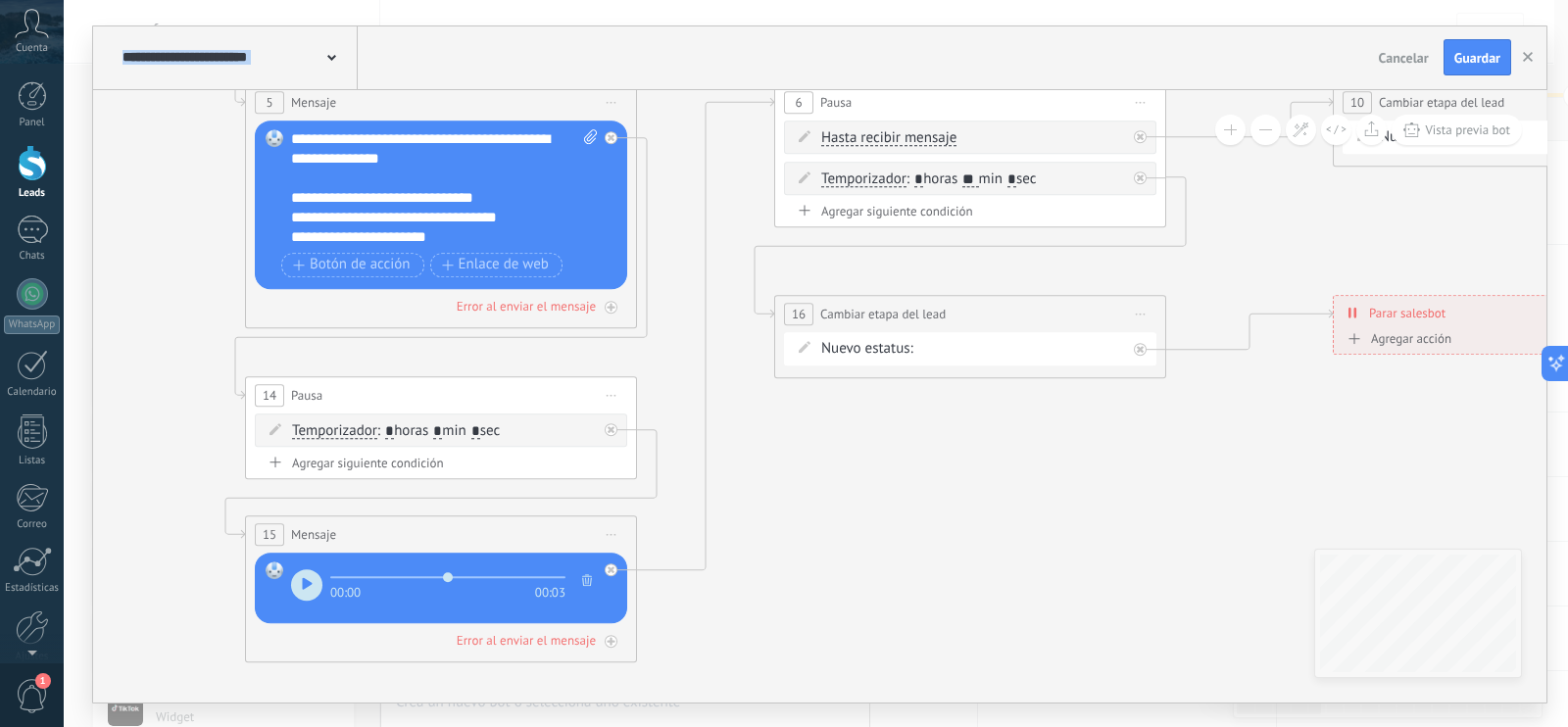 click 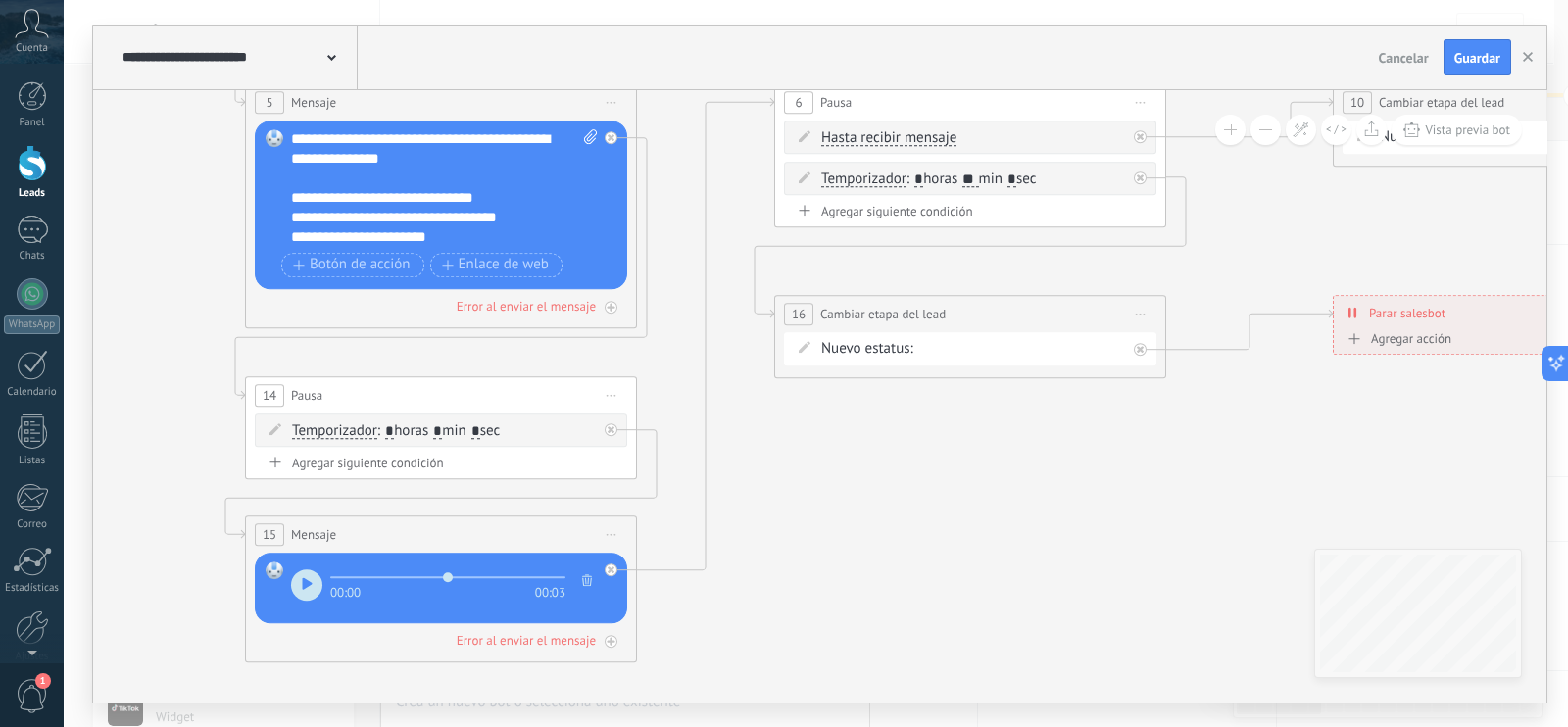 click 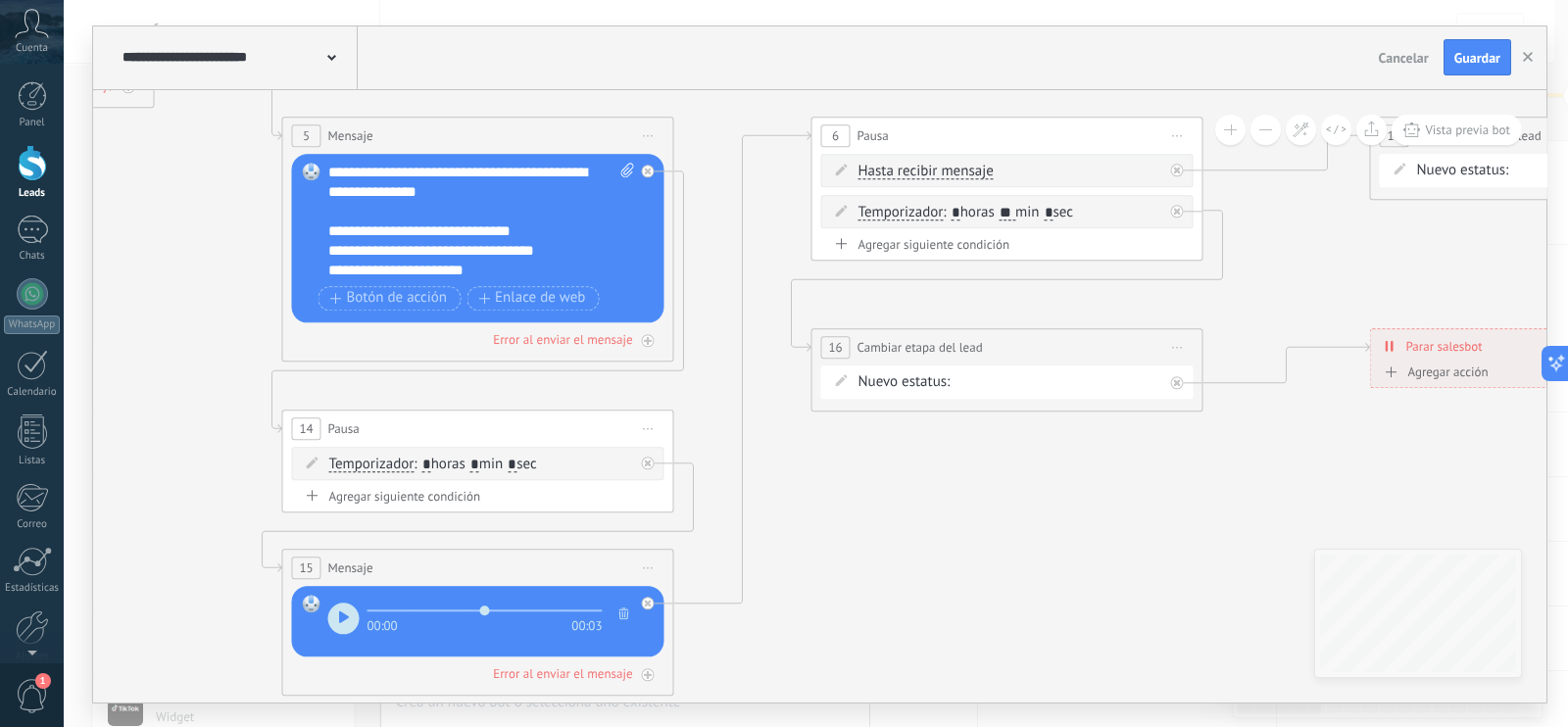 drag, startPoint x: 691, startPoint y: 267, endPoint x: 1026, endPoint y: 501, distance: 408.63309 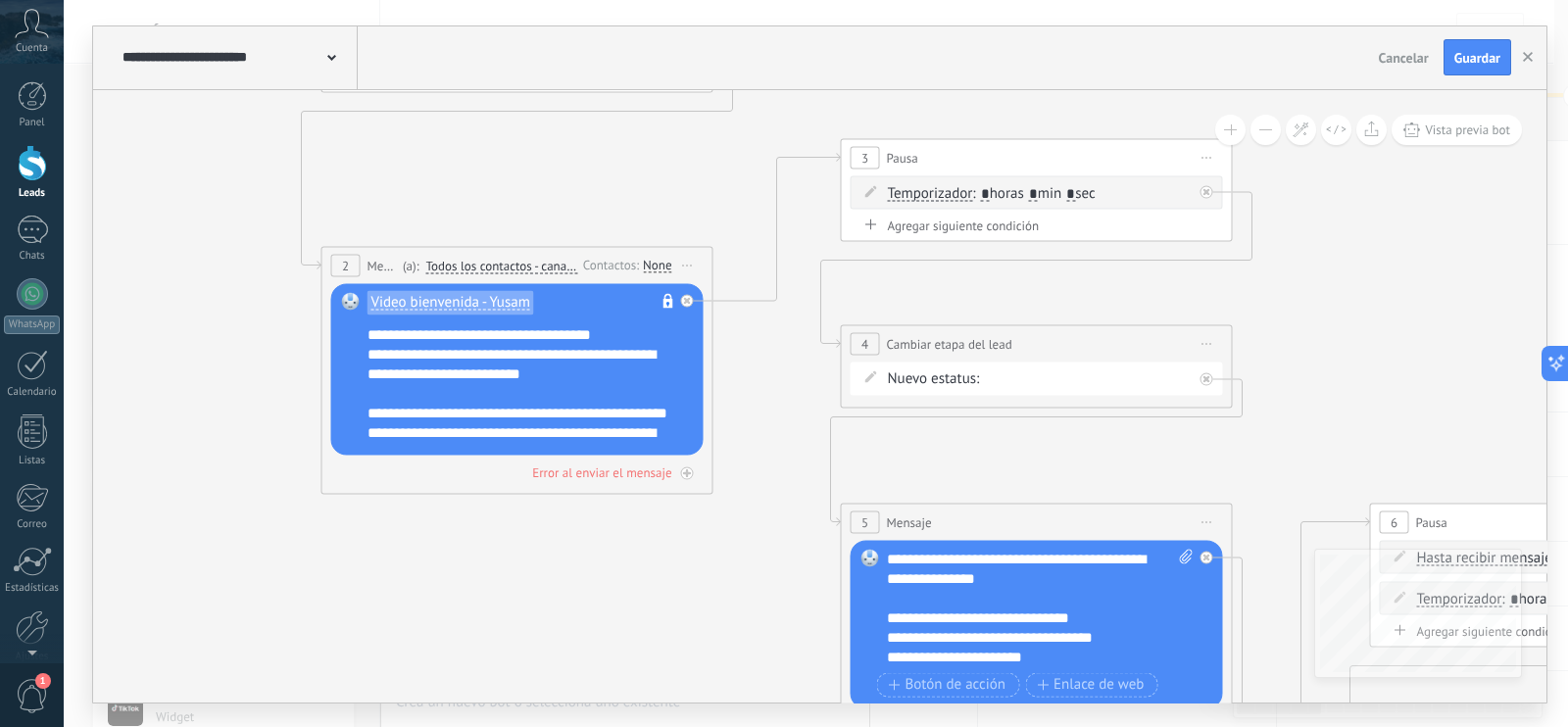 drag, startPoint x: 527, startPoint y: 360, endPoint x: 787, endPoint y: 546, distance: 319.68109 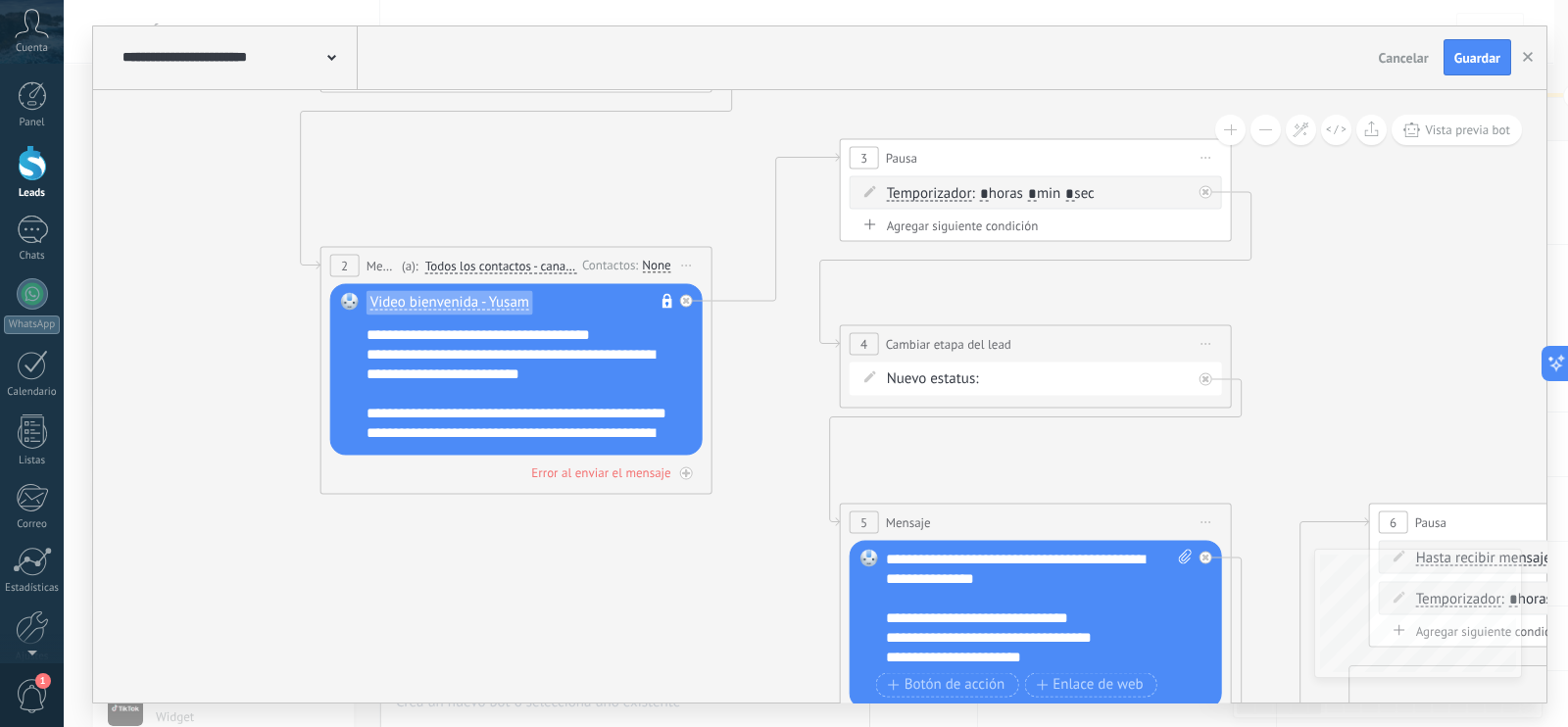 click on "None" at bounding box center [656, 266] 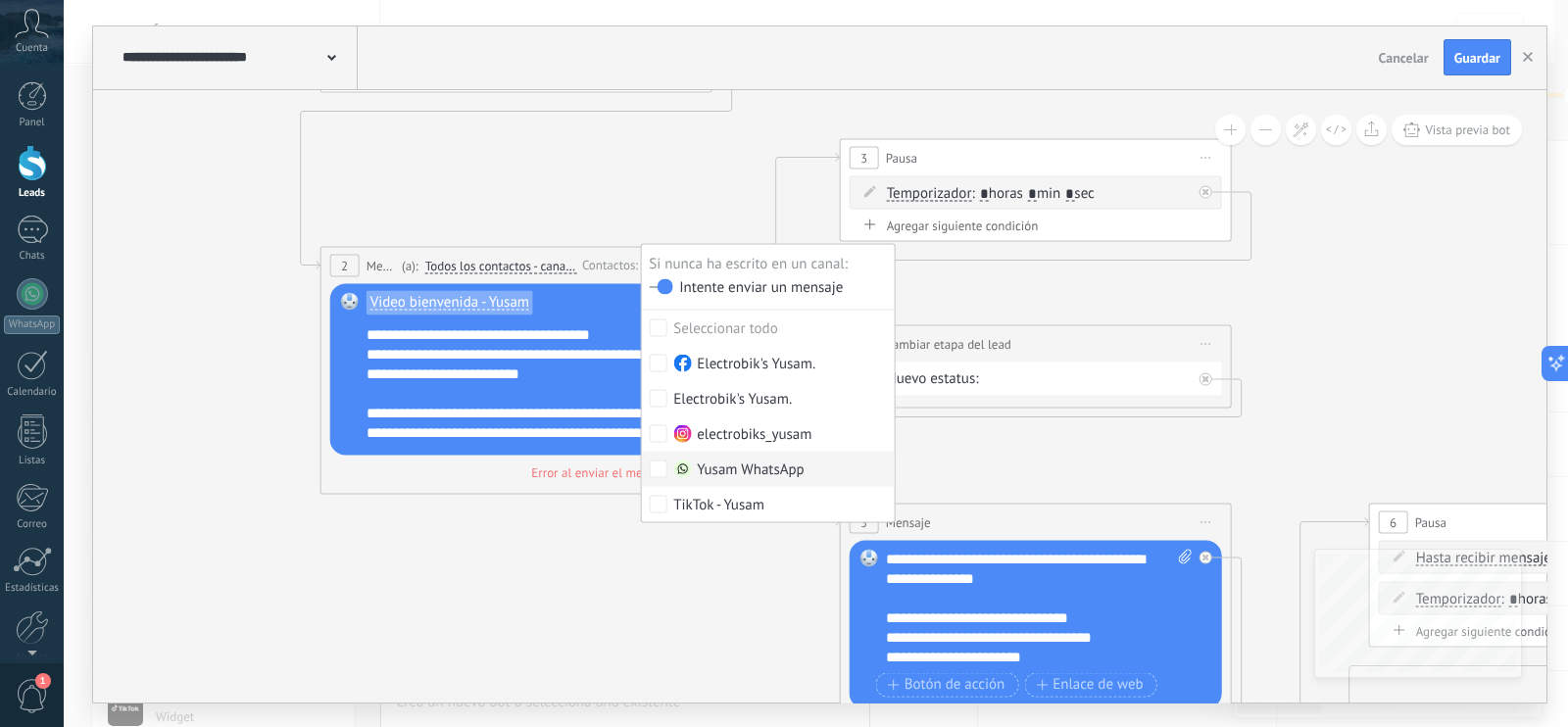 click on "Yusam WhatsApp" at bounding box center (767, 469) 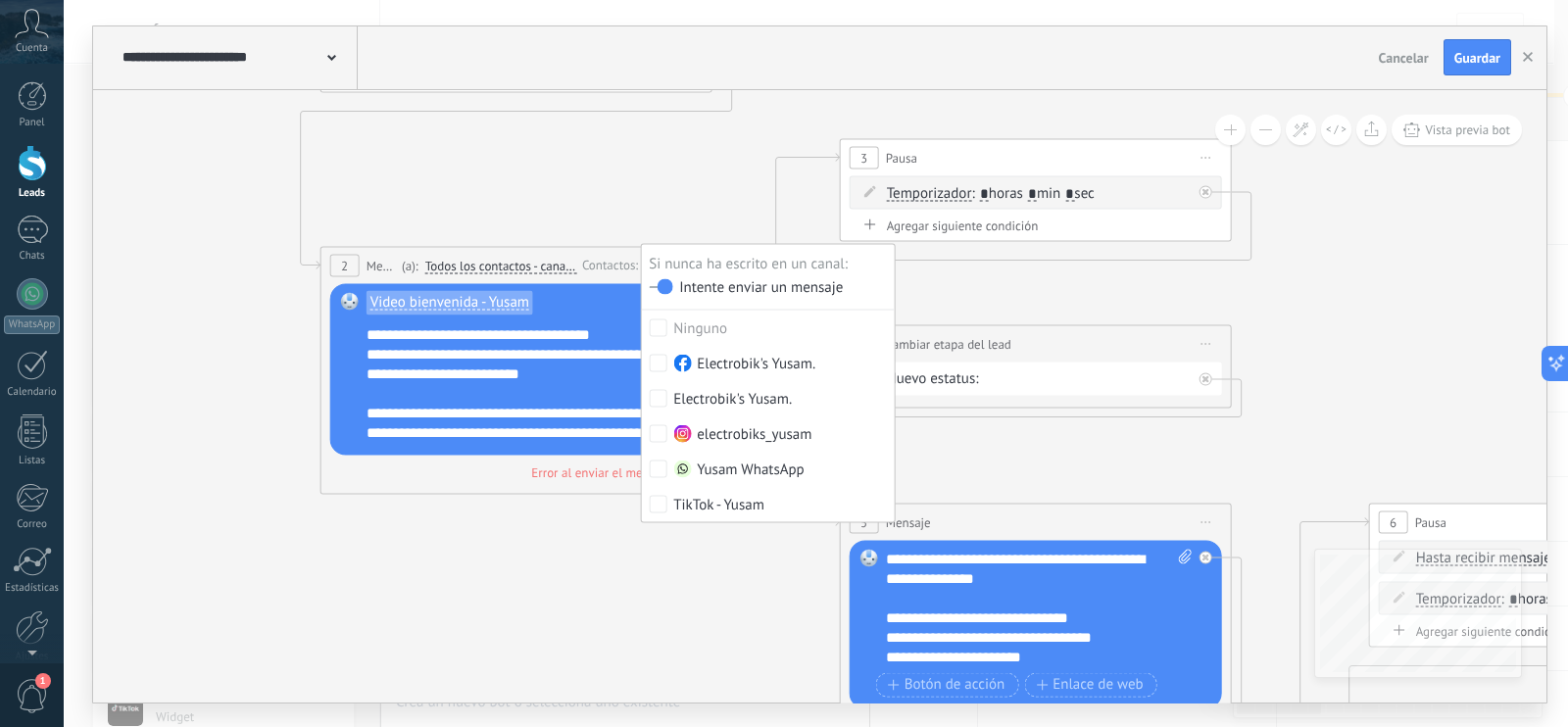 click 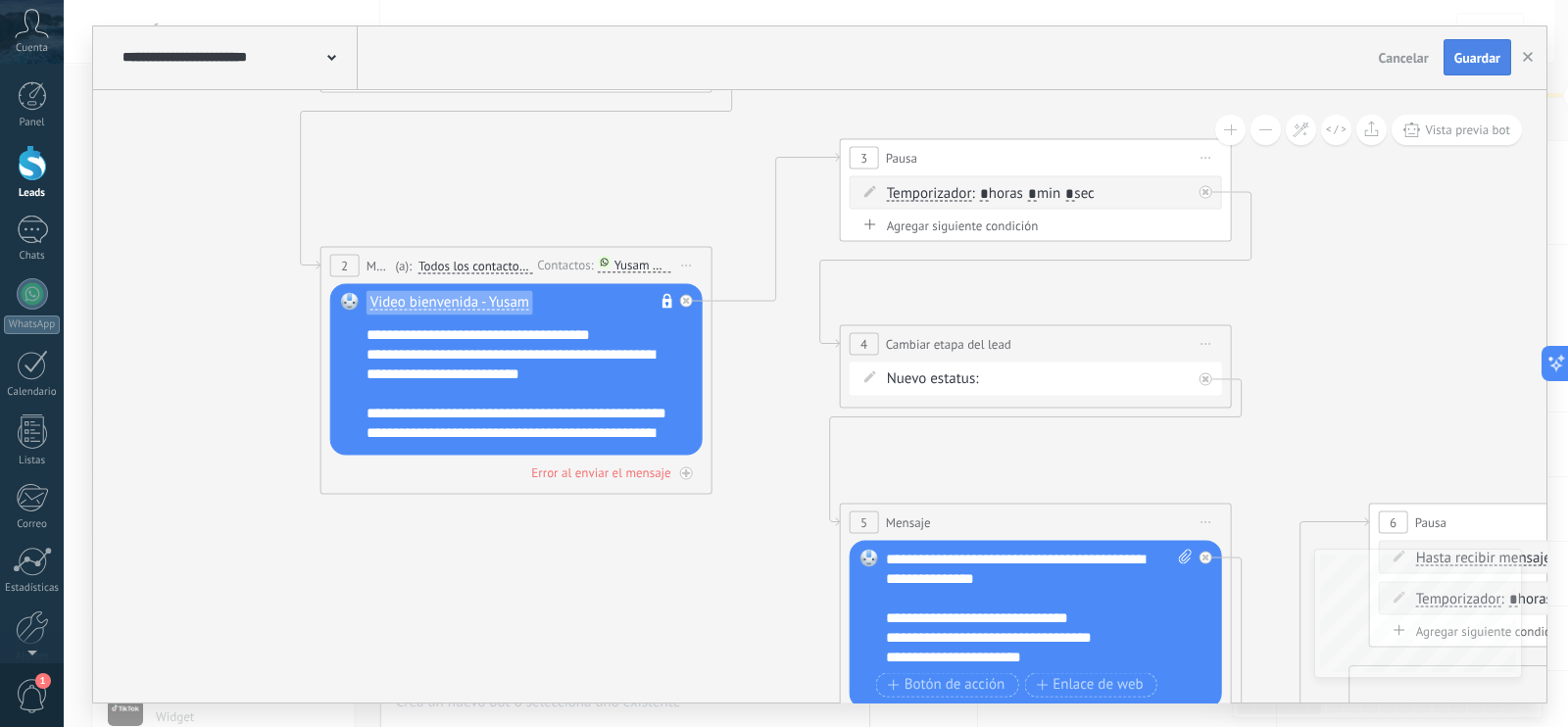 click on "Guardar" at bounding box center (1477, 58) 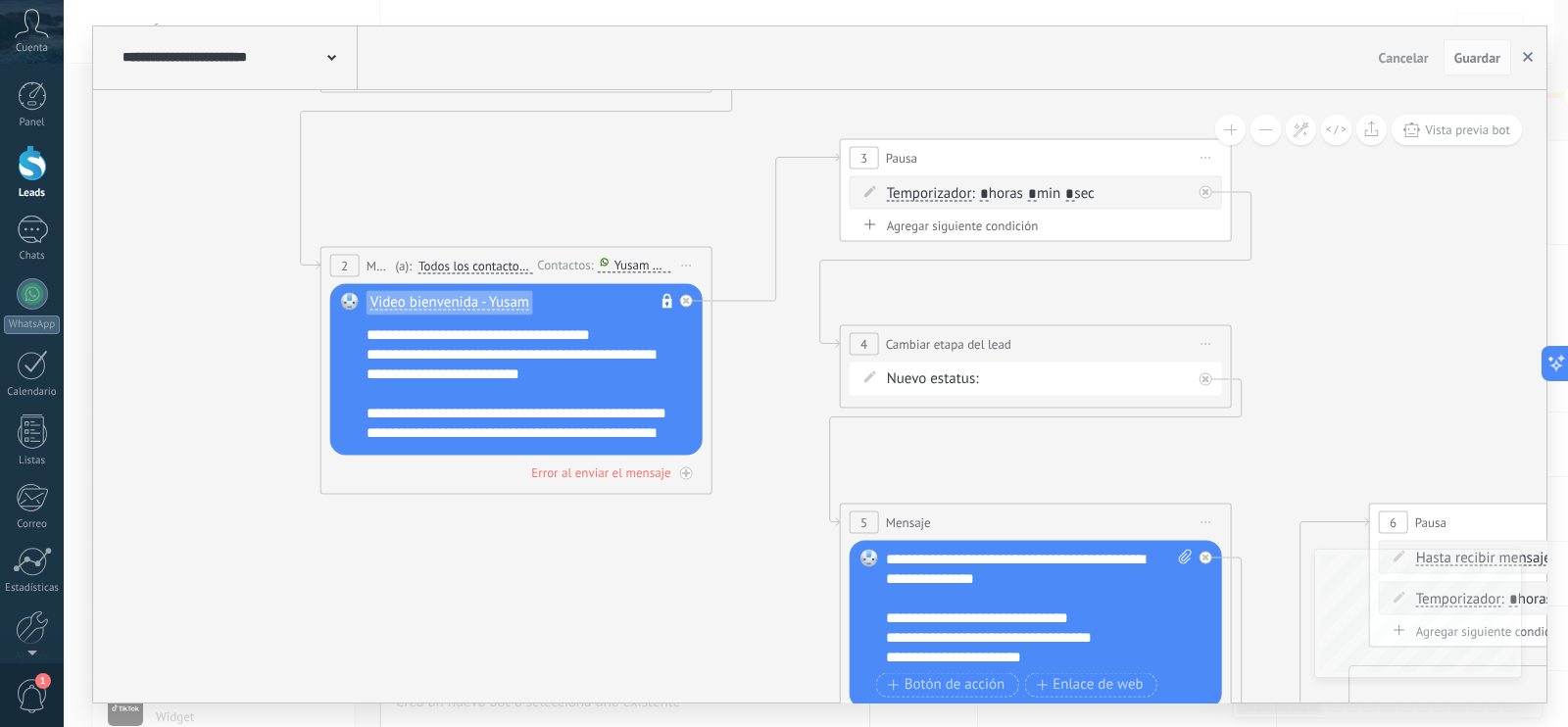 click 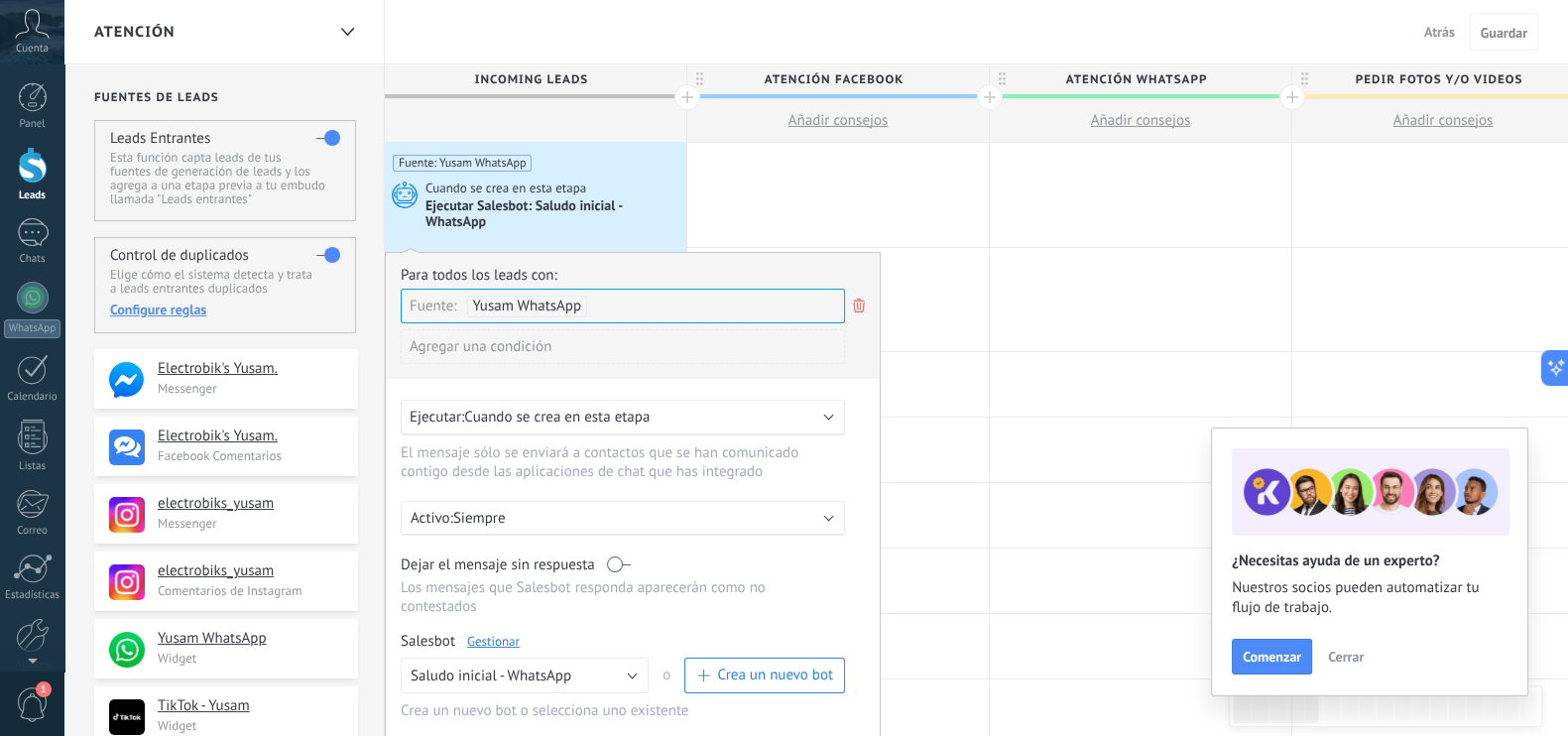 click on "Atrás" at bounding box center (1439, 32) 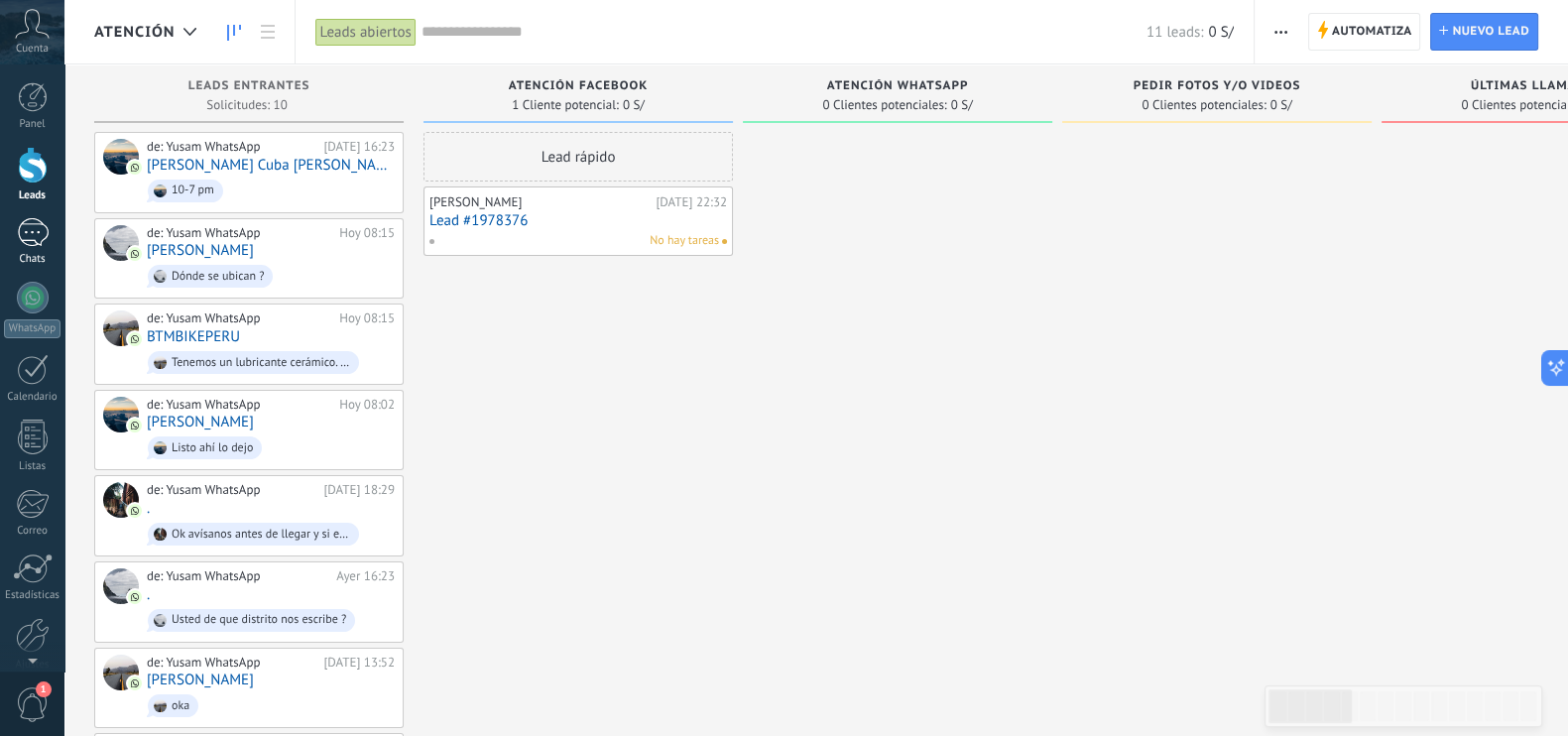 click on "1" at bounding box center [33, 232] 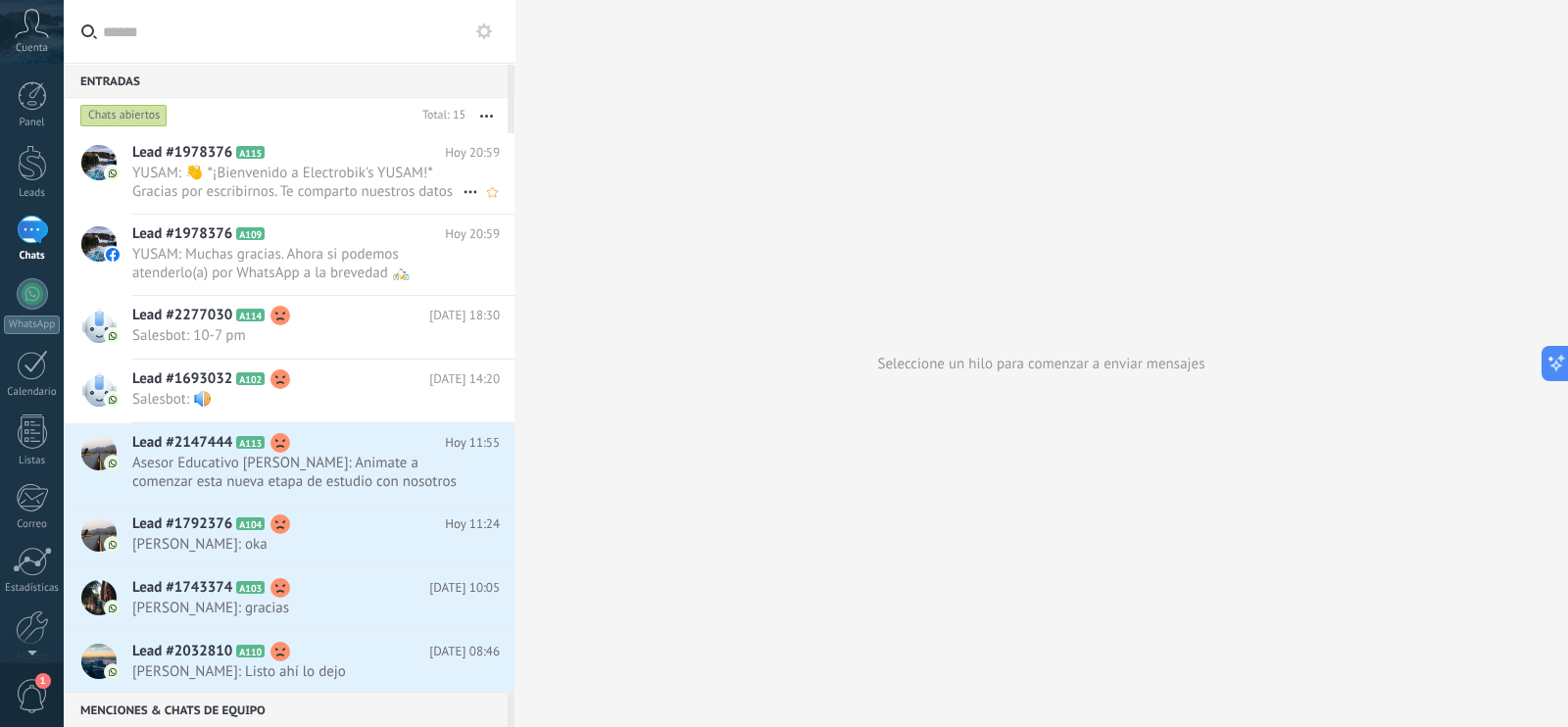 click on "YUSAM: 👋 *¡Bienvenido a Electrobik's YUSAM!*
Gracias por escribirnos. Te comparto nuestros datos de contacto y ubicac..." at bounding box center (297, 182) 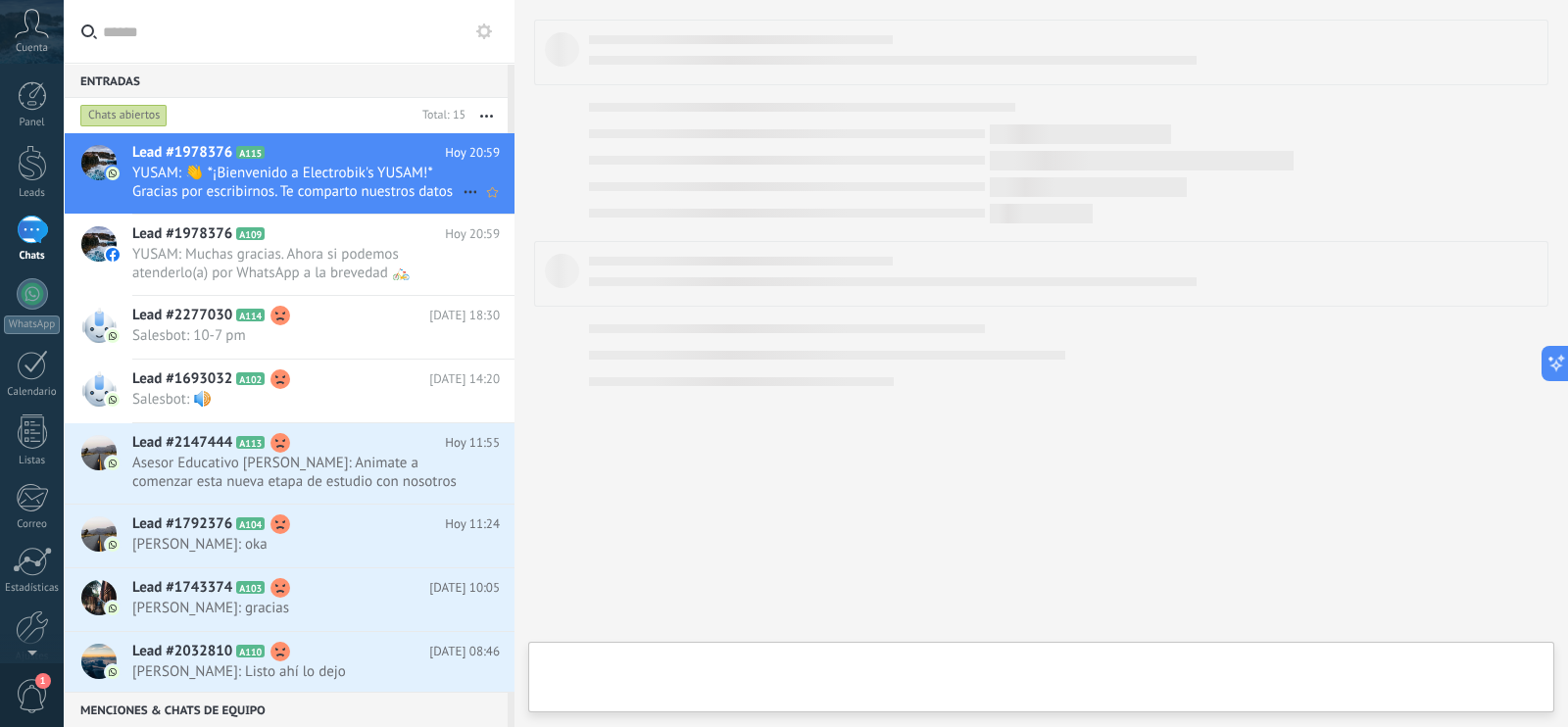 type on "**********" 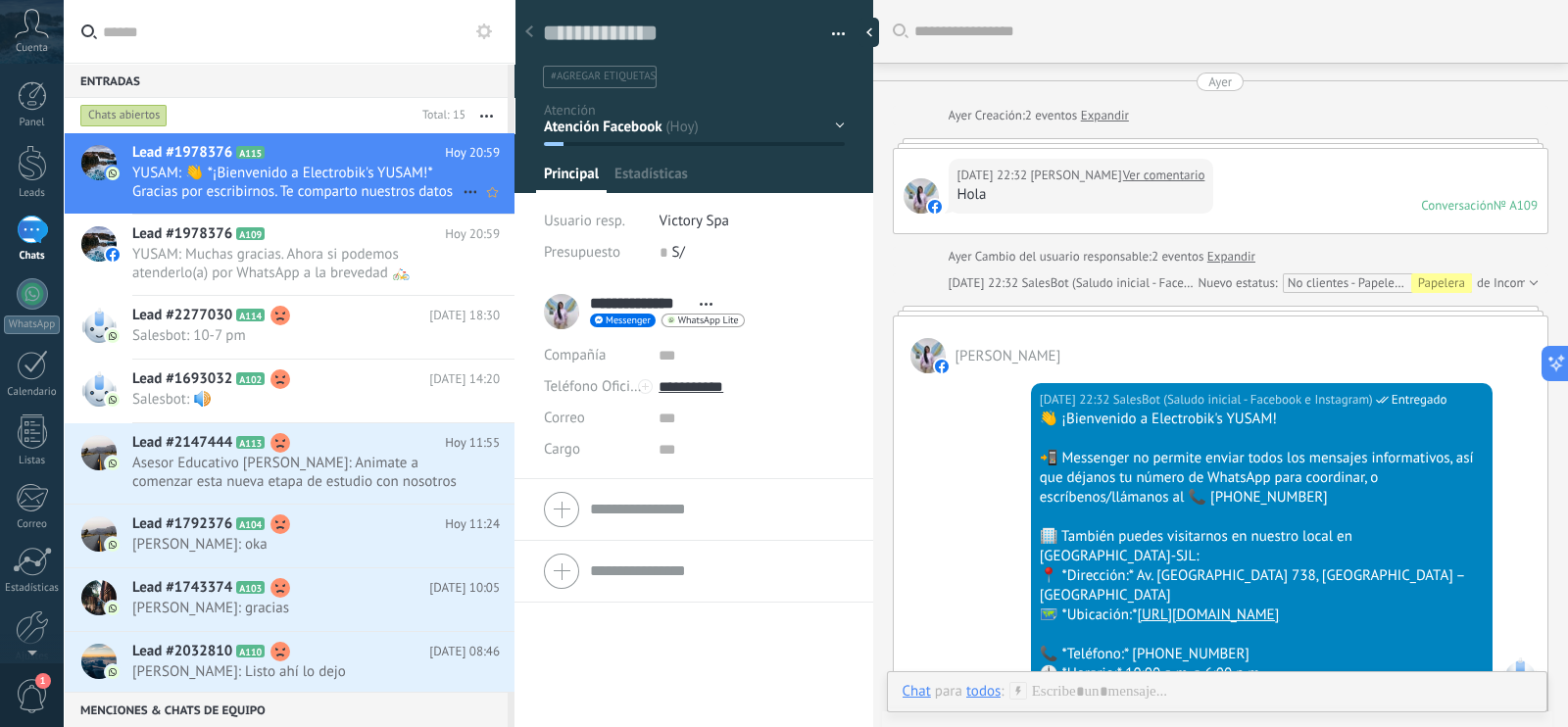 scroll, scrollTop: 28, scrollLeft: 0, axis: vertical 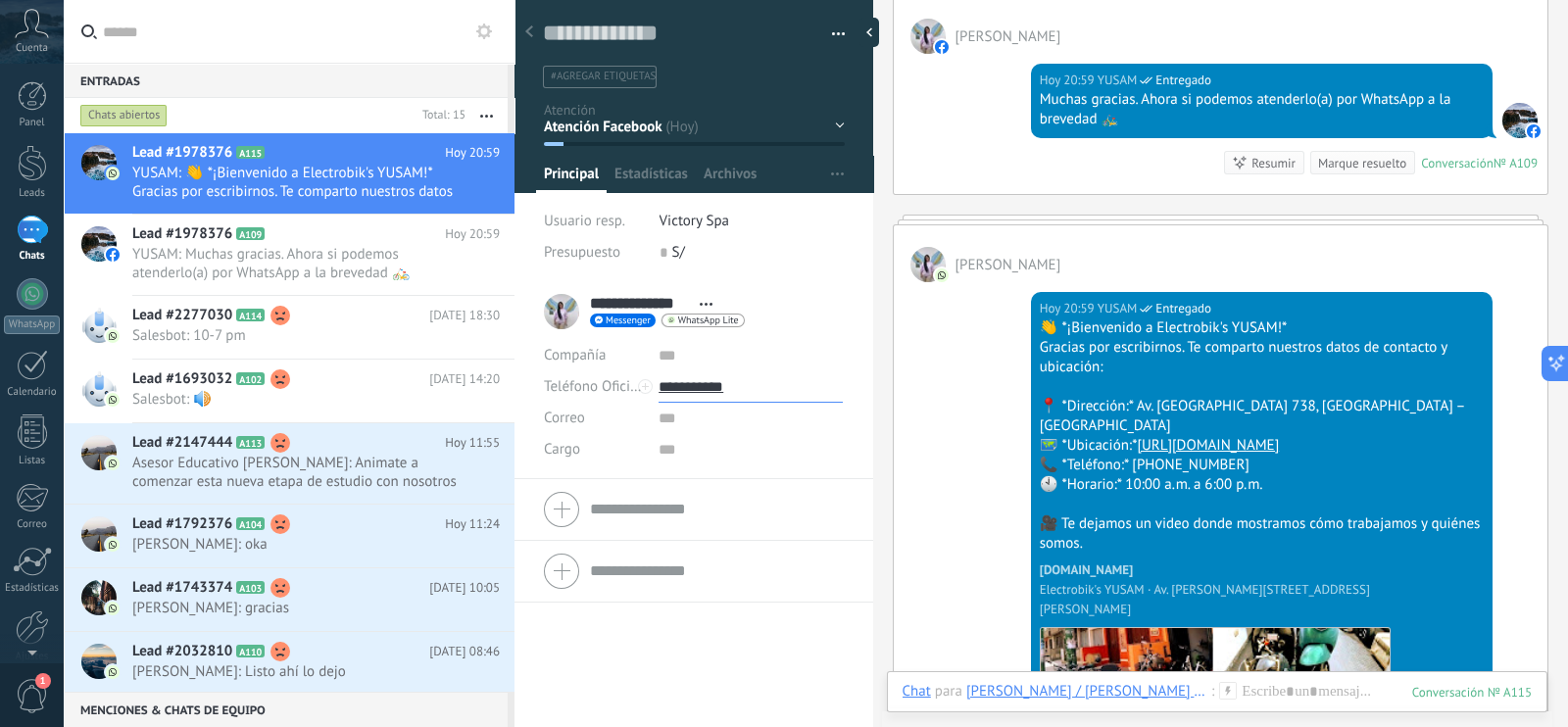 click on "**********" at bounding box center (751, 387) 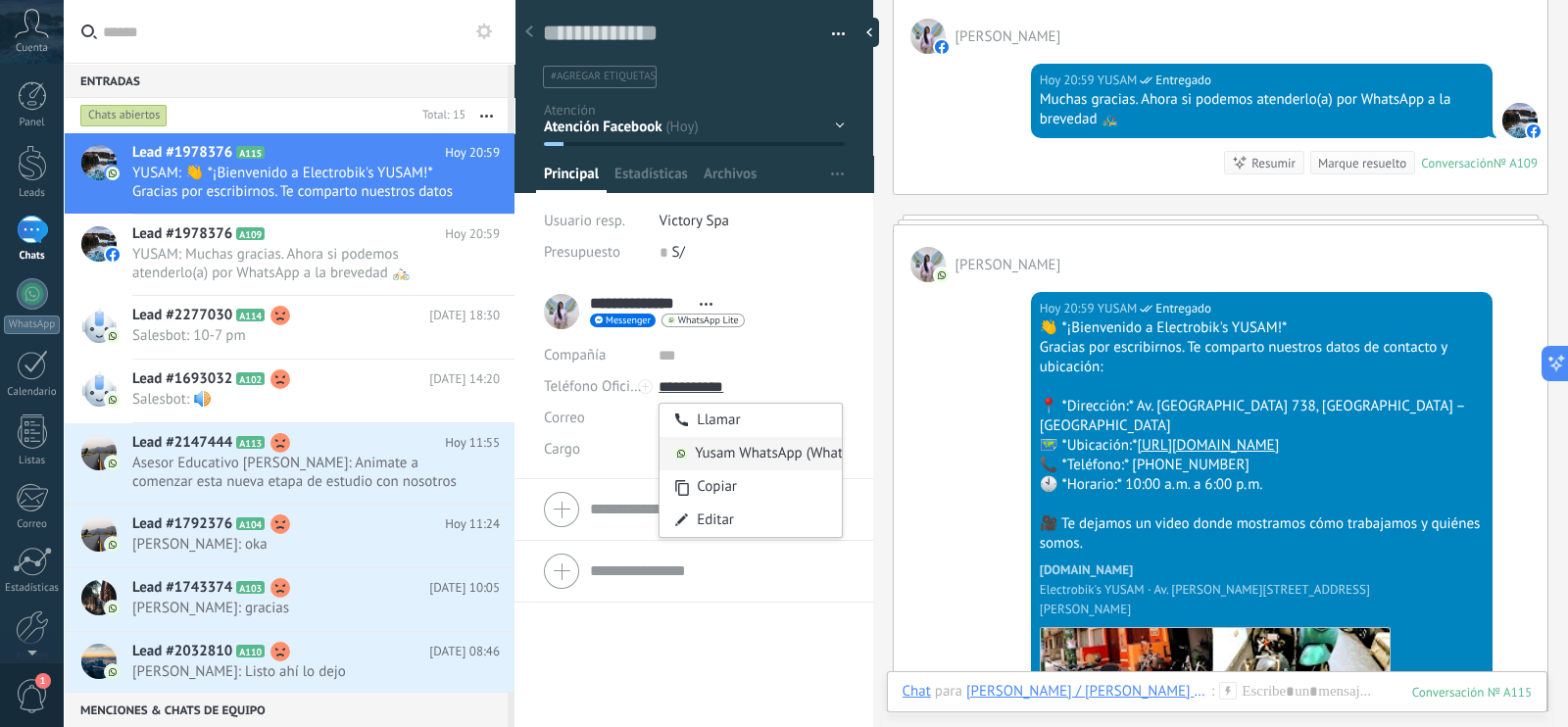 click on "Yusam WhatsApp (WhatsApp)" at bounding box center (751, 454) 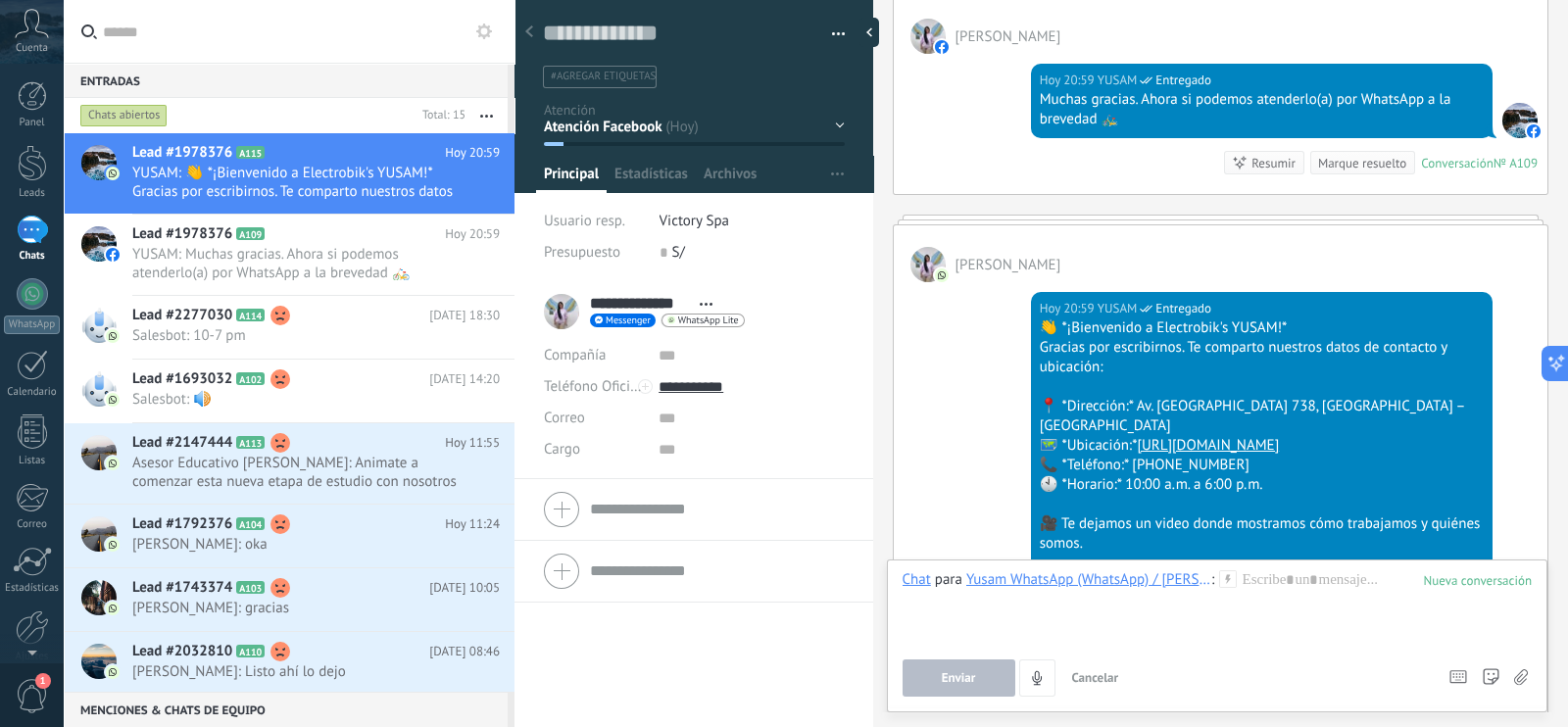 type 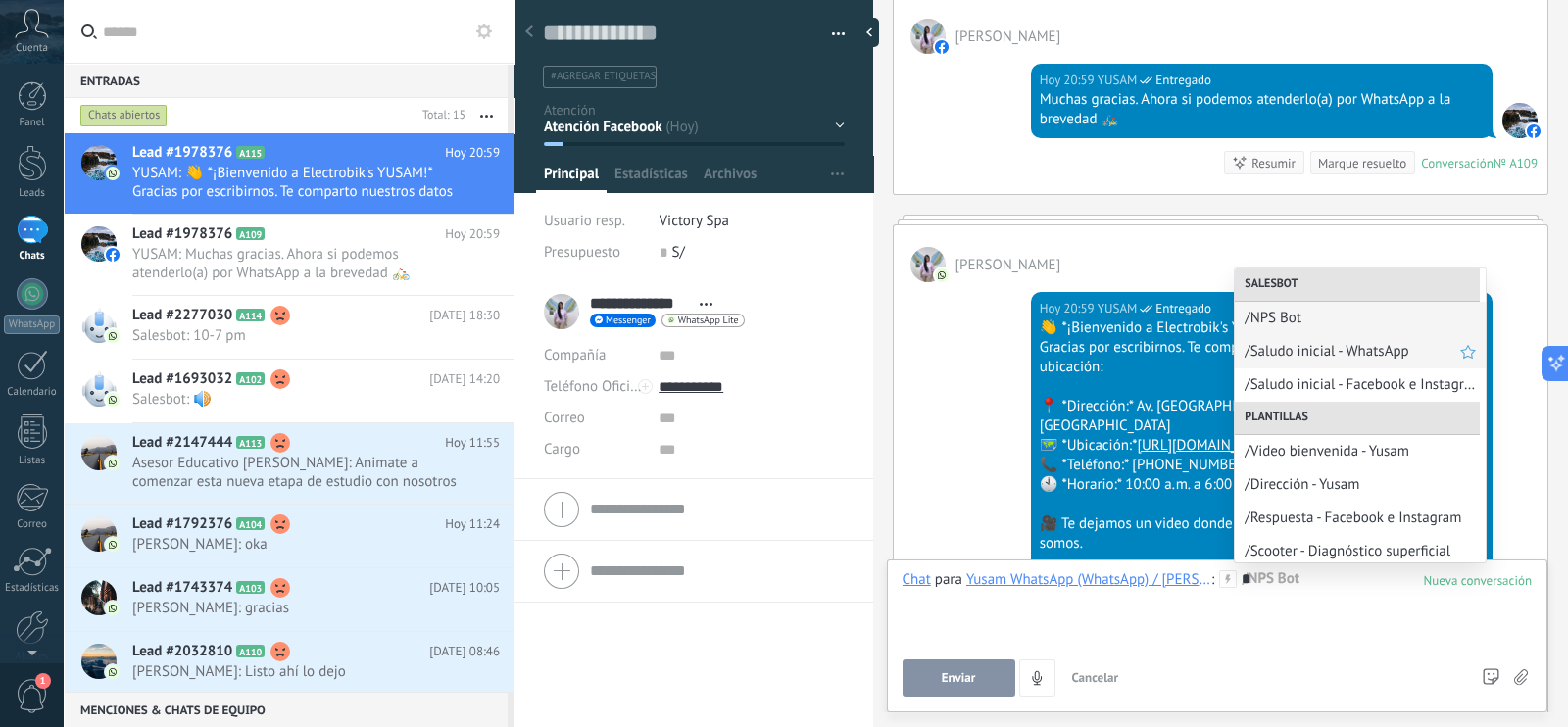 click on "/Saludo inicial - WhatsApp" at bounding box center [1352, 351] 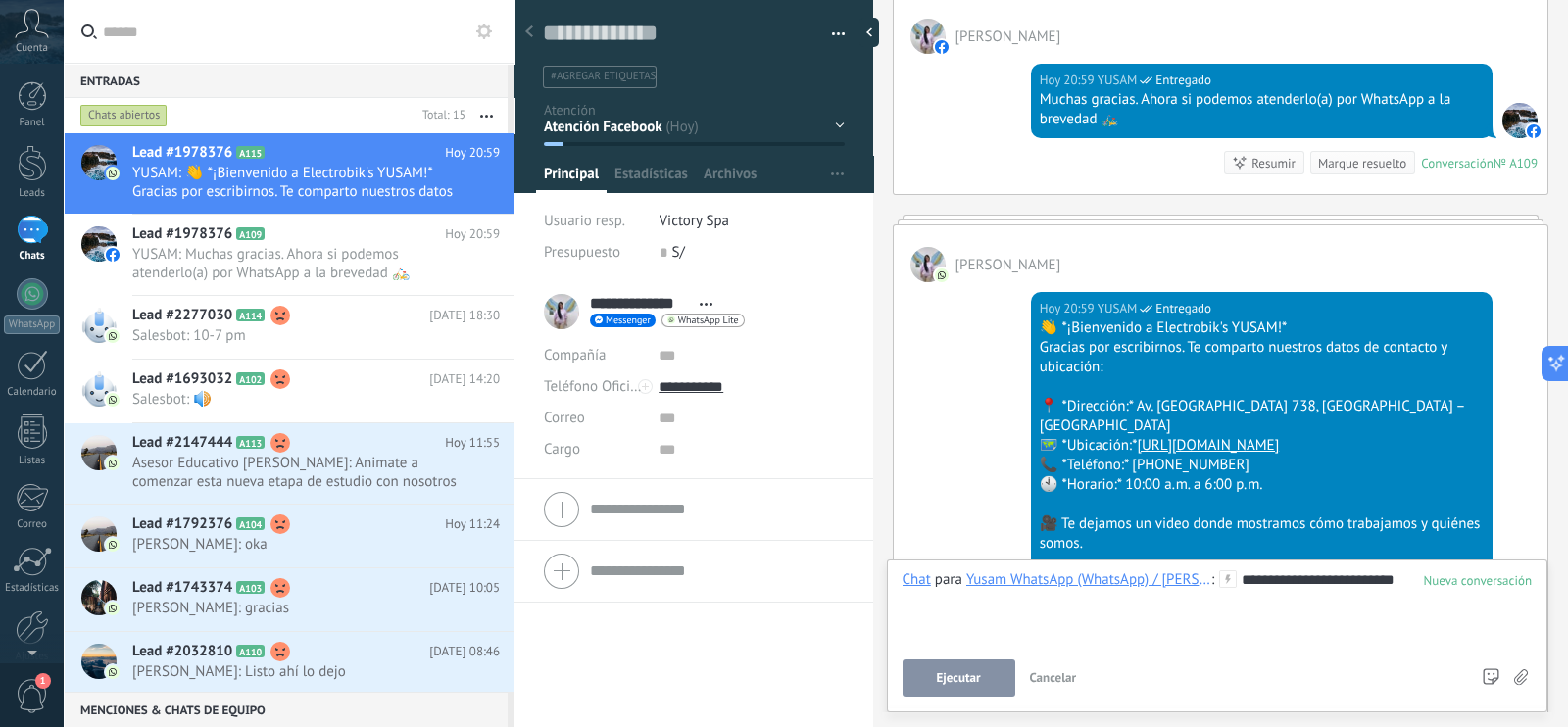 click on "Ejecutar" at bounding box center (958, 678) 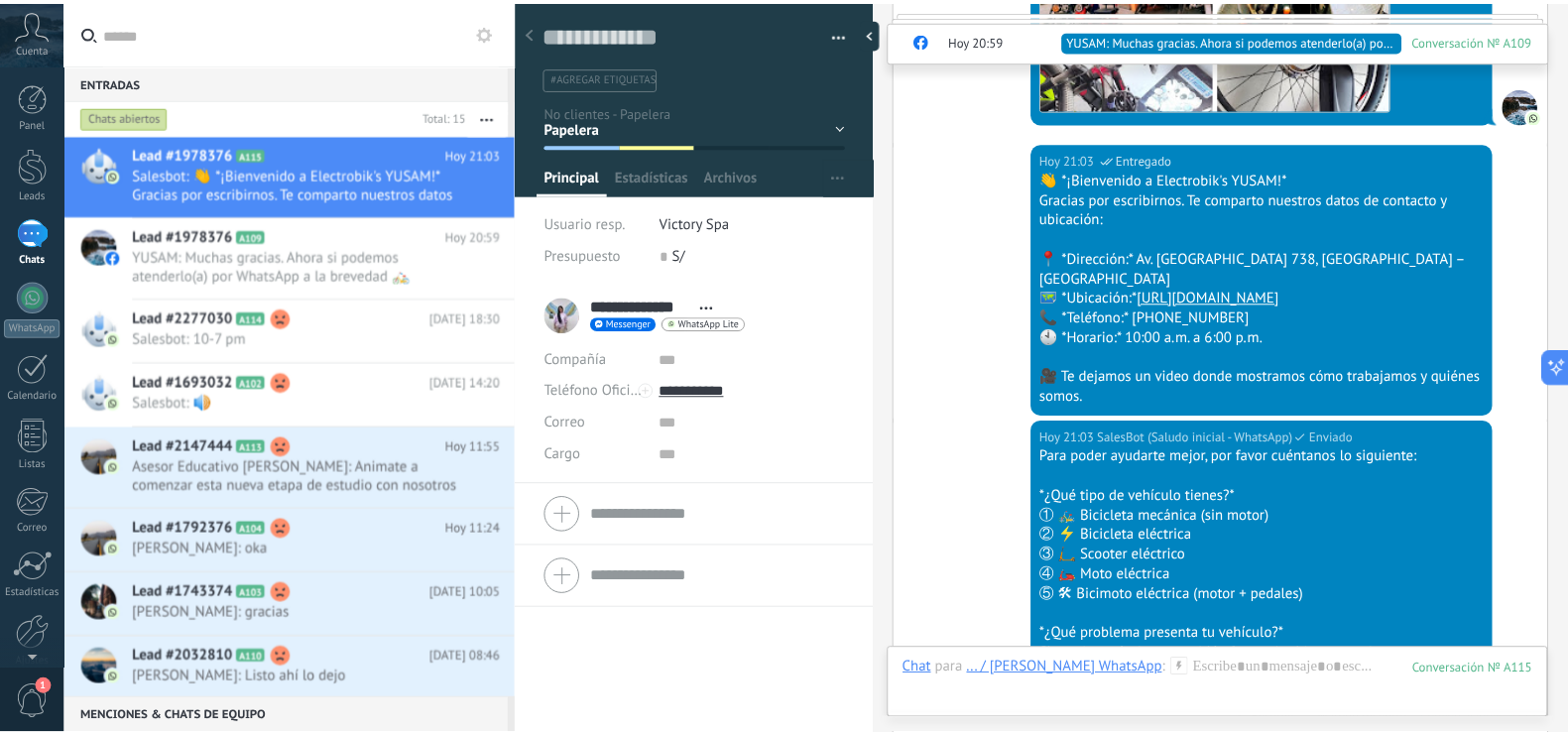 scroll, scrollTop: 1974, scrollLeft: 0, axis: vertical 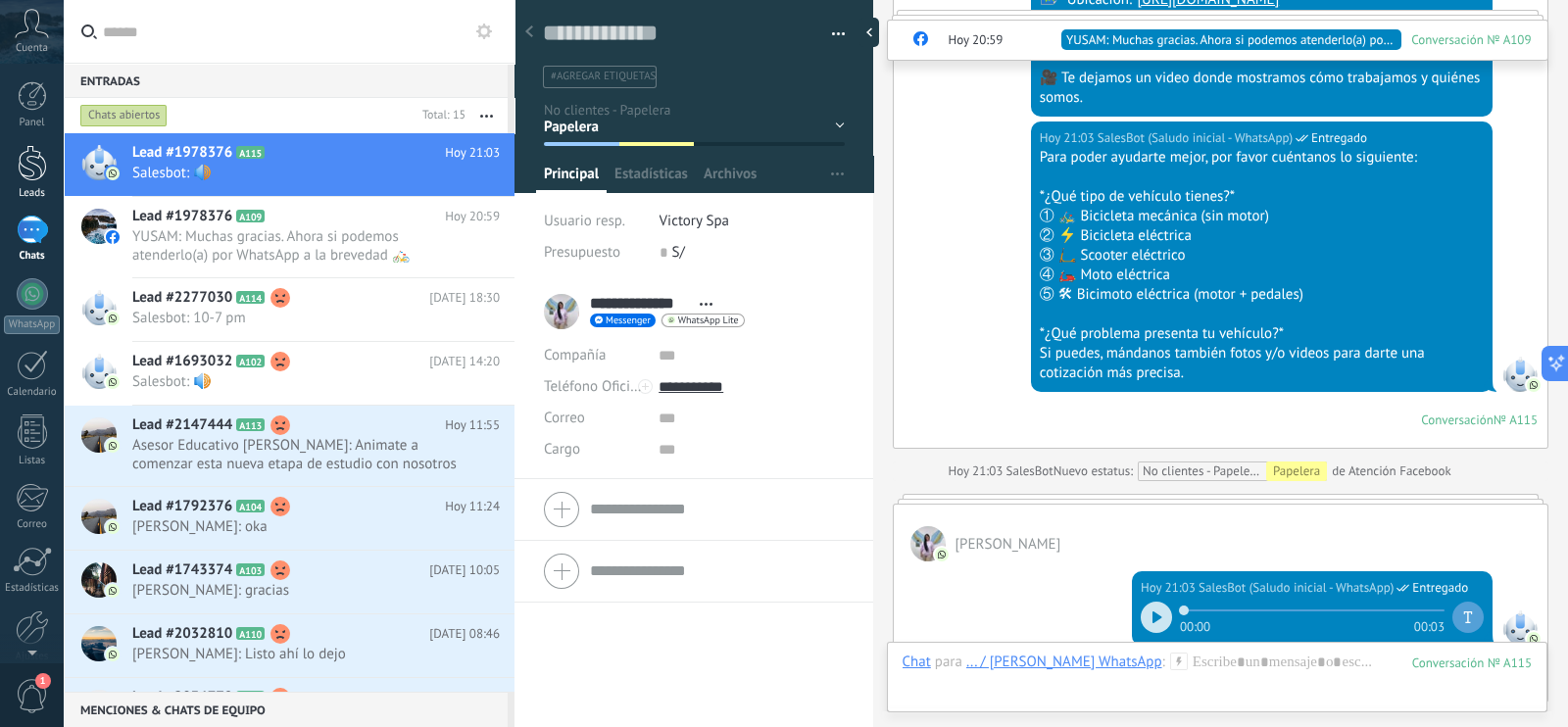 click at bounding box center [32, 163] 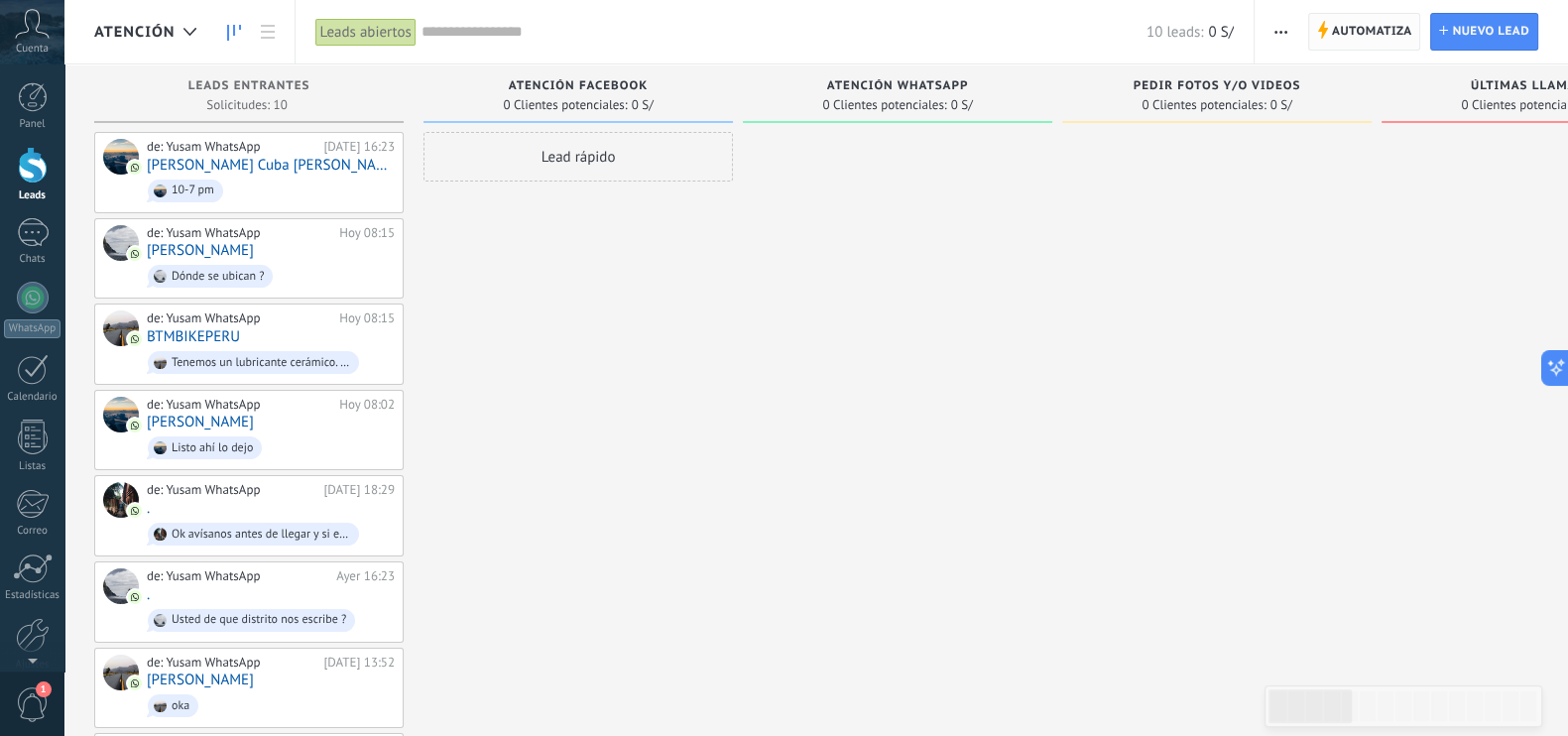 click on "Automatiza" at bounding box center [1372, 32] 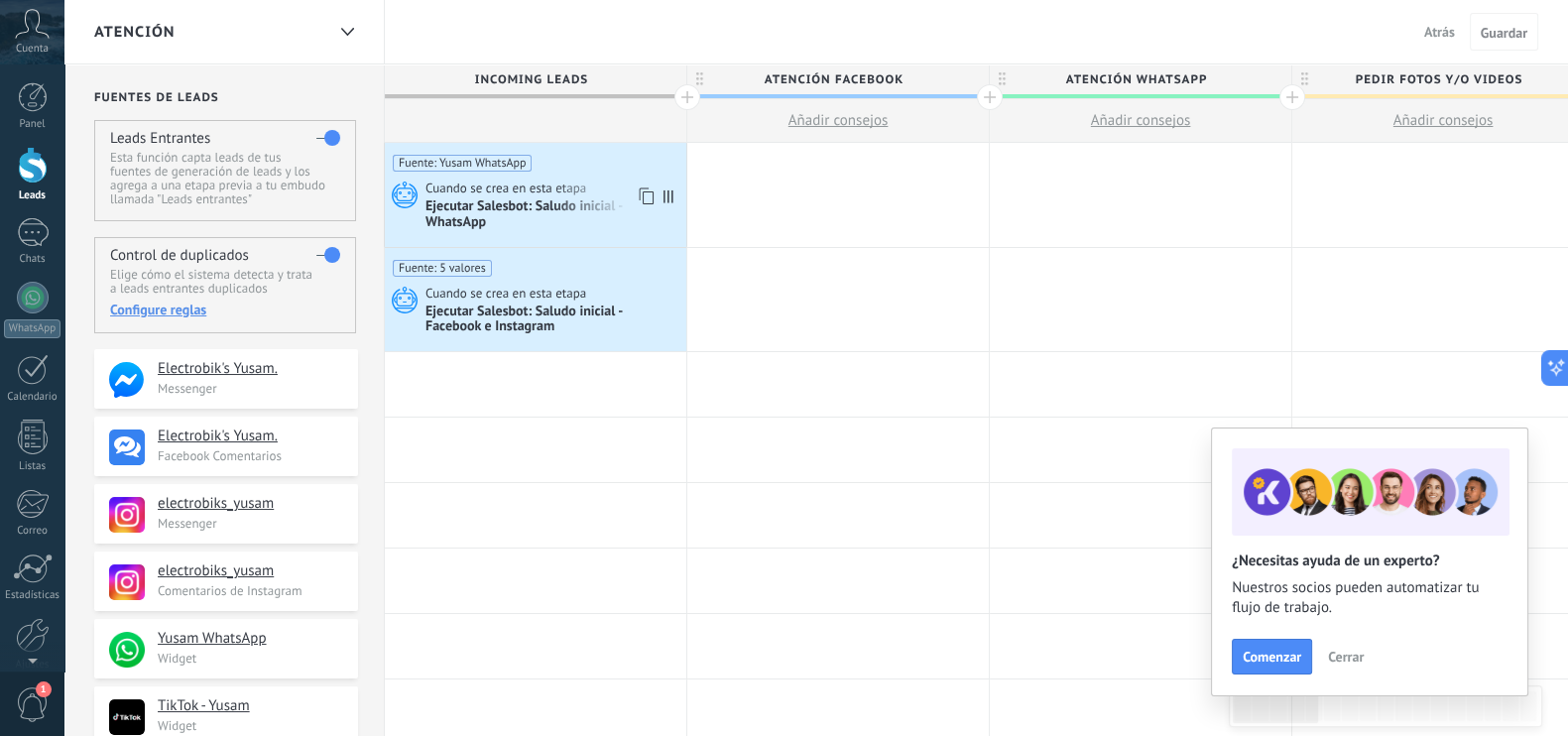 click on "Ejecutar Salesbot: Saludo inicial - WhatsApp" at bounding box center [553, 215] 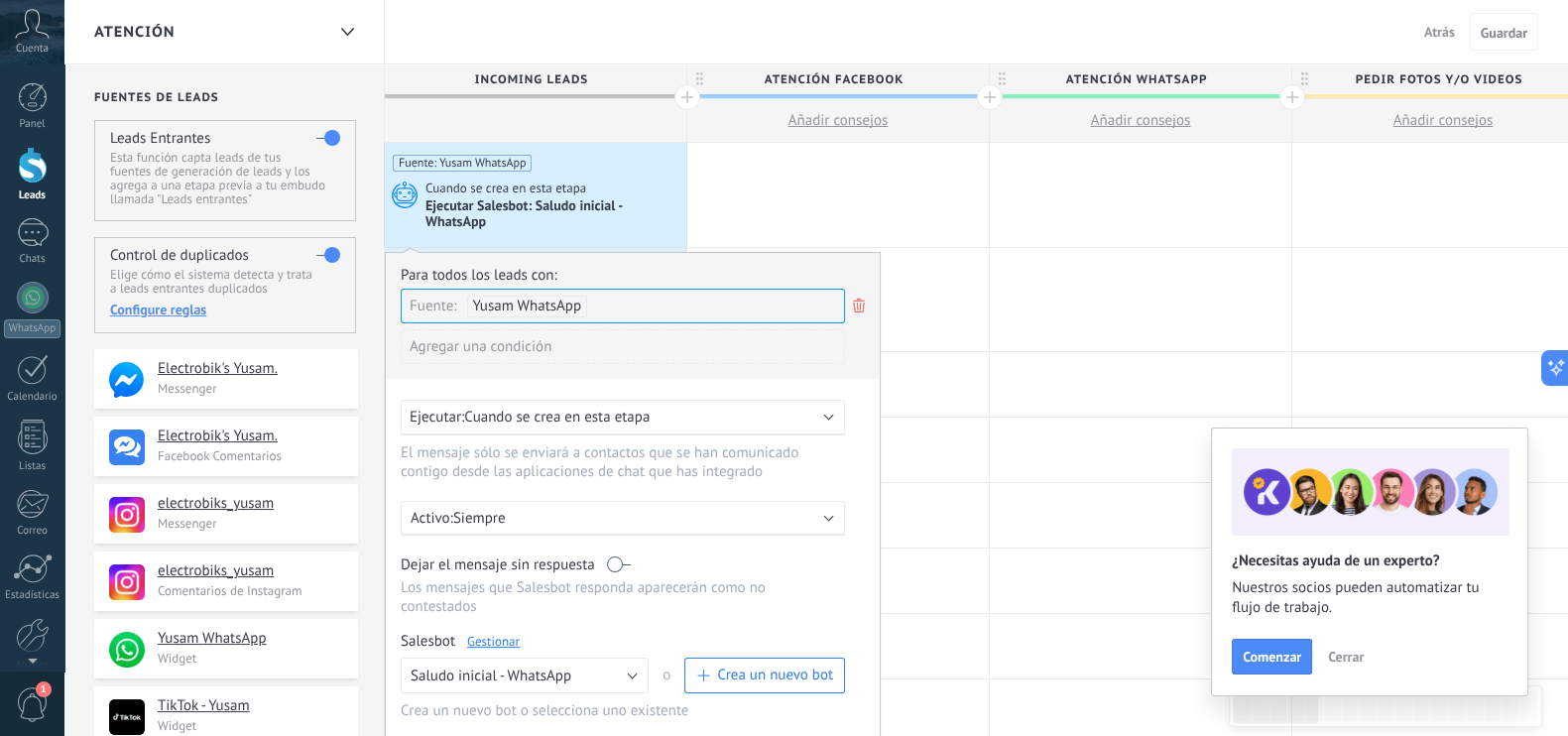 click on "Gestionar" at bounding box center [493, 641] 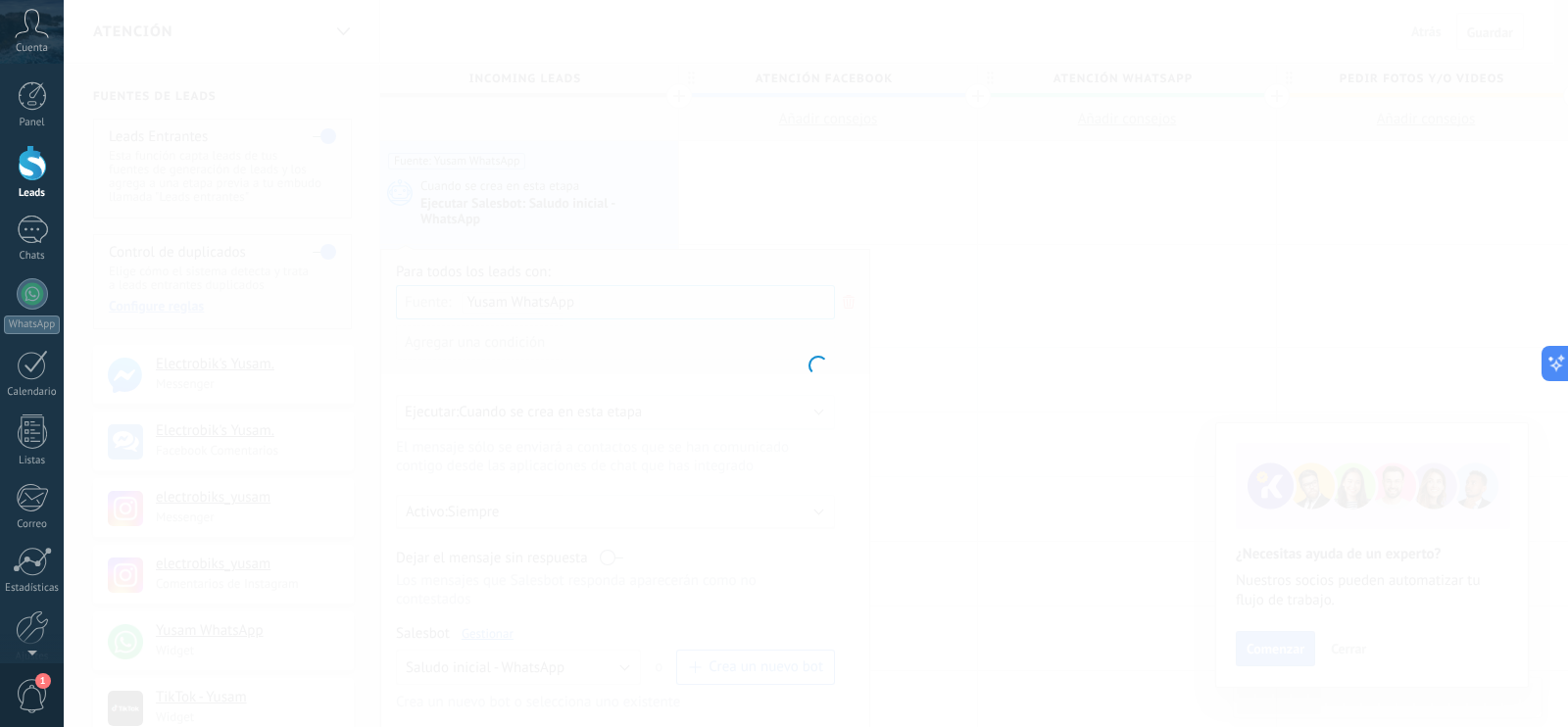 type on "**********" 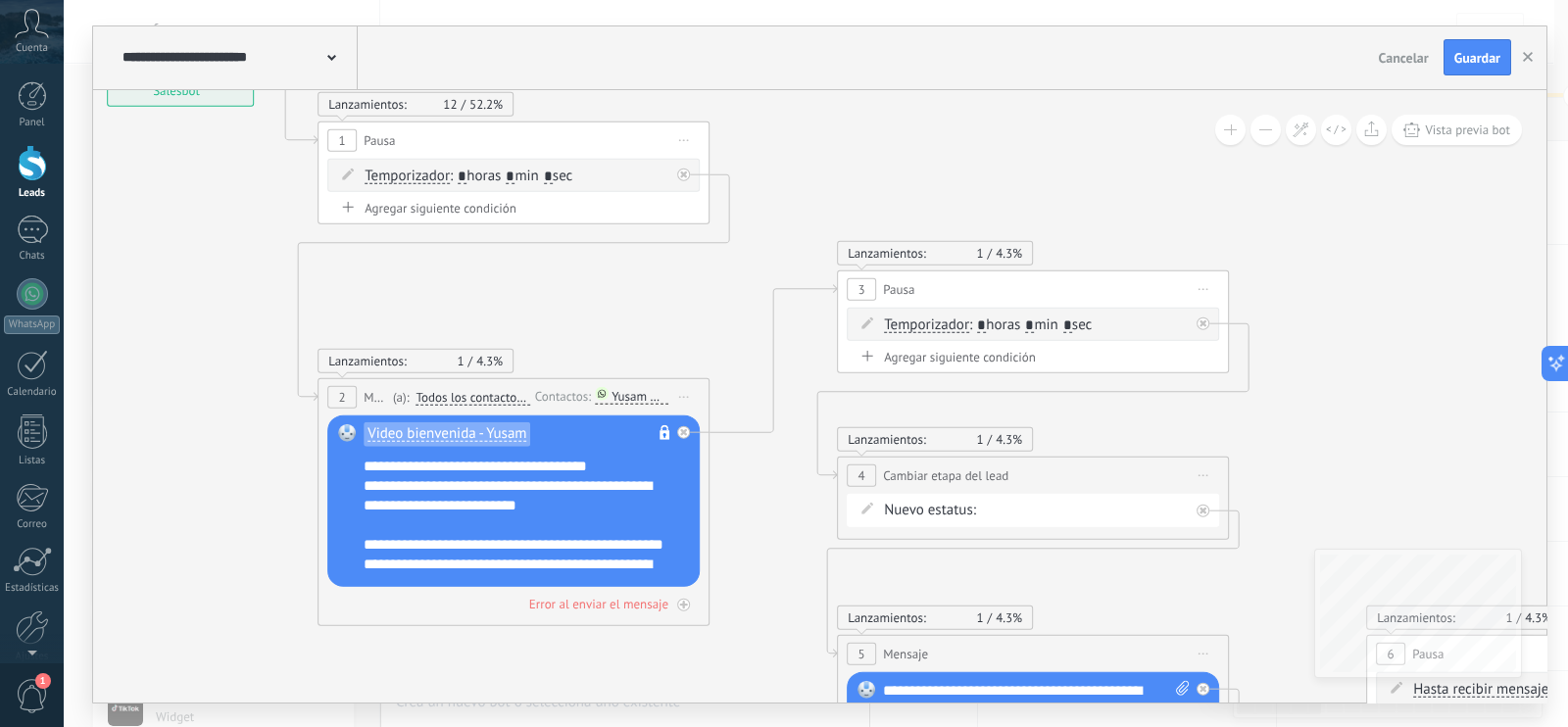 drag, startPoint x: 892, startPoint y: 505, endPoint x: 490, endPoint y: 325, distance: 440.45885 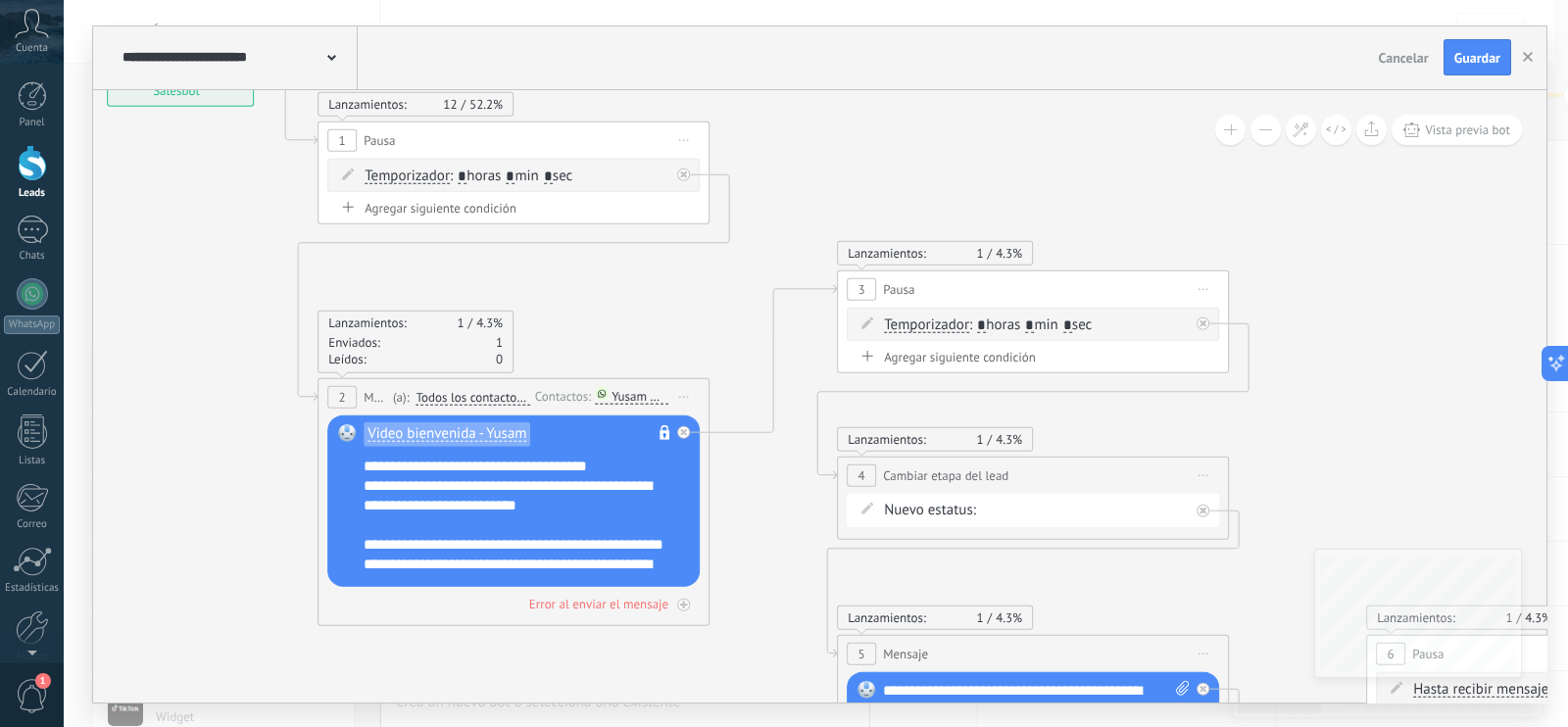 click on "Yusam WhatsApp" at bounding box center (631, 395) 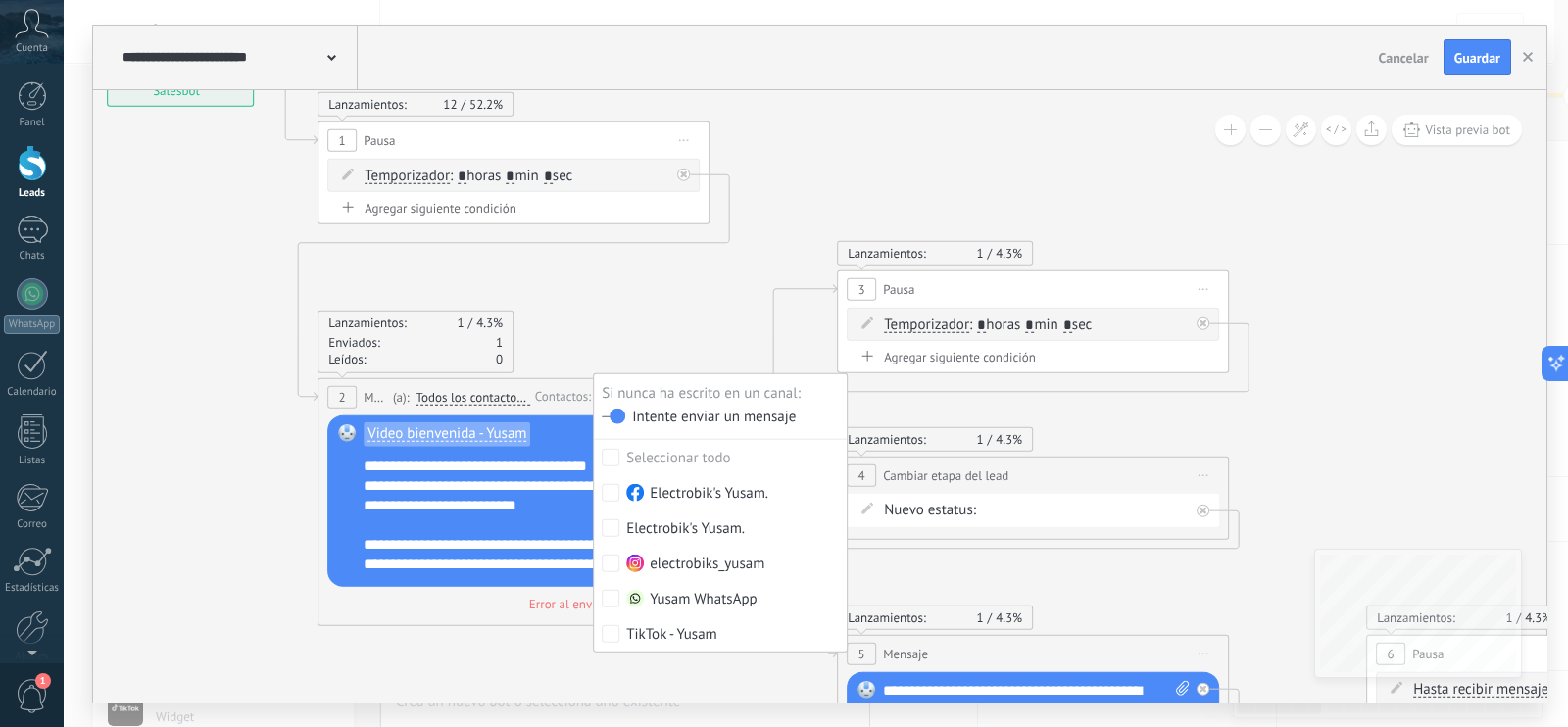 click 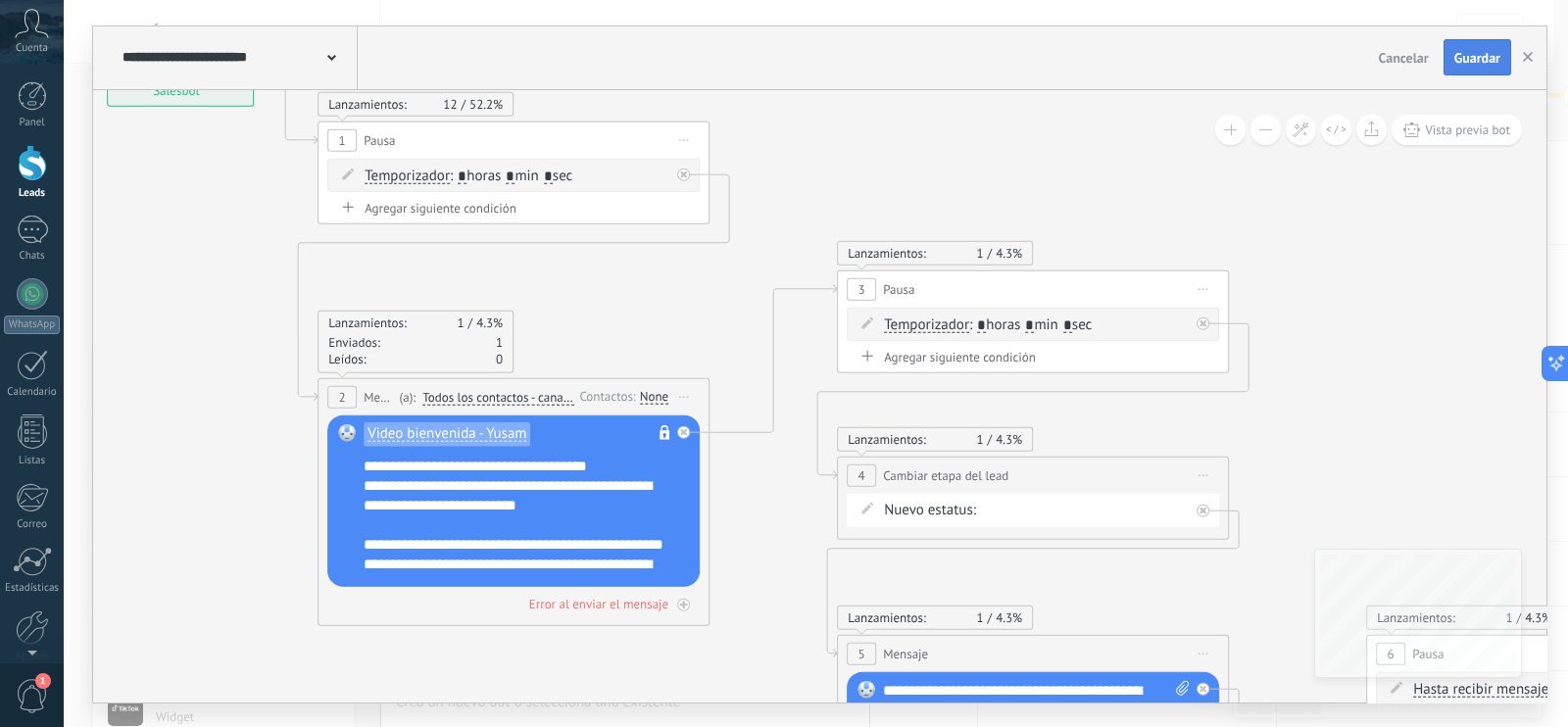 click on "Guardar" at bounding box center [1477, 58] 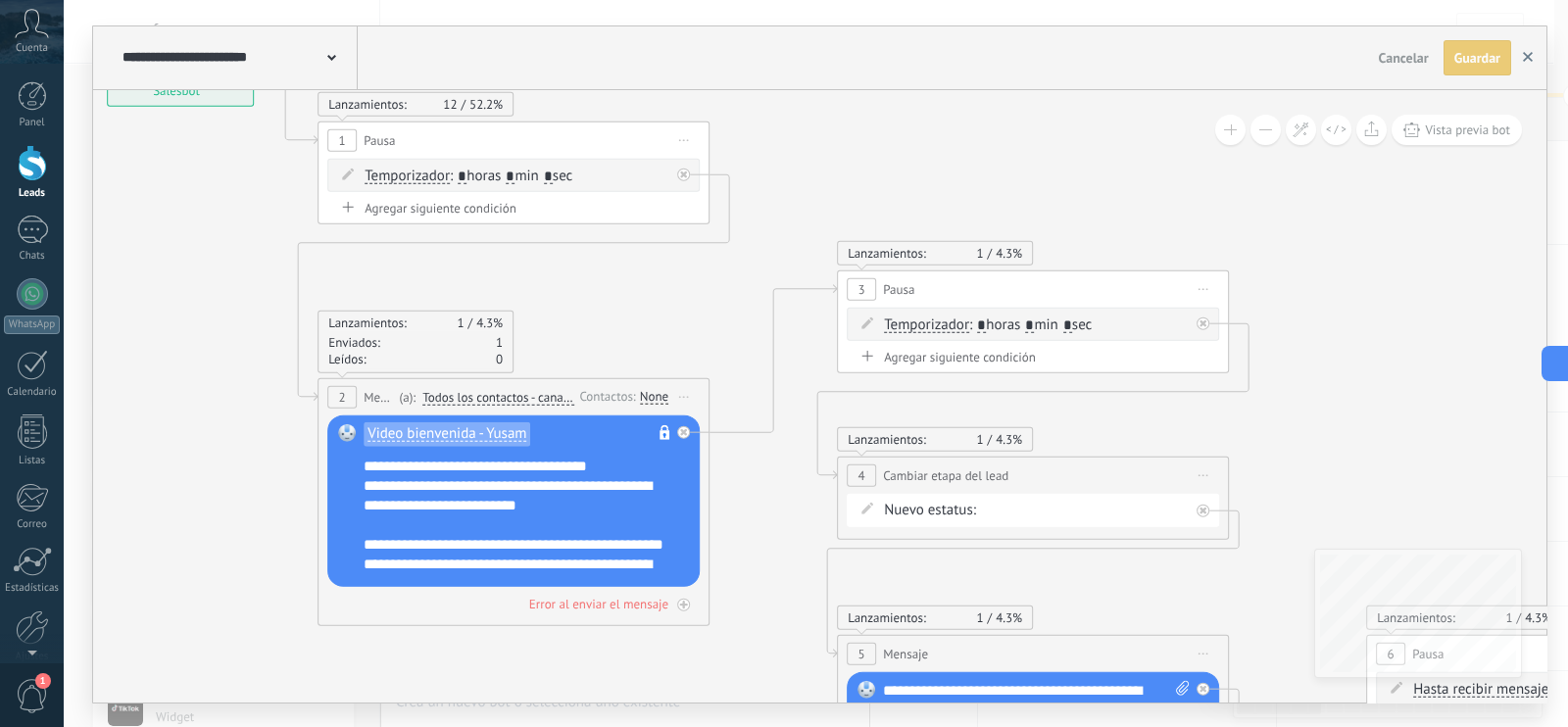 click at bounding box center (1528, 58) 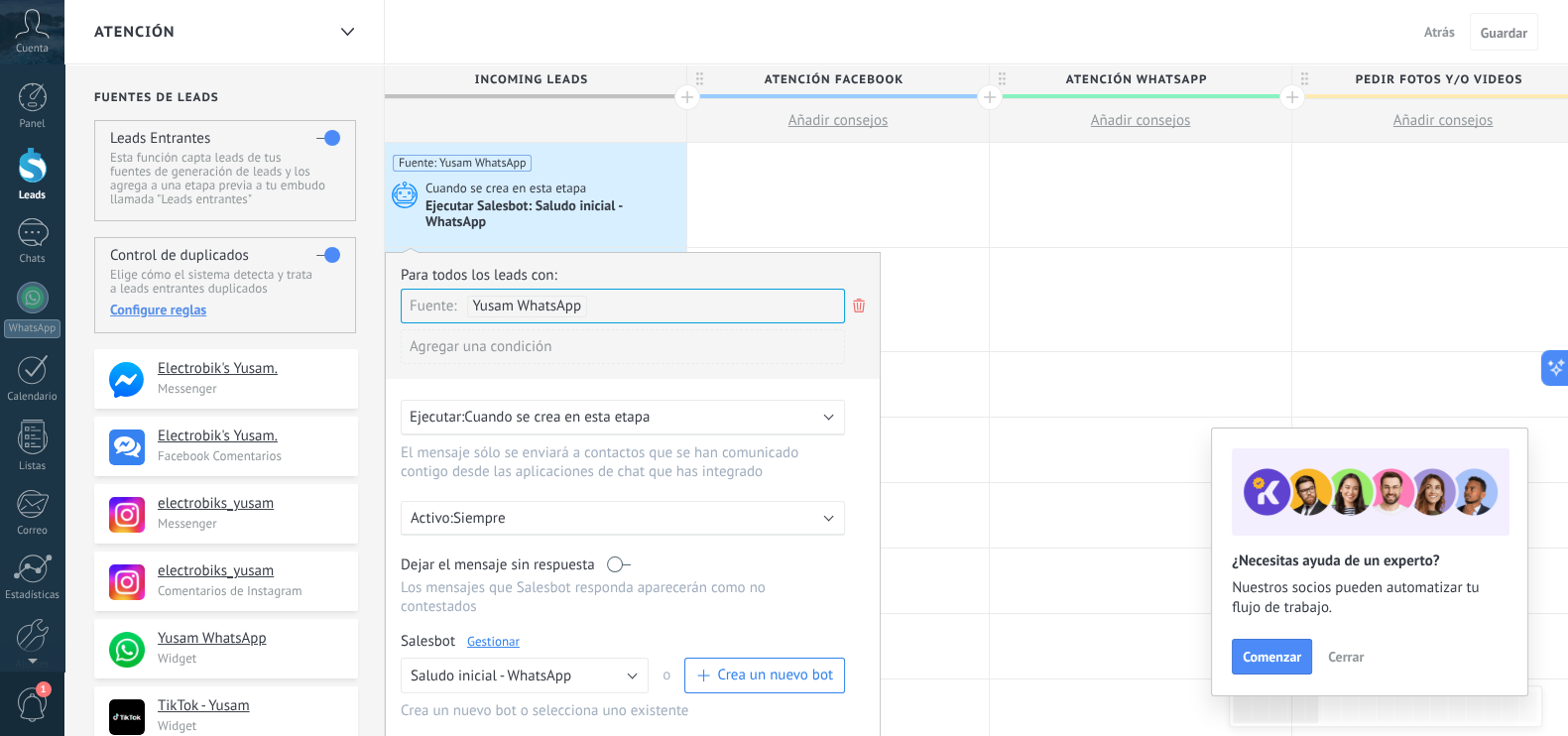 click on "Atención Atrás Cancelar Guardar" at bounding box center (816, 32) 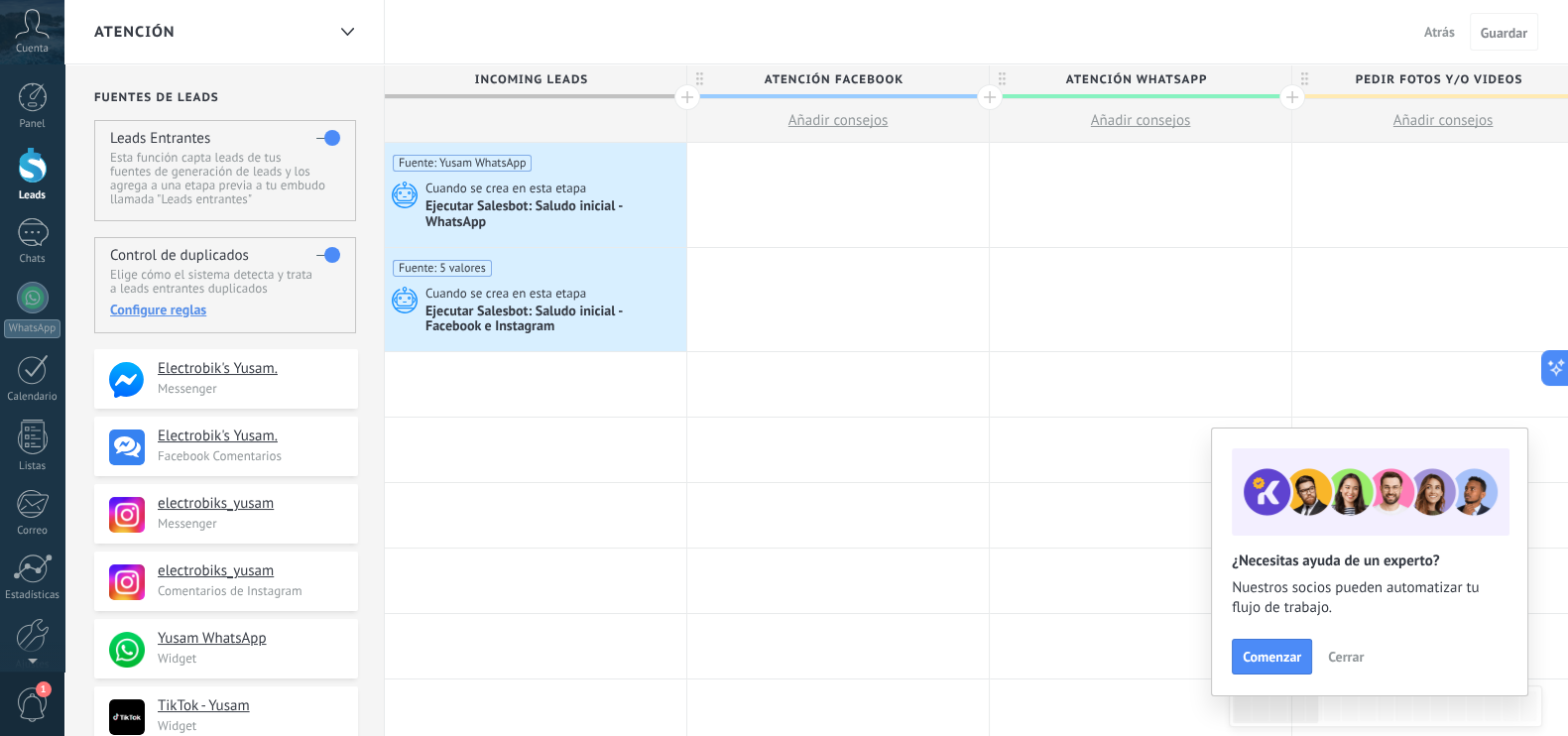 click on "Atrás" at bounding box center [1439, 32] 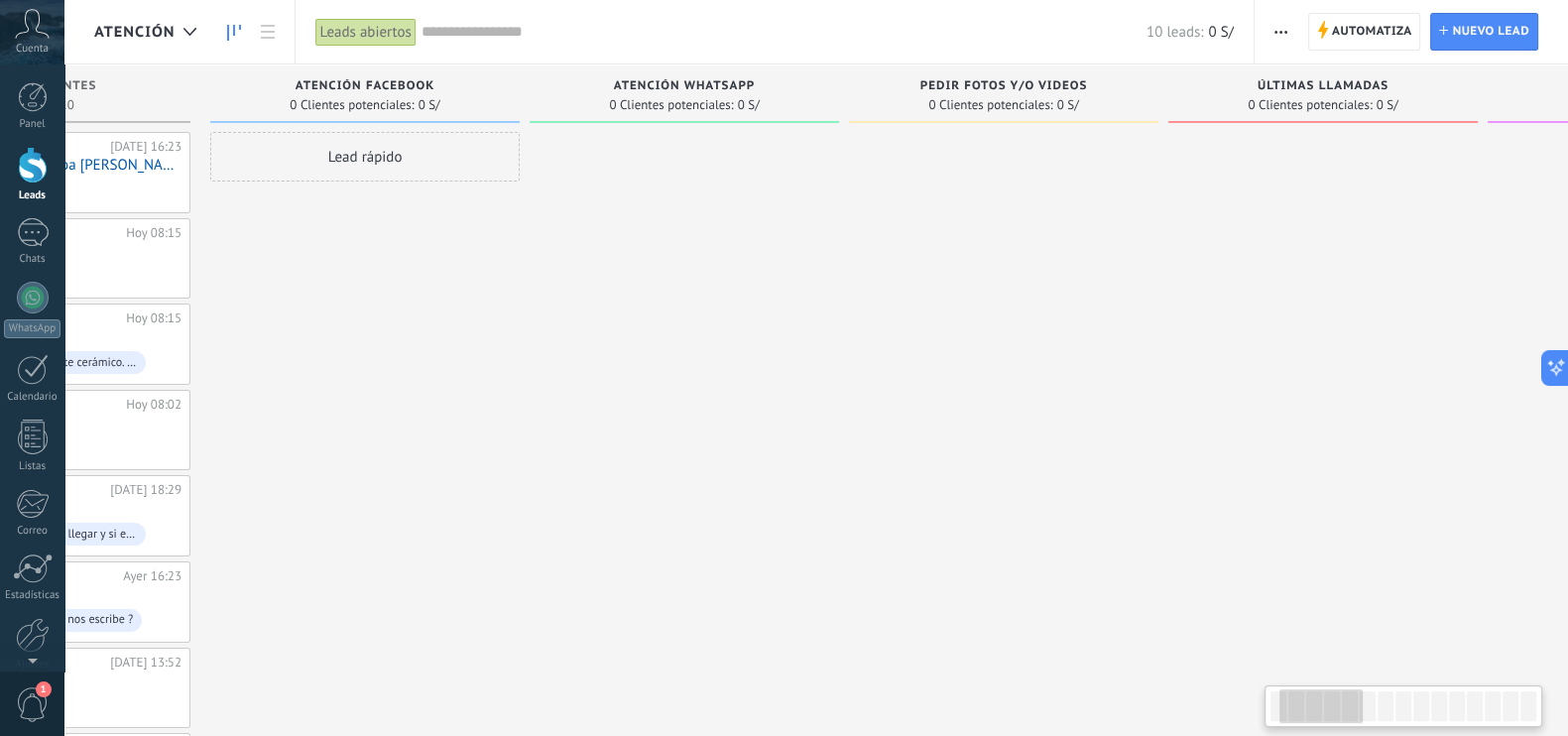 scroll, scrollTop: 0, scrollLeft: 214, axis: horizontal 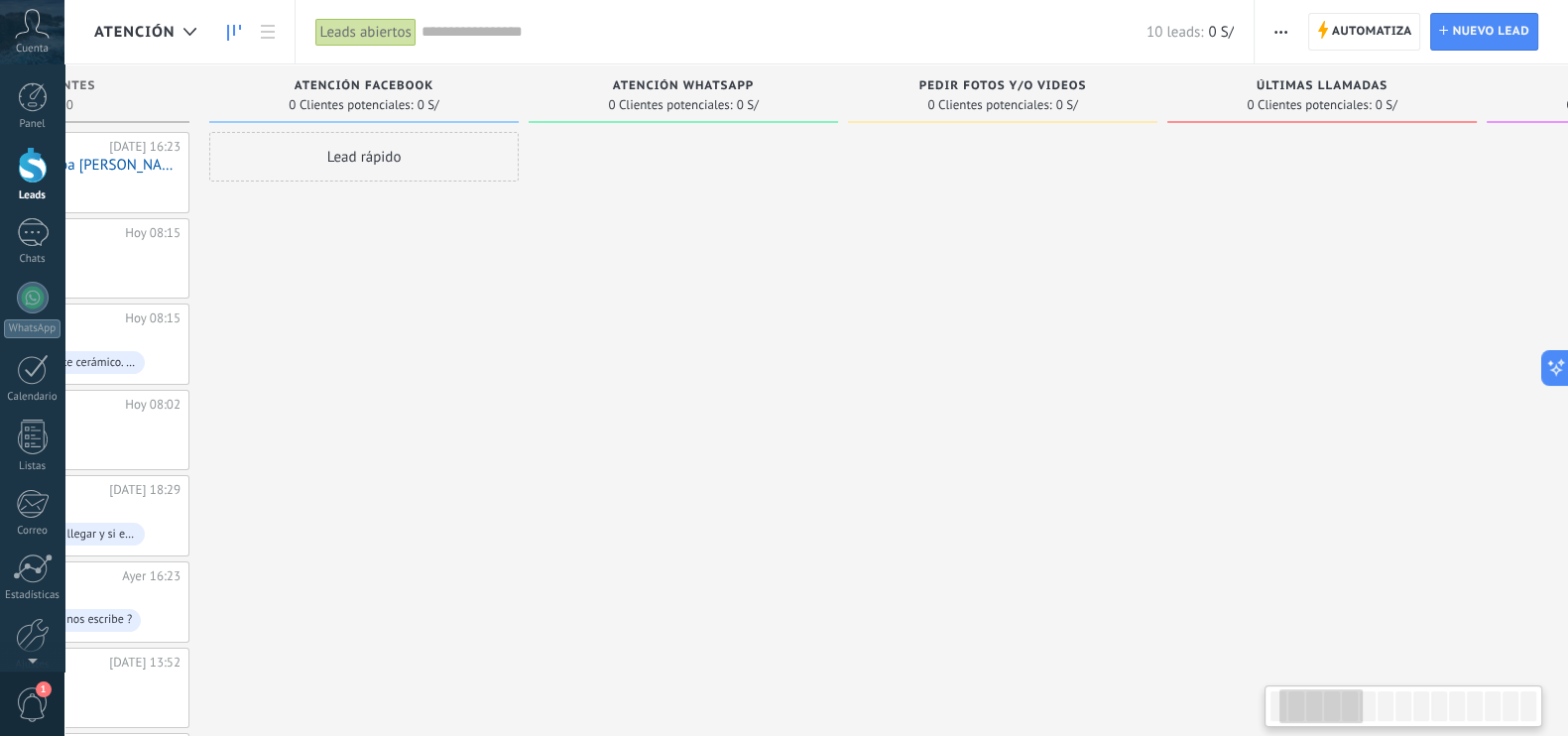 drag, startPoint x: 892, startPoint y: 438, endPoint x: 676, endPoint y: 439, distance: 216.0023 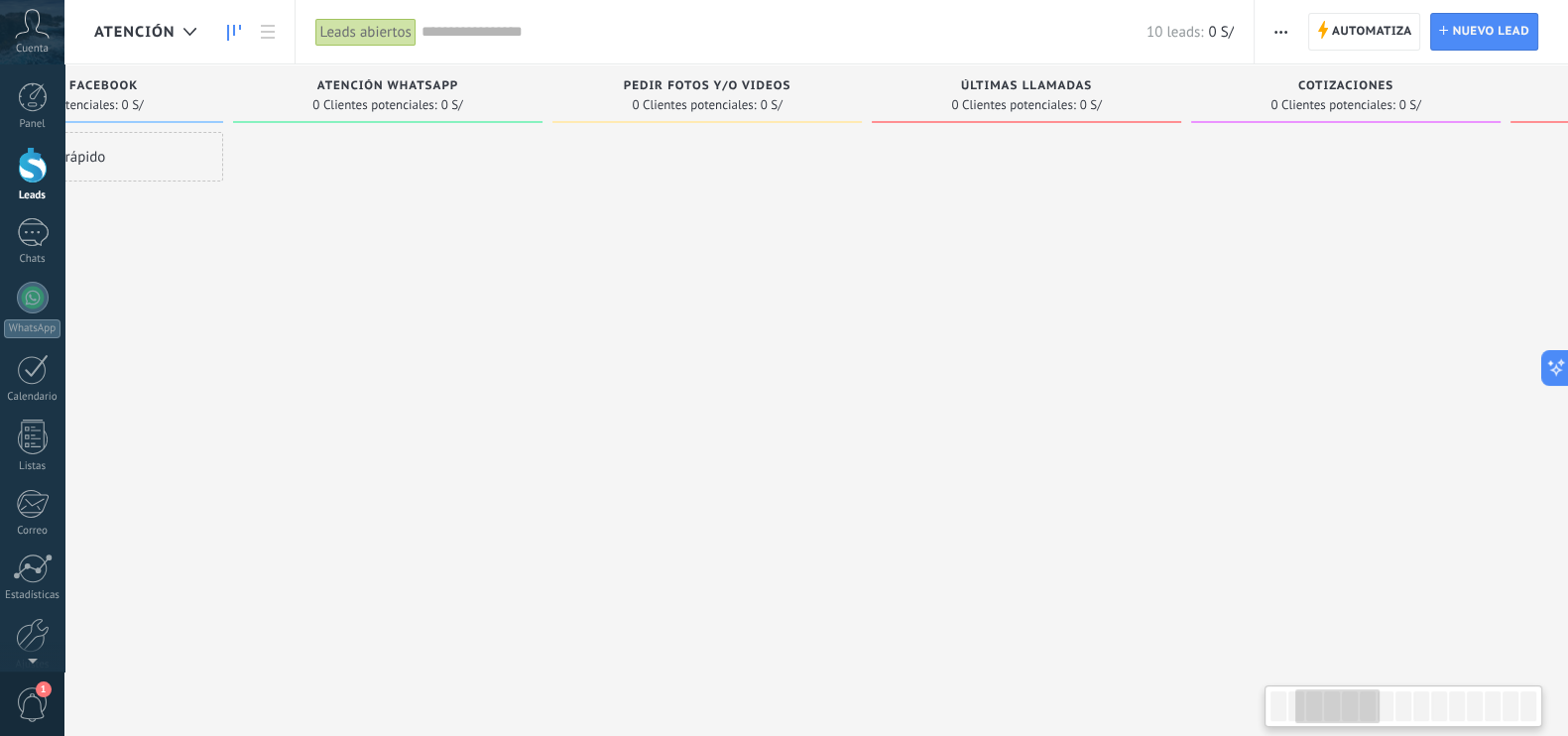 drag, startPoint x: 853, startPoint y: 421, endPoint x: 555, endPoint y: 417, distance: 298.02684 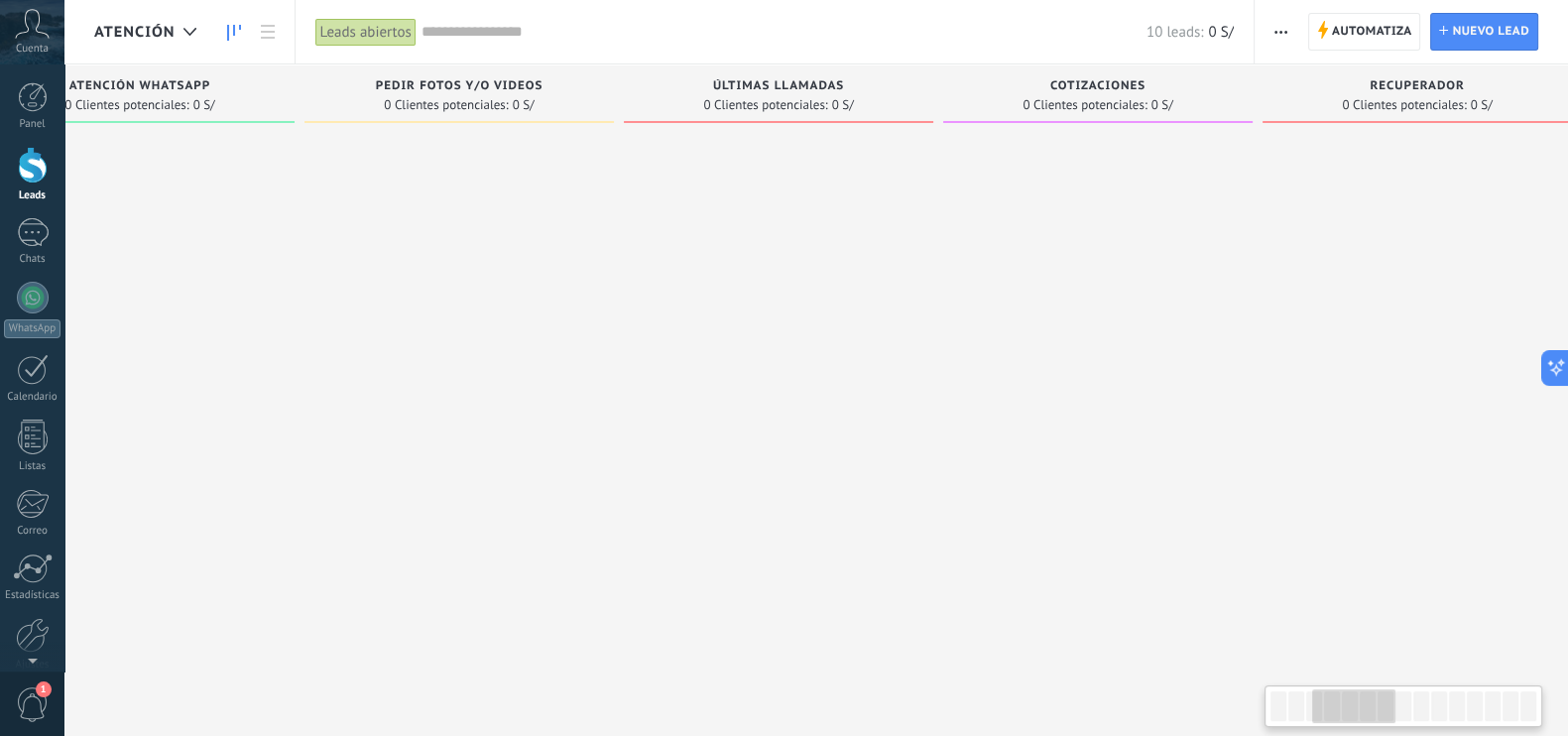 scroll, scrollTop: 0, scrollLeft: 777, axis: horizontal 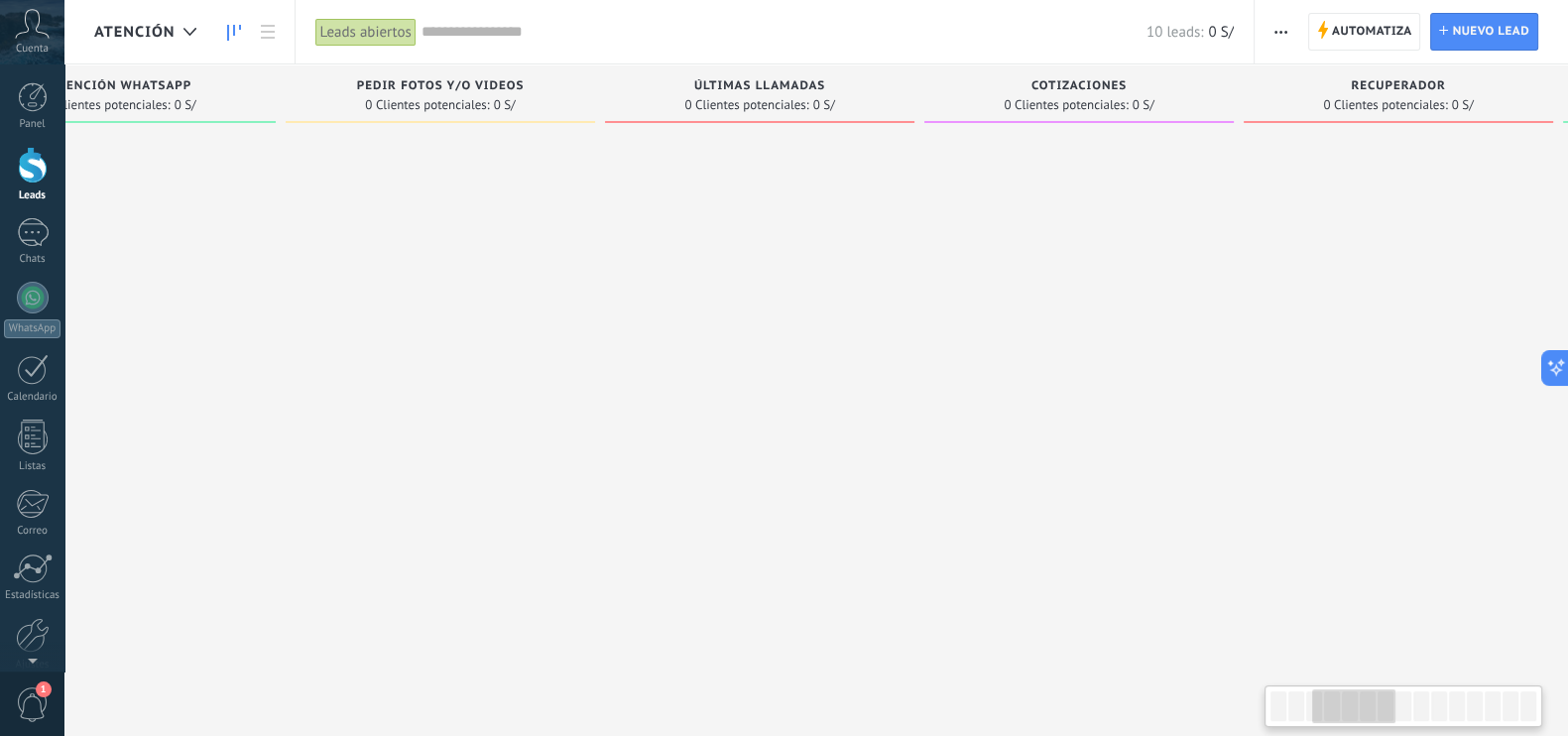 drag, startPoint x: 696, startPoint y: 369, endPoint x: 429, endPoint y: 268, distance: 285.46453 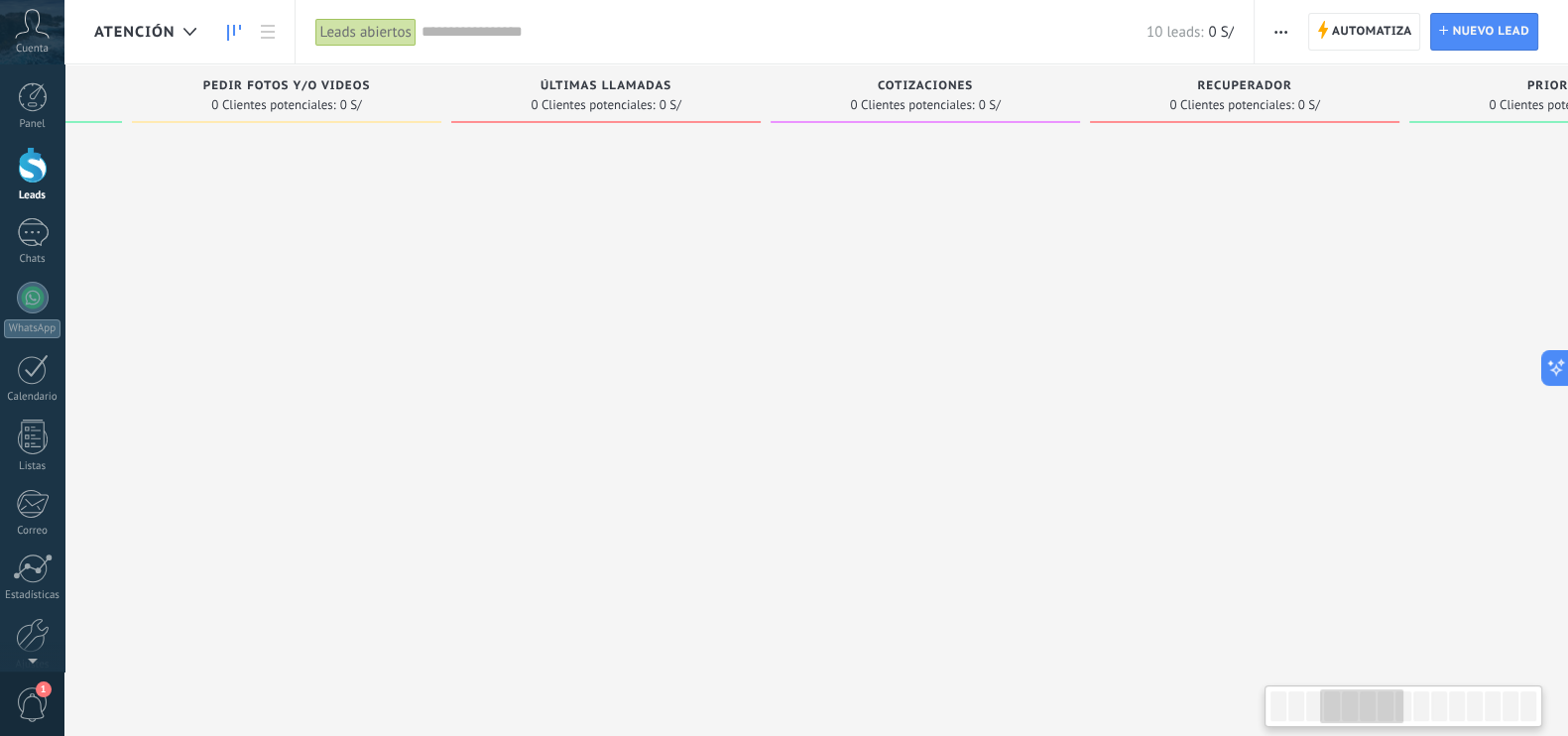 drag, startPoint x: 554, startPoint y: 285, endPoint x: 396, endPoint y: 281, distance: 158.05062 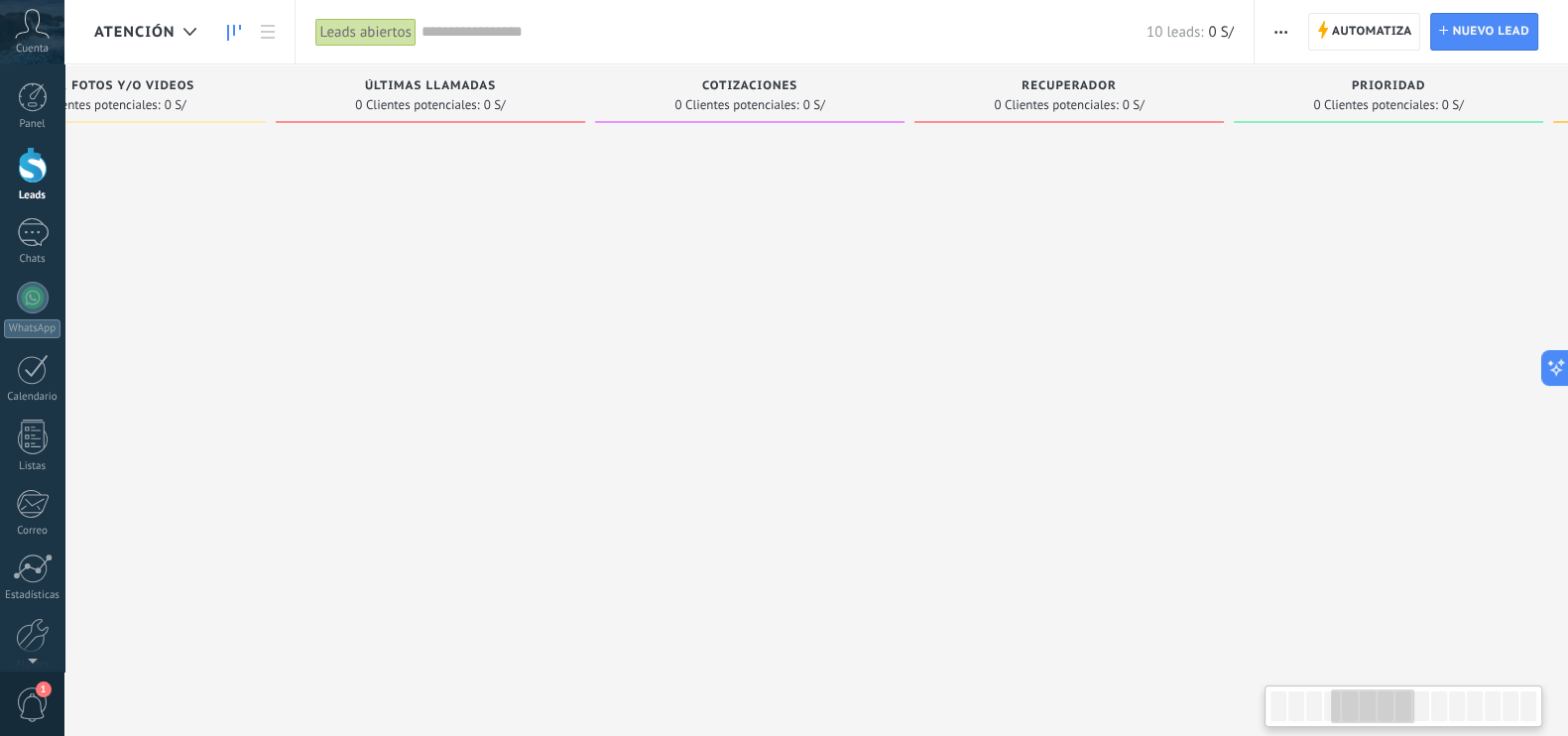 drag, startPoint x: 732, startPoint y: 400, endPoint x: 559, endPoint y: 409, distance: 173.2339 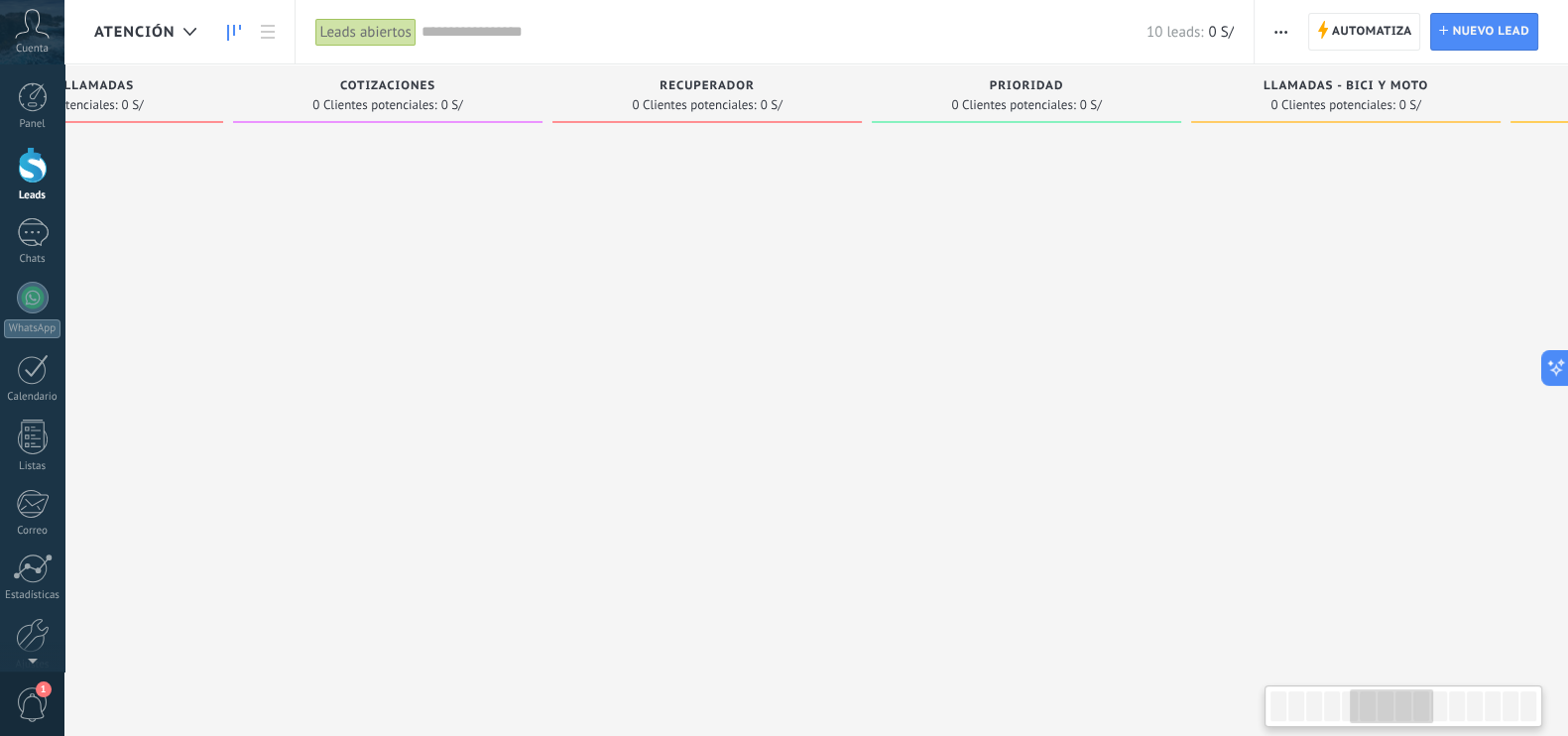 drag, startPoint x: 1096, startPoint y: 540, endPoint x: 724, endPoint y: 484, distance: 376.19144 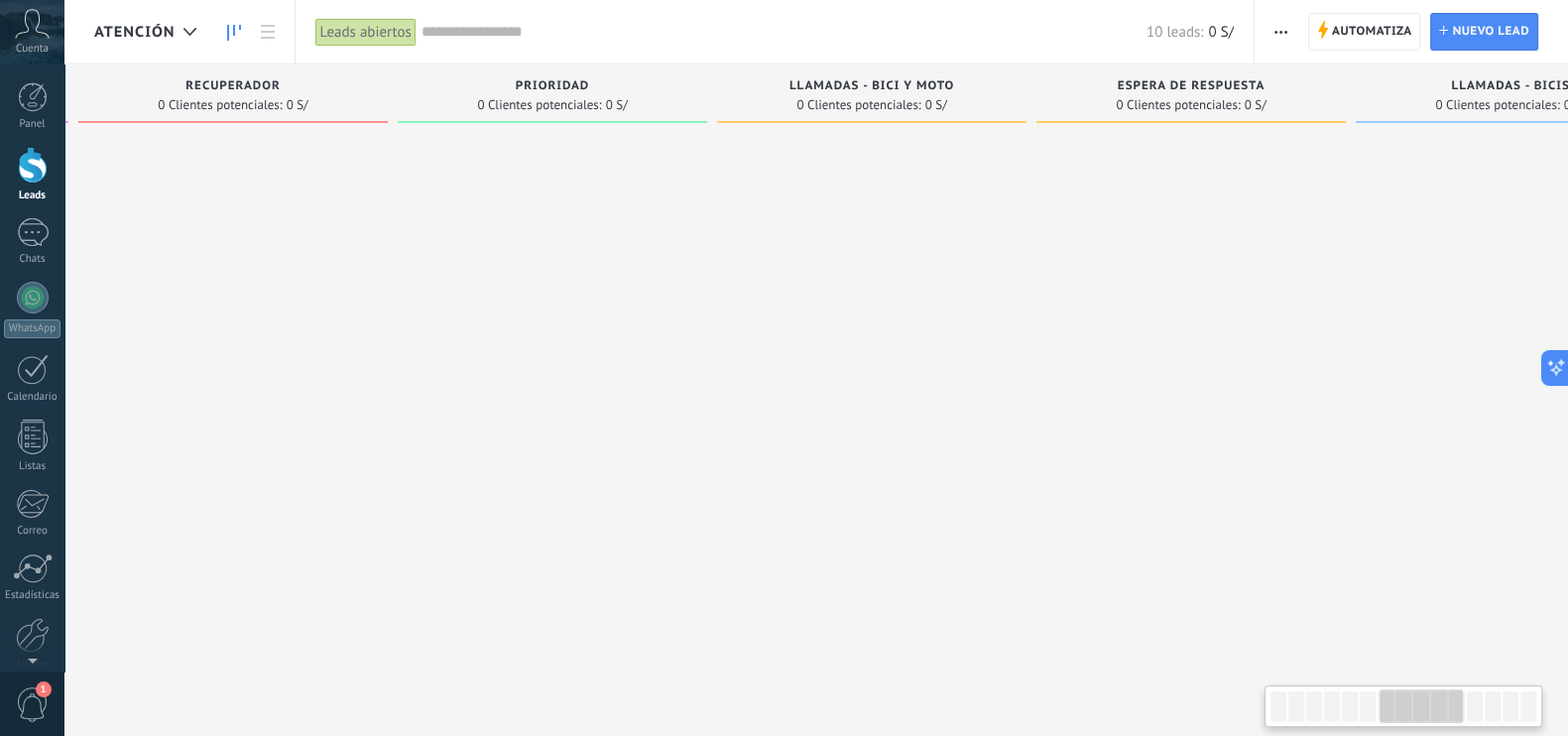 scroll, scrollTop: 0, scrollLeft: 1972, axis: horizontal 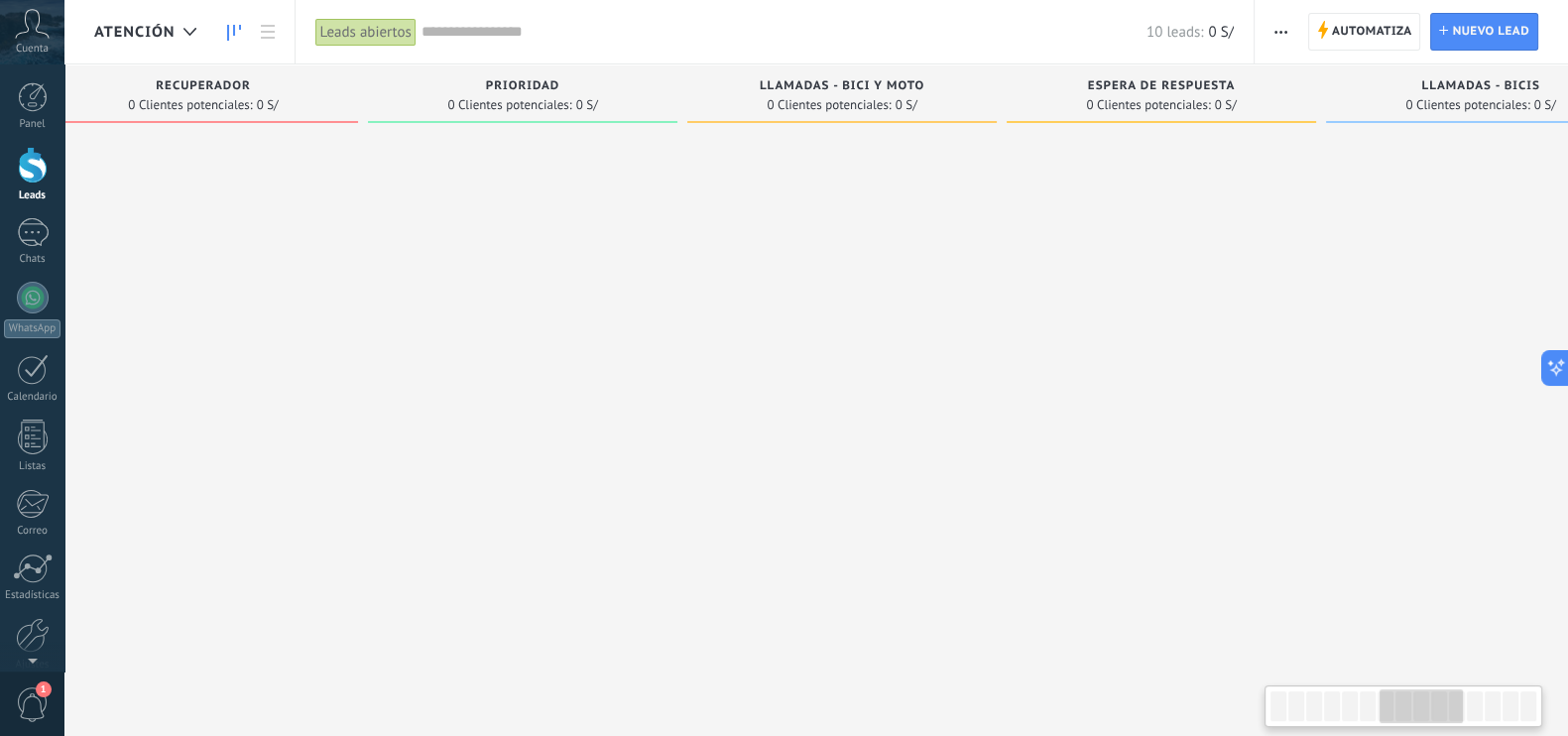 drag, startPoint x: 973, startPoint y: 411, endPoint x: 481, endPoint y: 356, distance: 495.06464 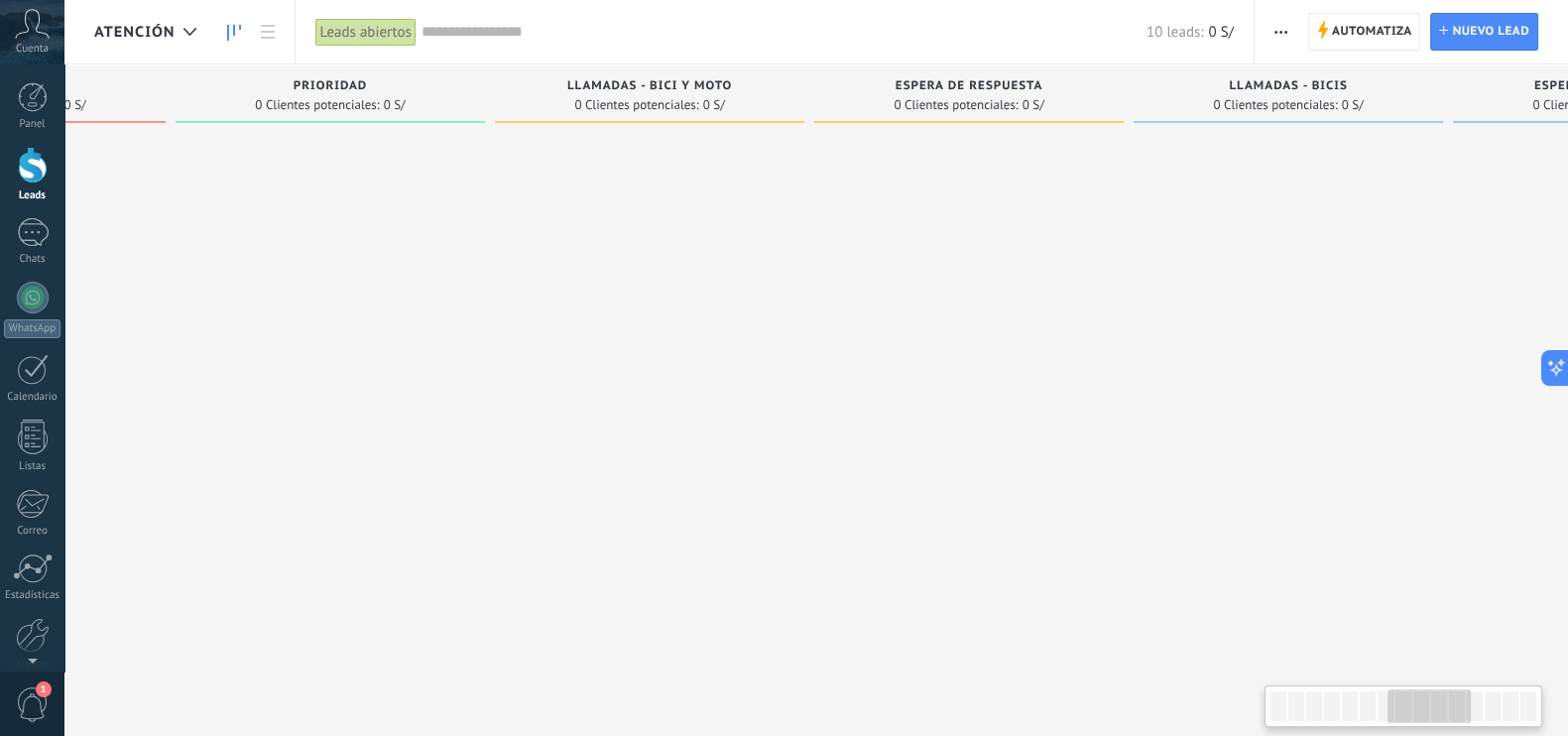 drag, startPoint x: 923, startPoint y: 366, endPoint x: 705, endPoint y: 369, distance: 218.02064 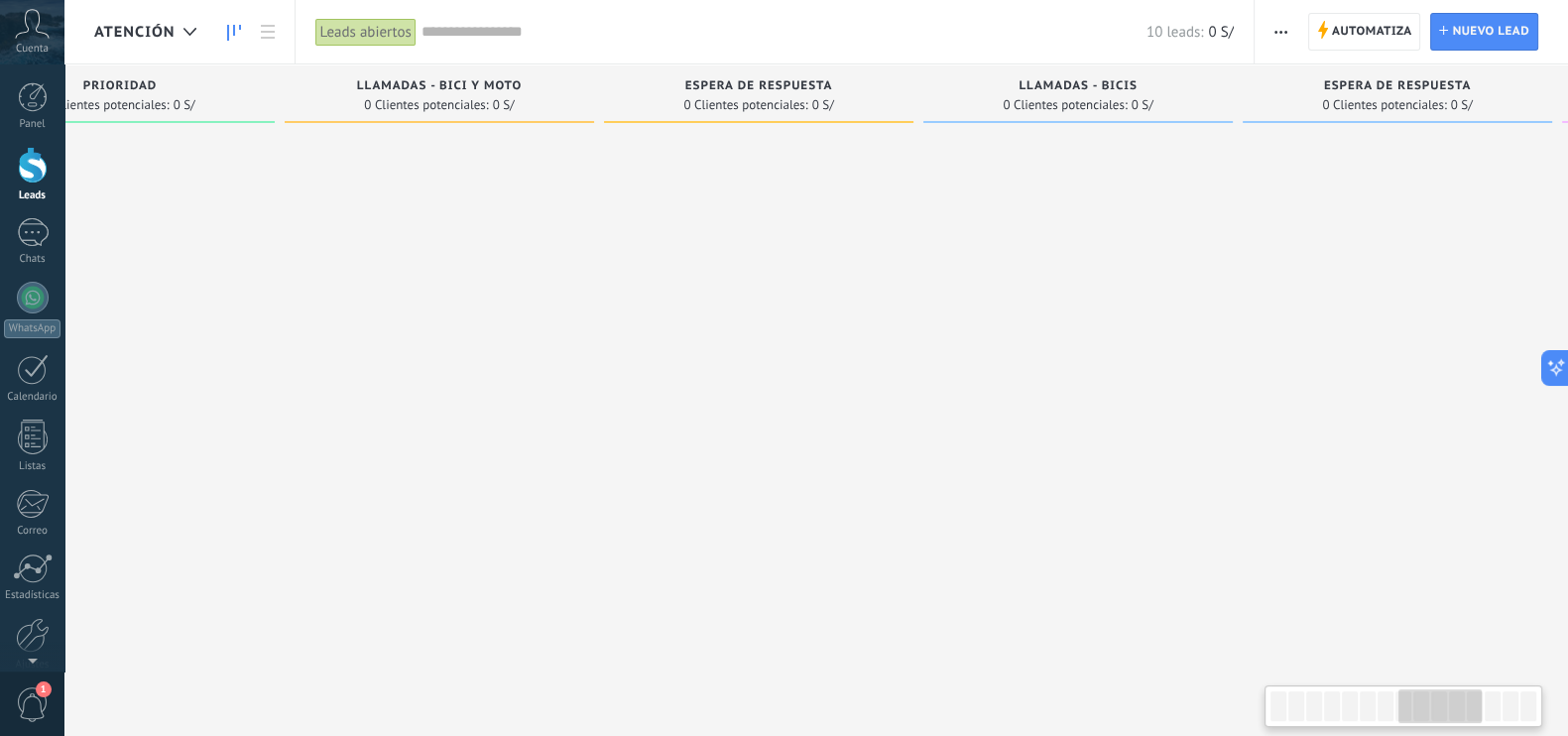 drag, startPoint x: 962, startPoint y: 193, endPoint x: 774, endPoint y: 230, distance: 191.6064 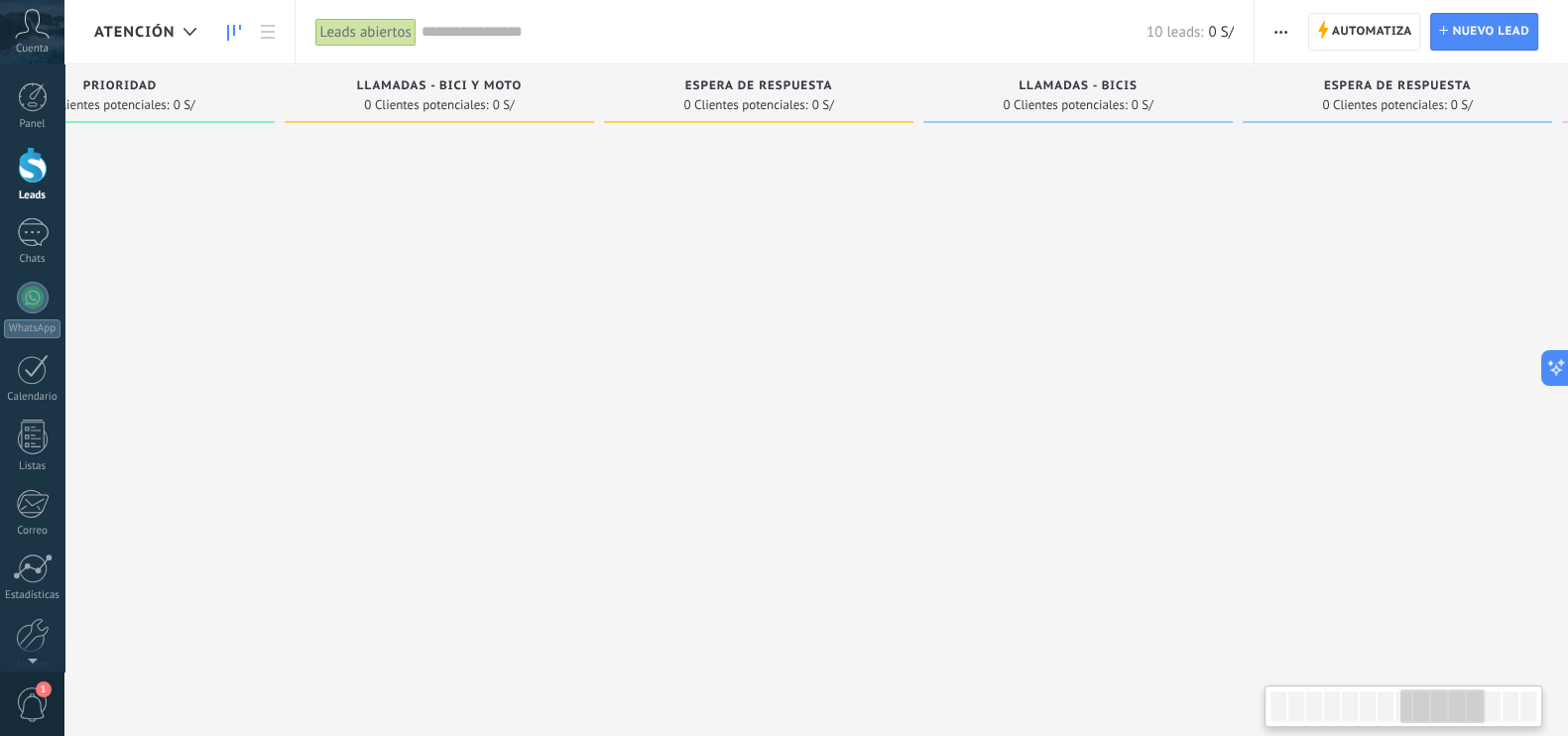 scroll, scrollTop: 0, scrollLeft: 2377, axis: horizontal 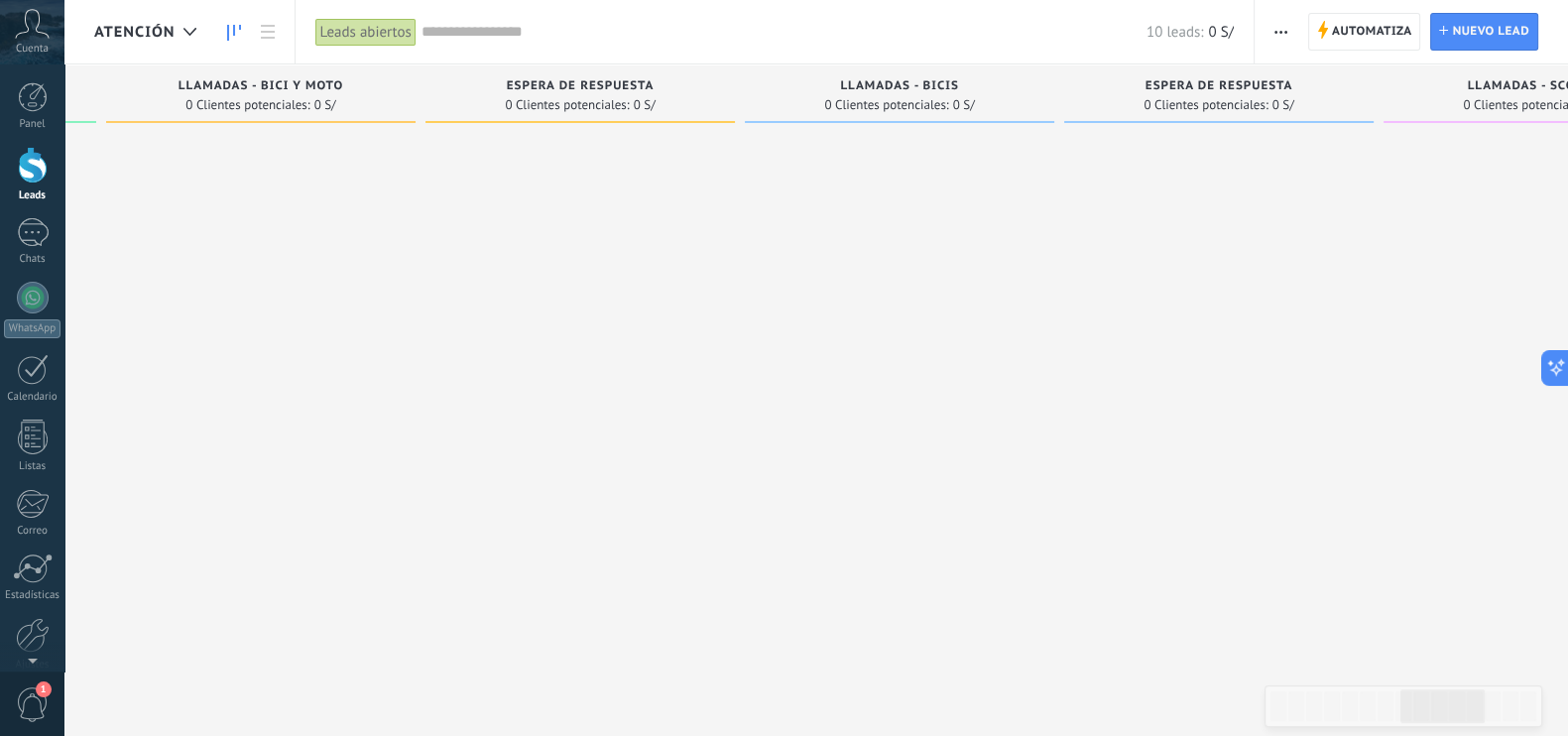 drag, startPoint x: 926, startPoint y: 324, endPoint x: 751, endPoint y: 324, distance: 175 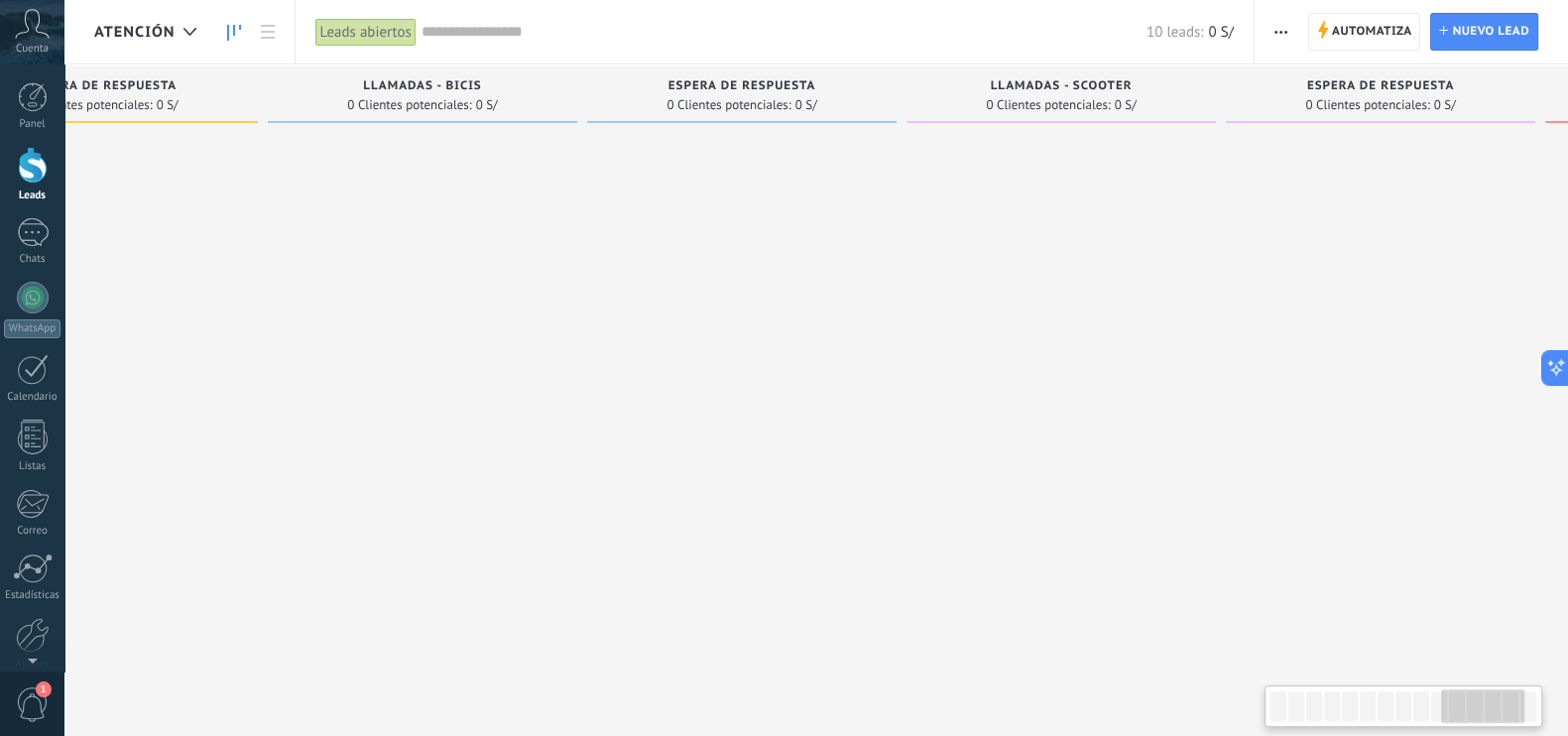 drag, startPoint x: 1028, startPoint y: 339, endPoint x: 438, endPoint y: 385, distance: 591.7905 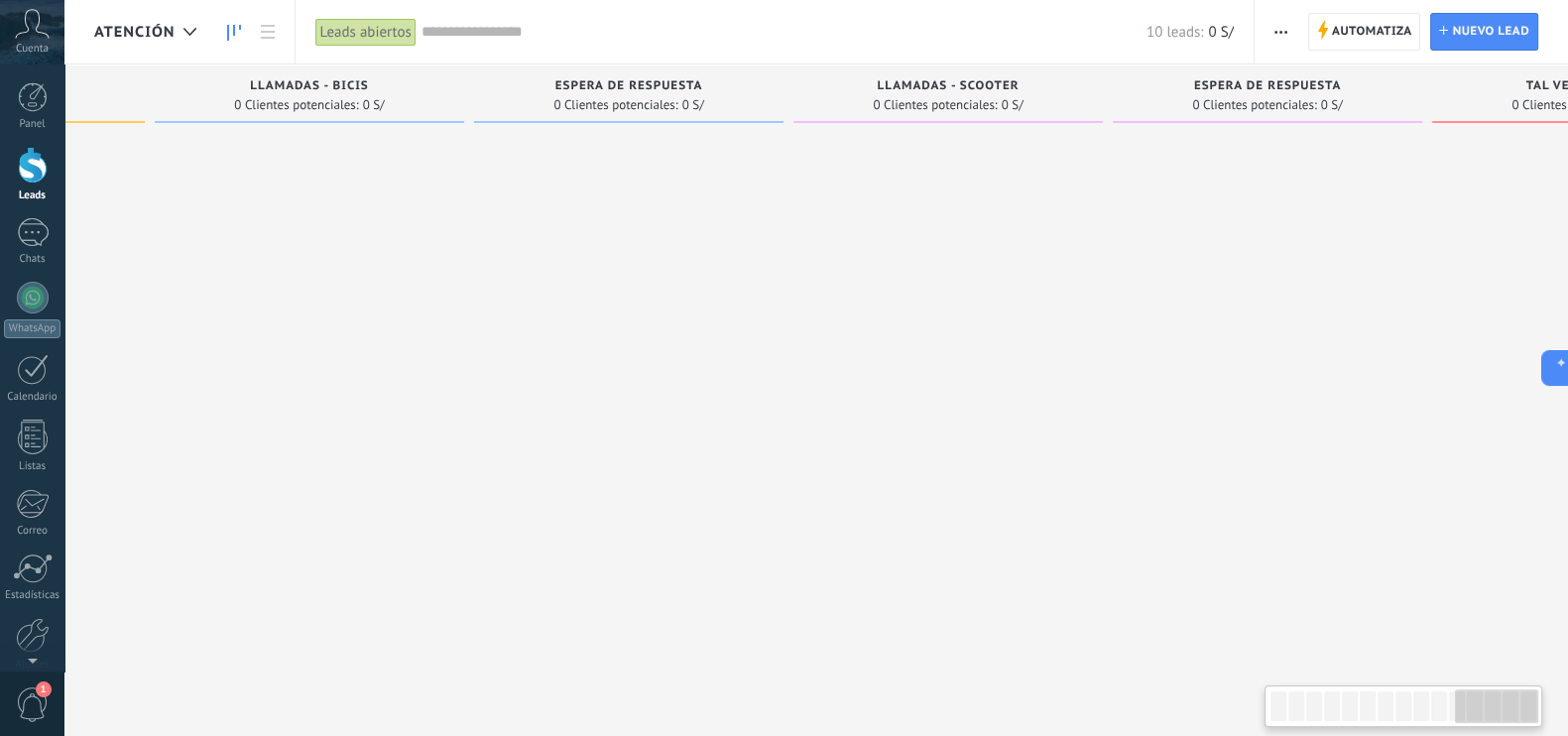 scroll, scrollTop: 0, scrollLeft: 3346, axis: horizontal 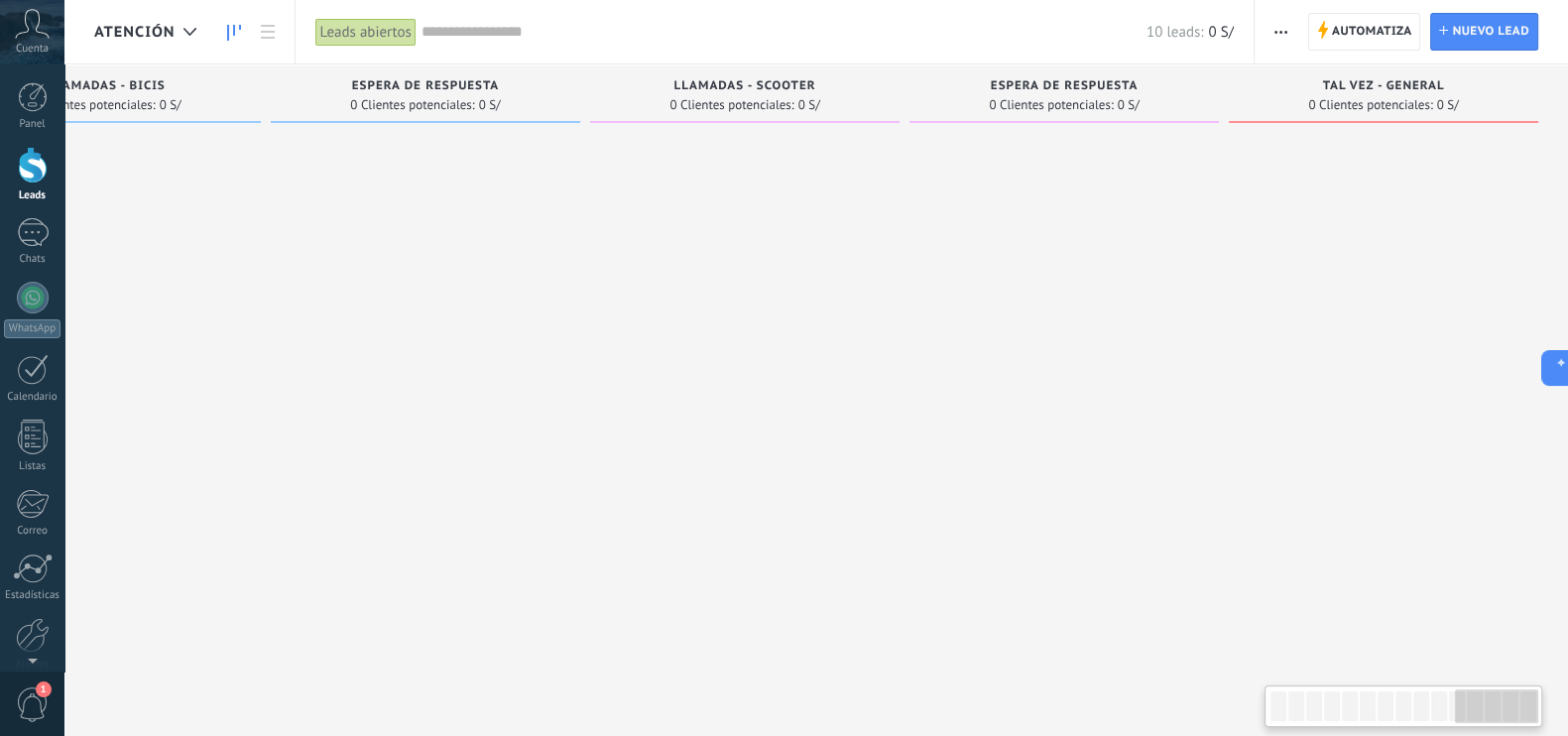 drag, startPoint x: 903, startPoint y: 314, endPoint x: 467, endPoint y: 394, distance: 443.27869 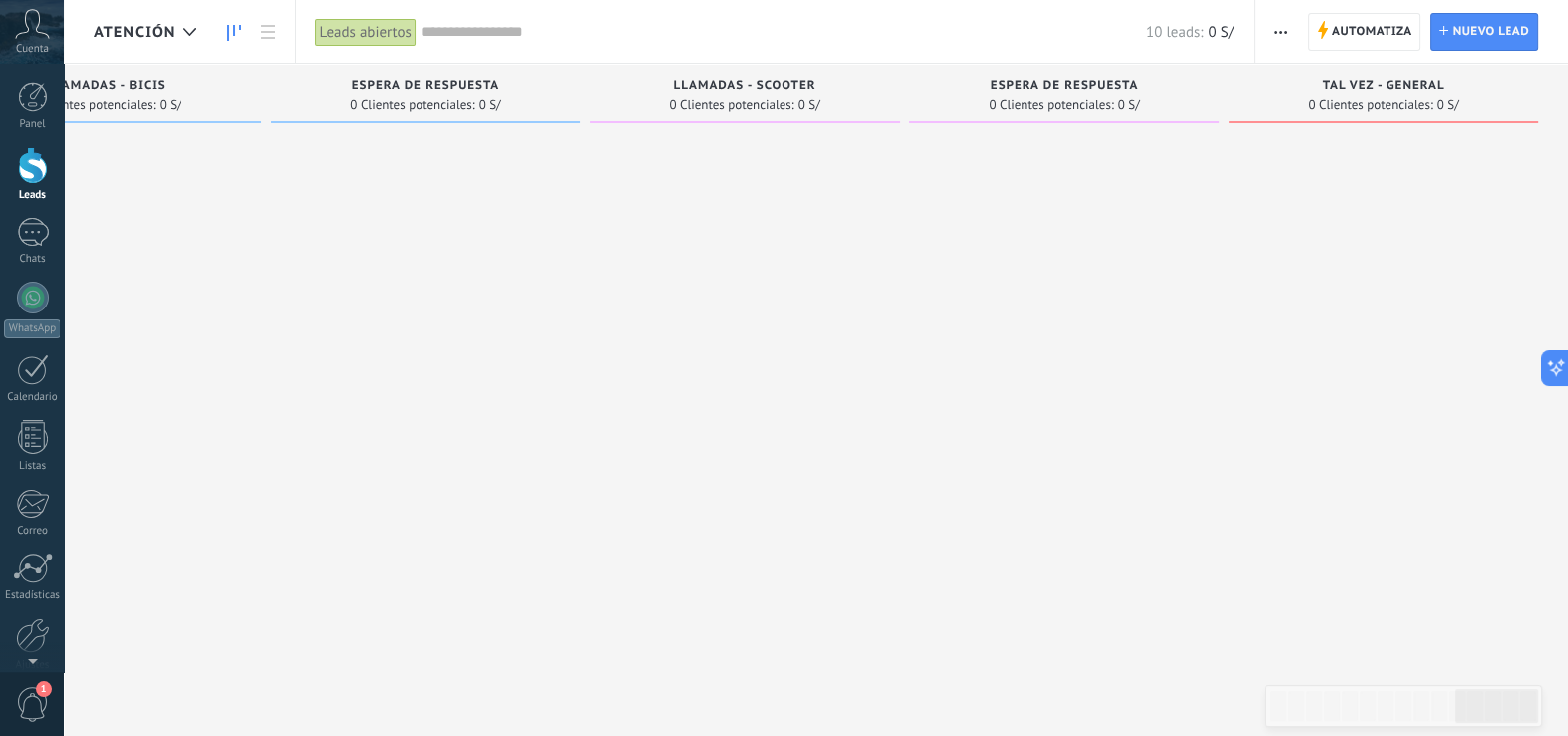 scroll, scrollTop: 0, scrollLeft: 3331, axis: horizontal 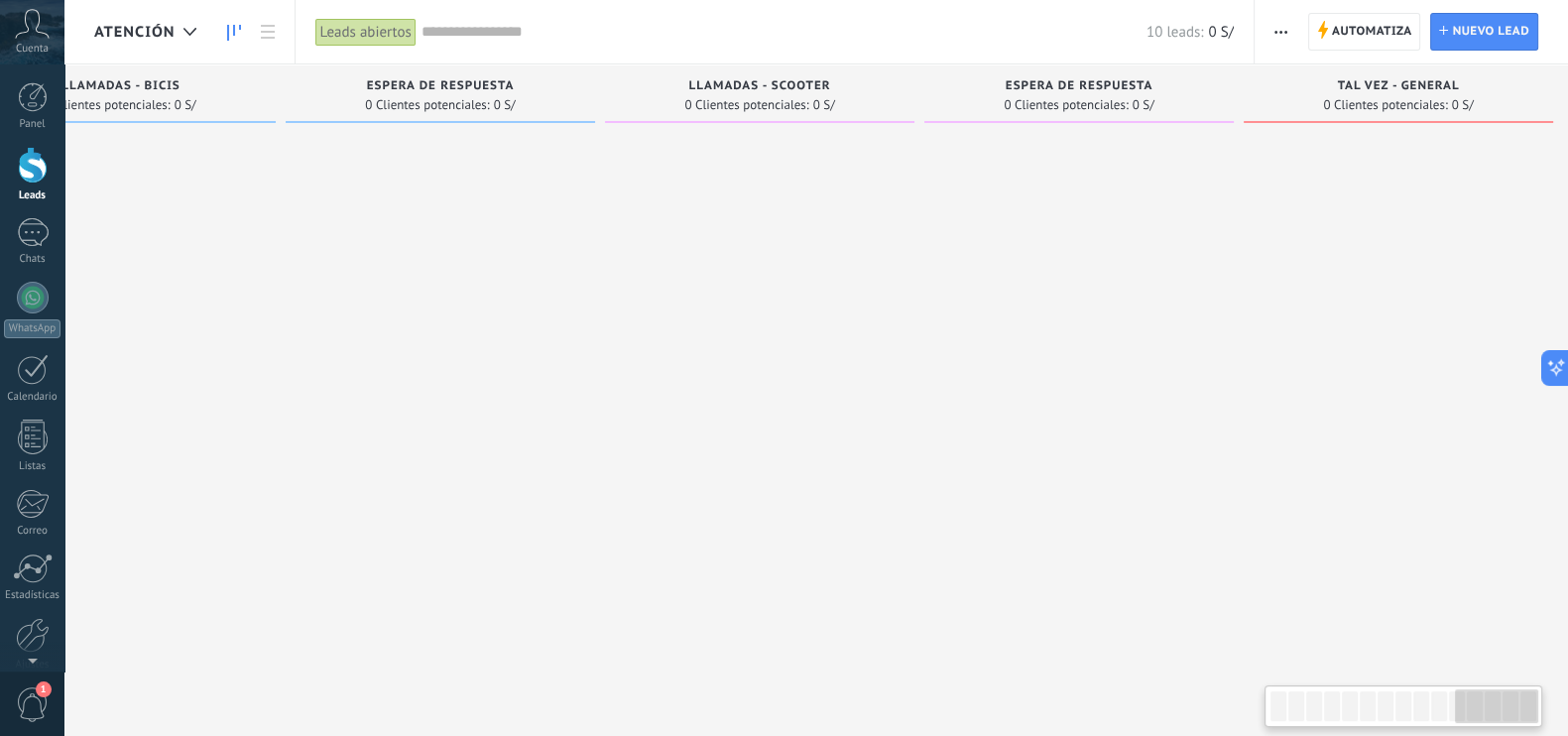 drag, startPoint x: 1375, startPoint y: 171, endPoint x: 1586, endPoint y: 181, distance: 211.23683 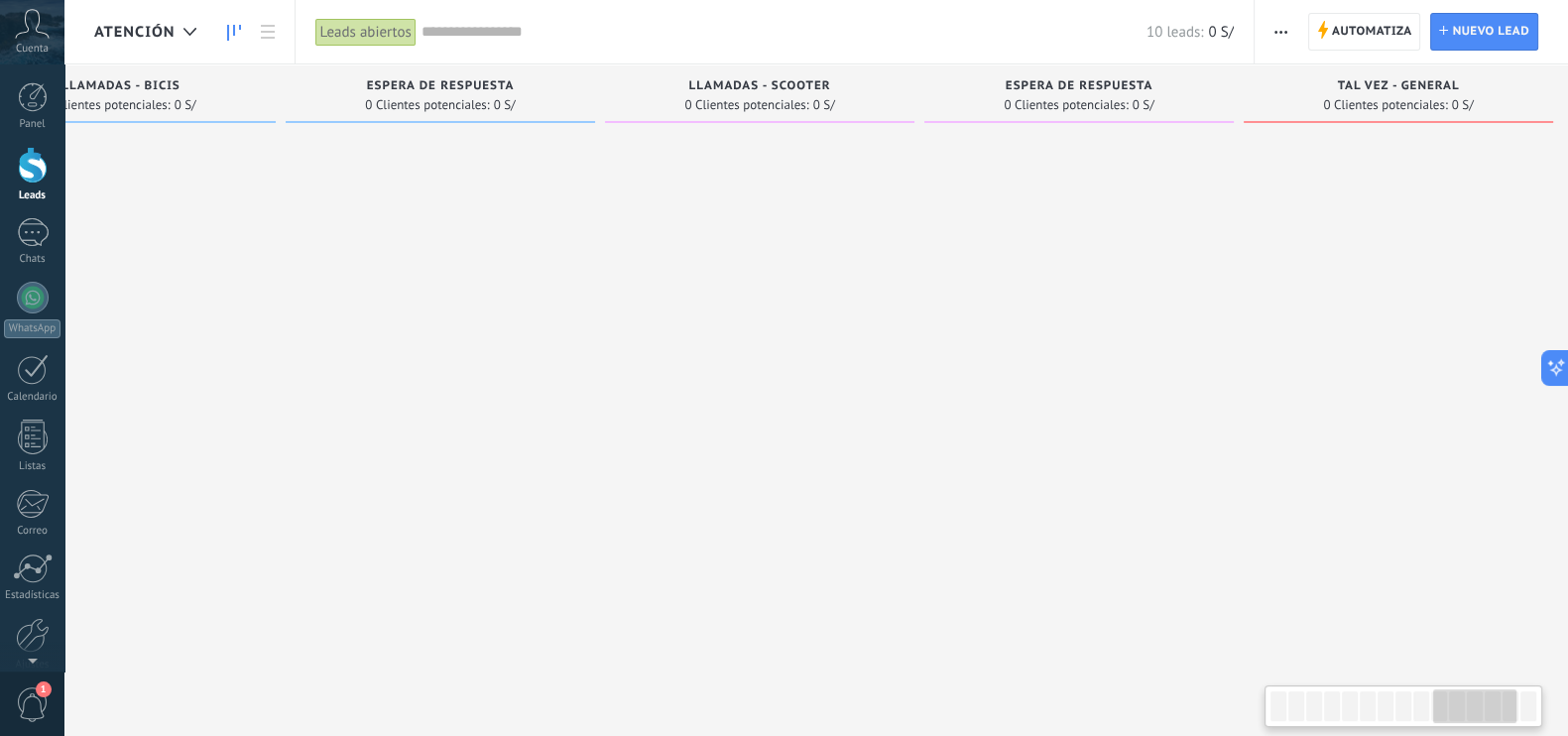drag, startPoint x: 1029, startPoint y: 379, endPoint x: 1586, endPoint y: 329, distance: 559.23966 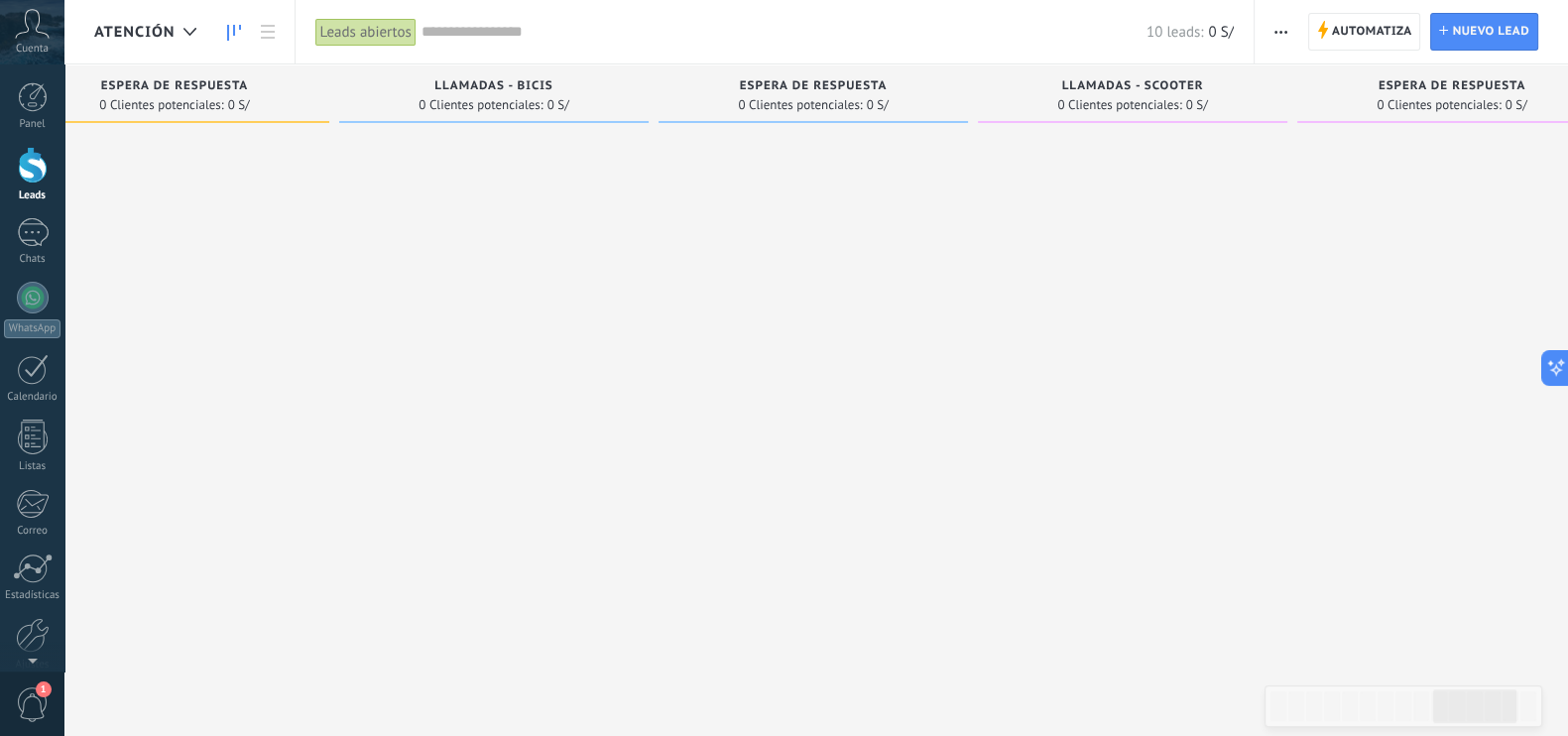 click 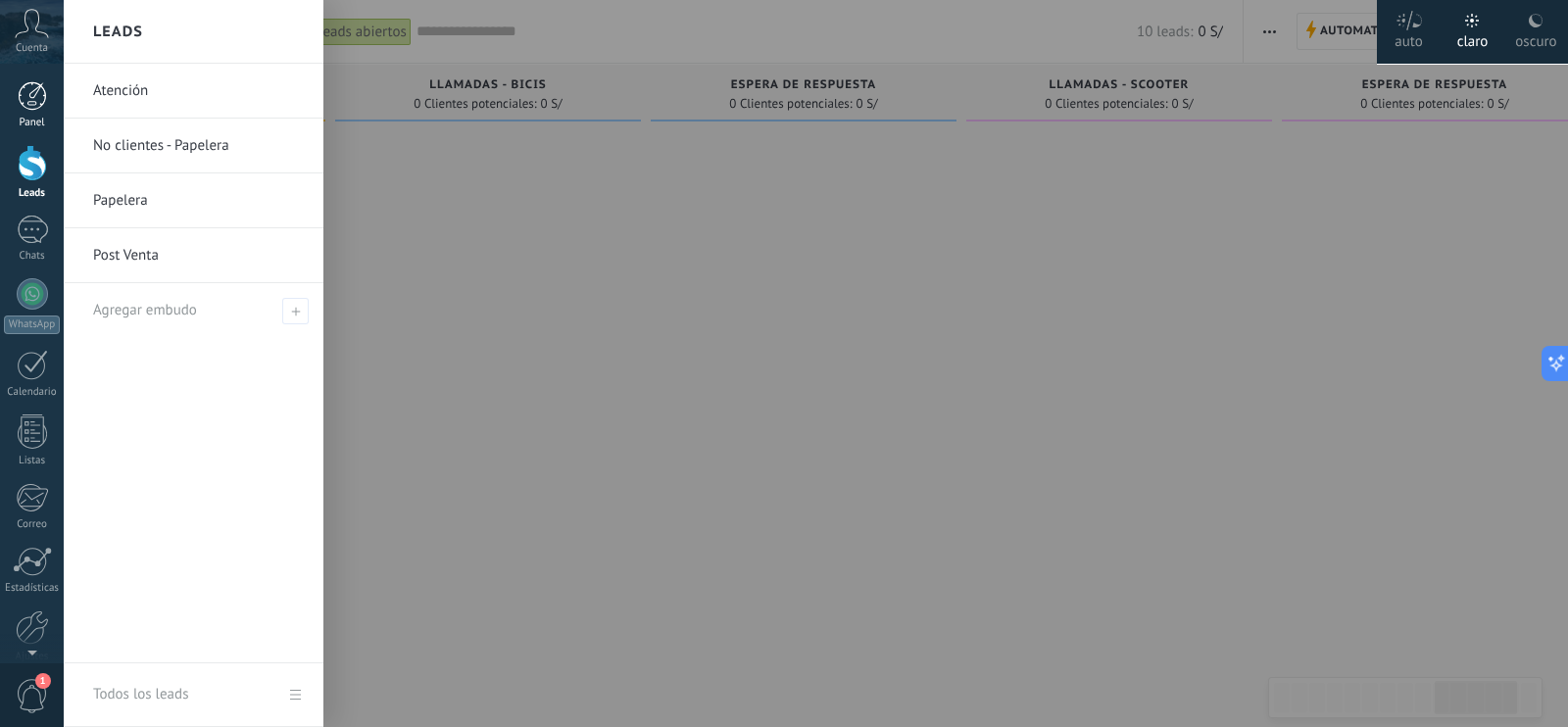 click at bounding box center (32, 96) 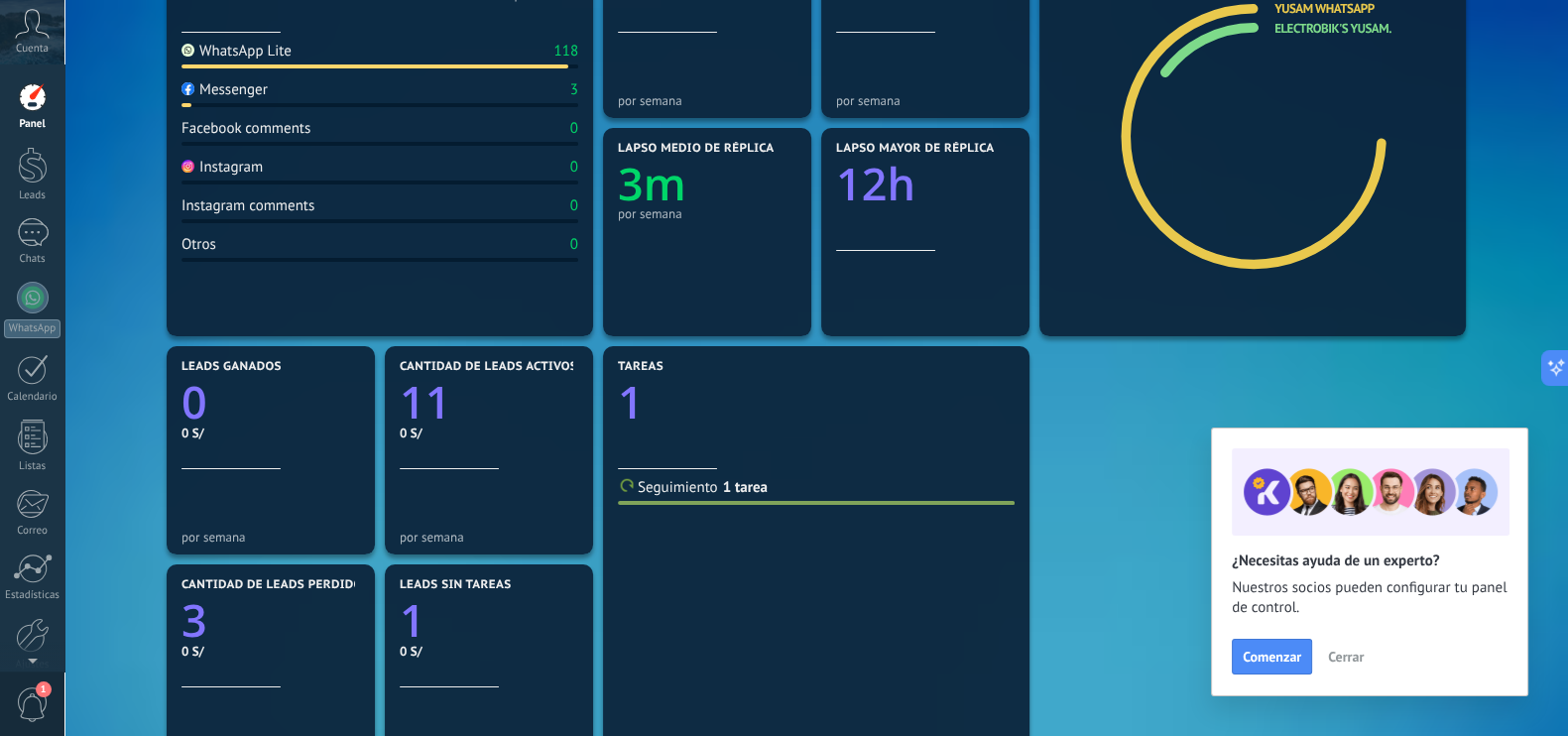 scroll, scrollTop: 396, scrollLeft: 0, axis: vertical 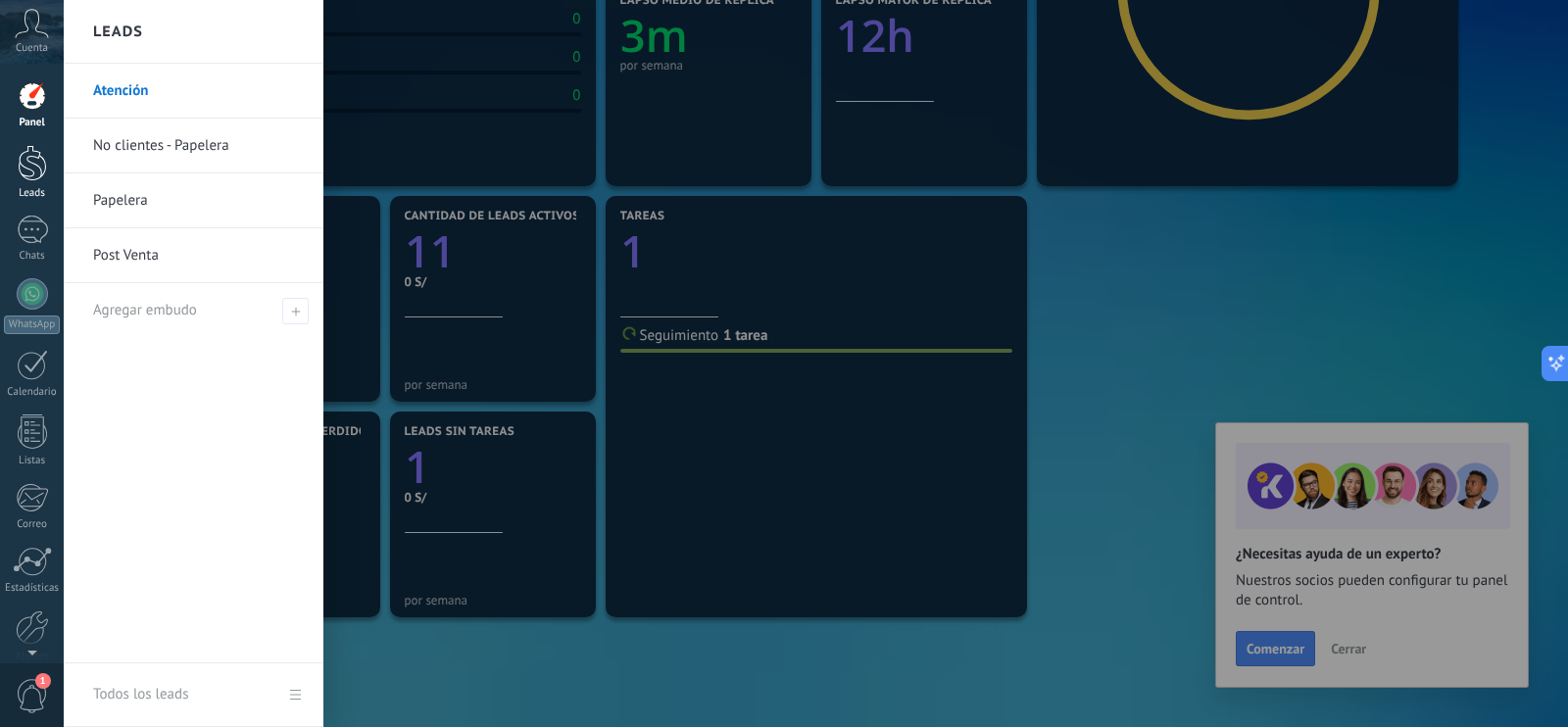 click at bounding box center (32, 163) 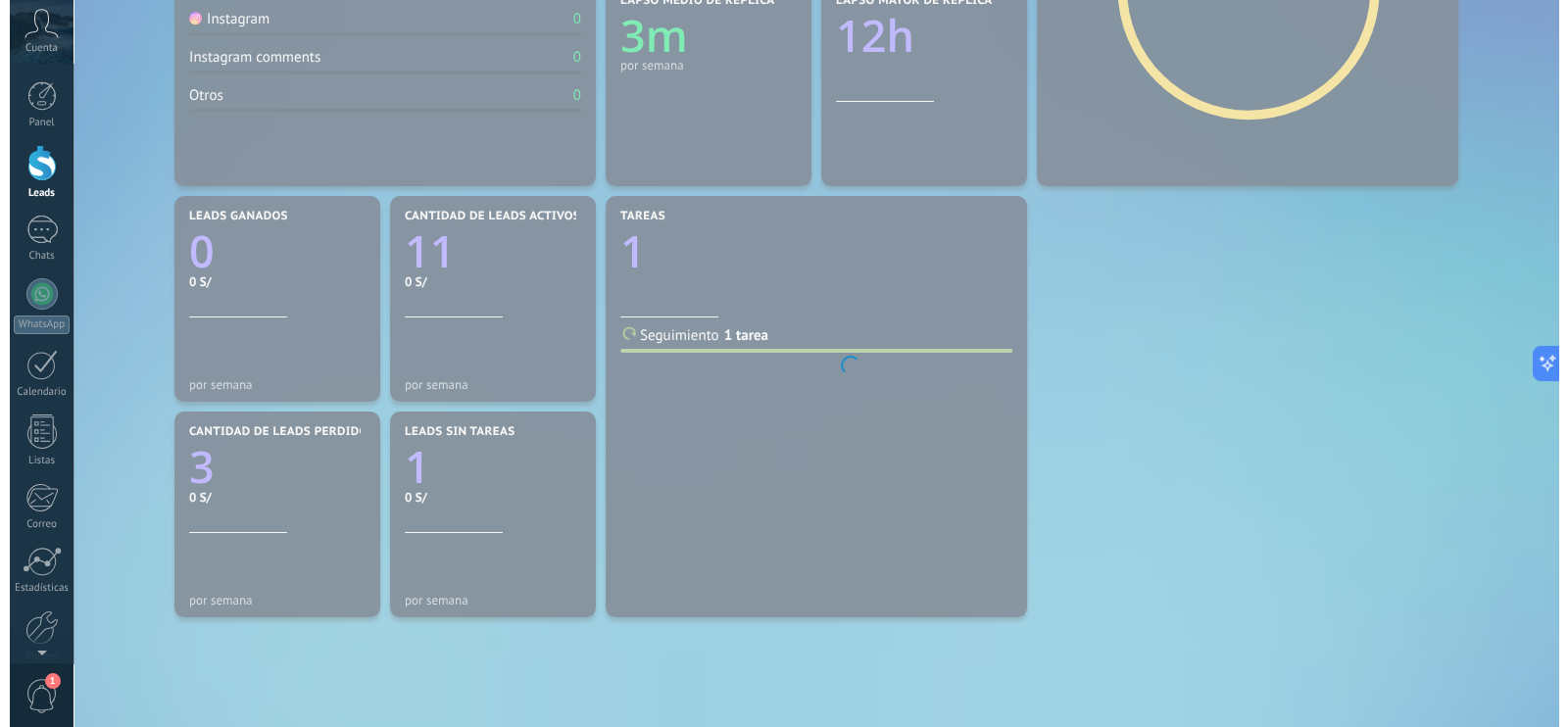 scroll, scrollTop: 0, scrollLeft: 0, axis: both 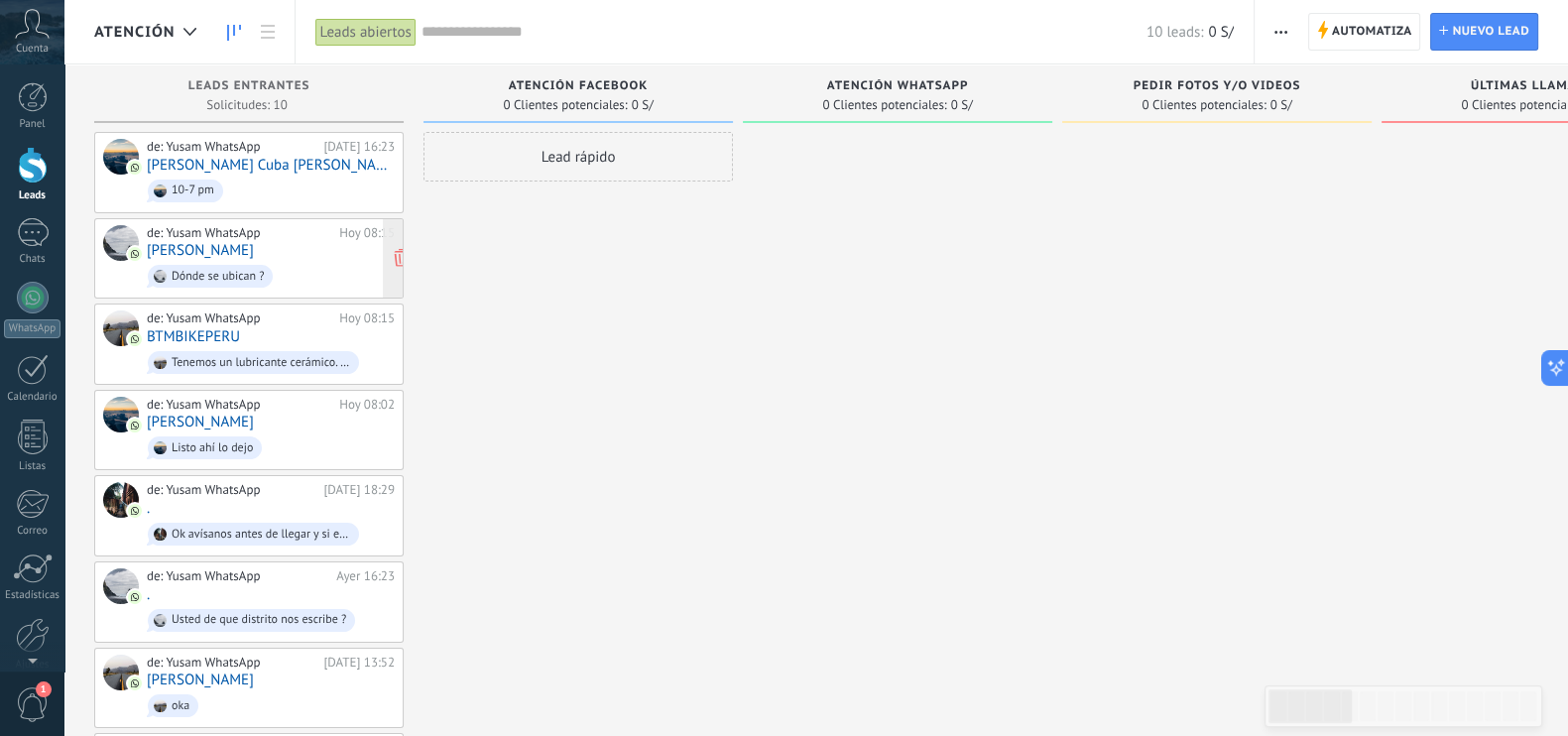 click on "Dónde se ubican ?" at bounding box center (217, 277) 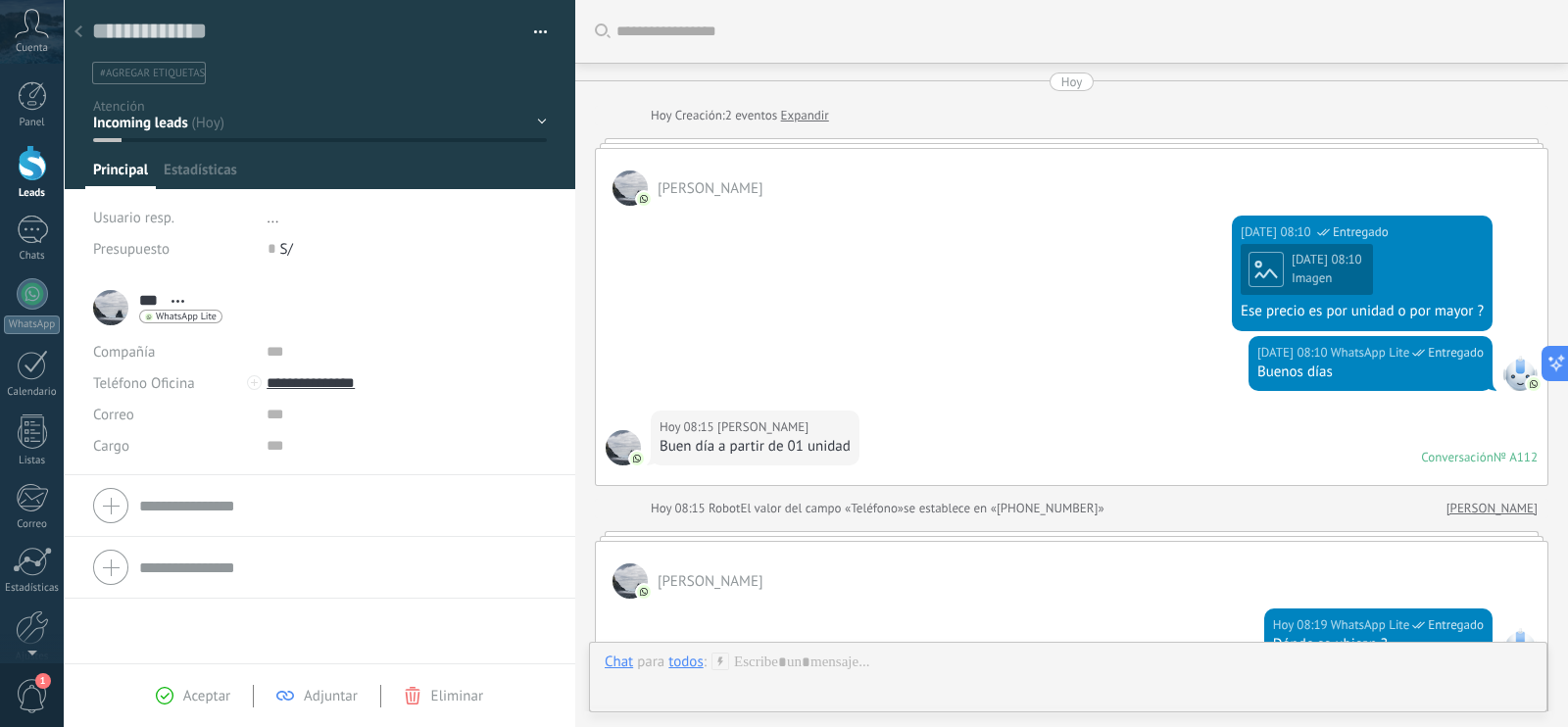 scroll, scrollTop: 28, scrollLeft: 0, axis: vertical 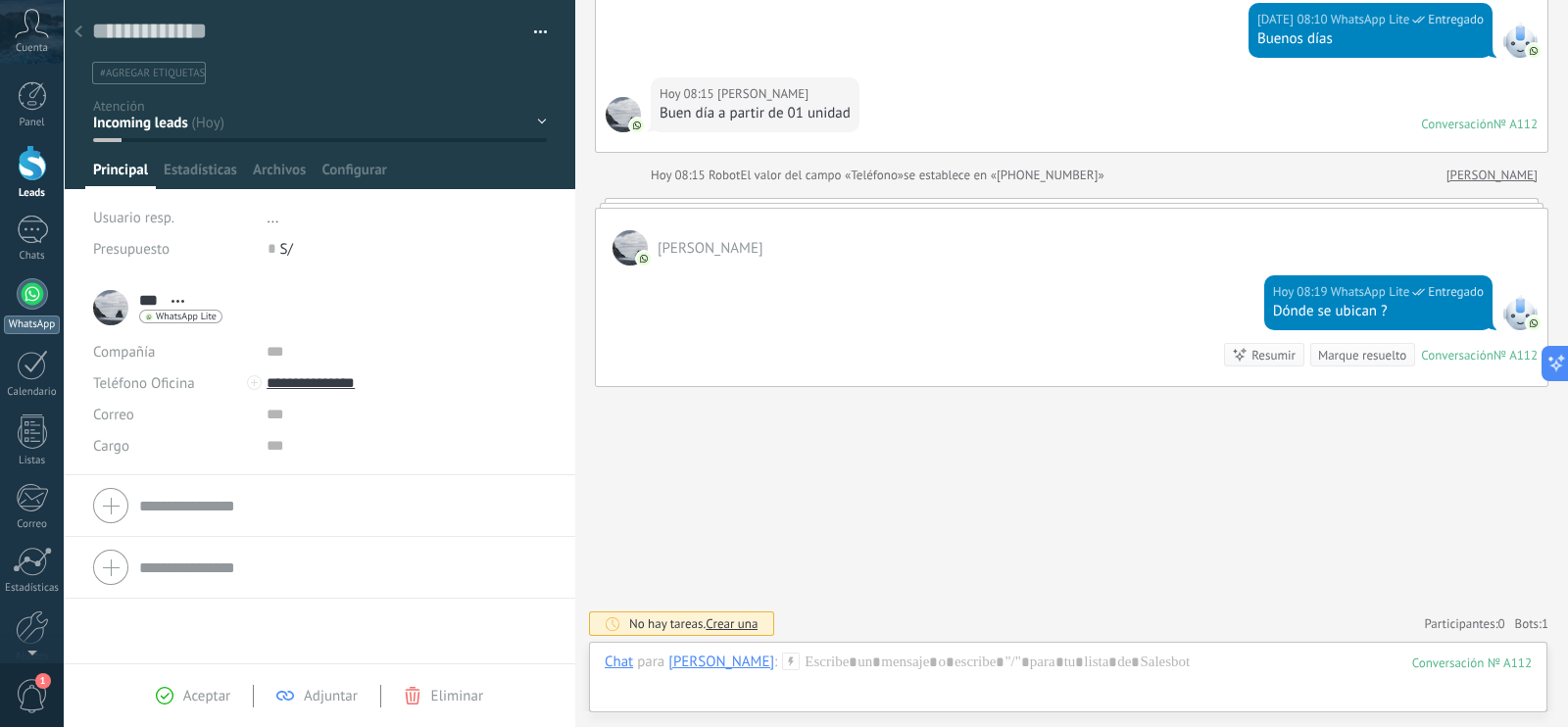 click at bounding box center [32, 294] 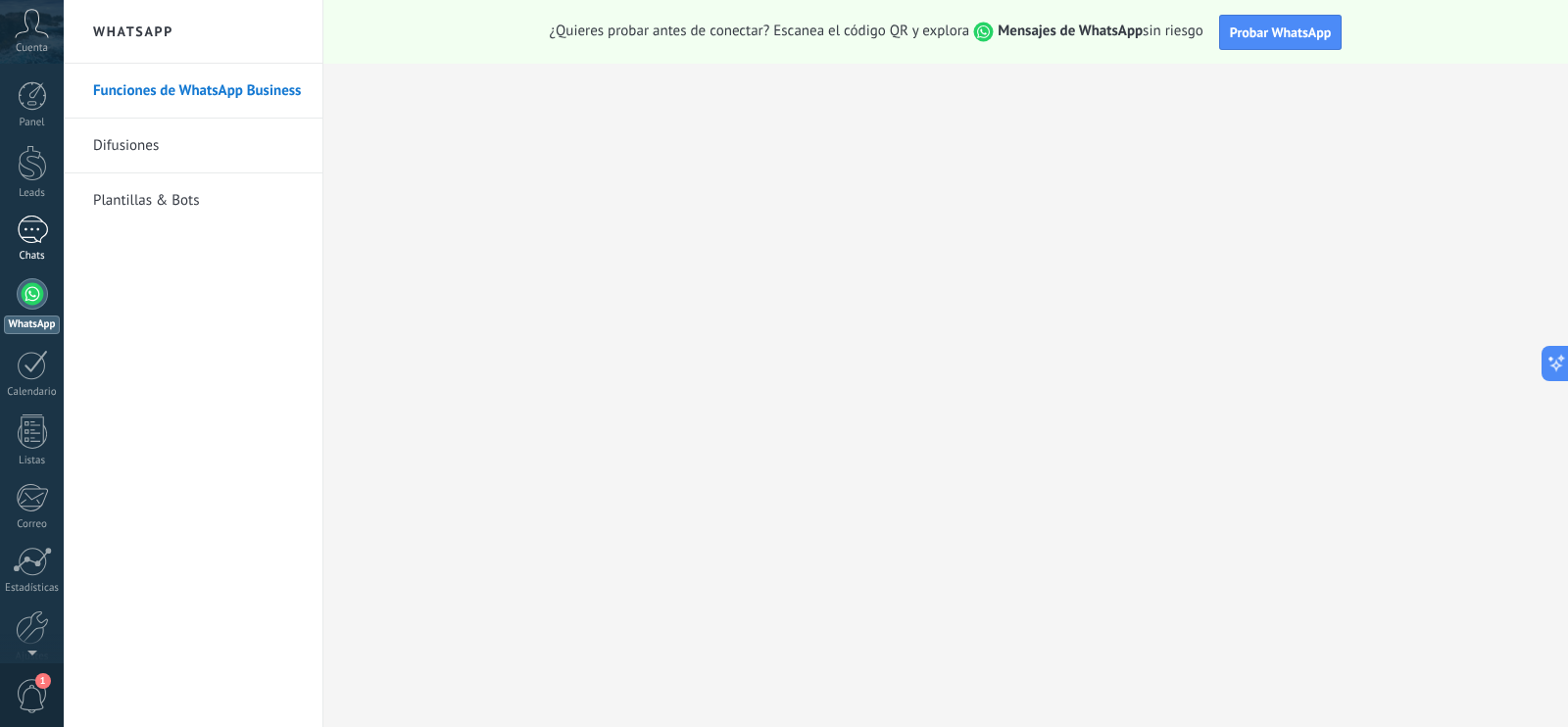 click on "1" at bounding box center (32, 229) 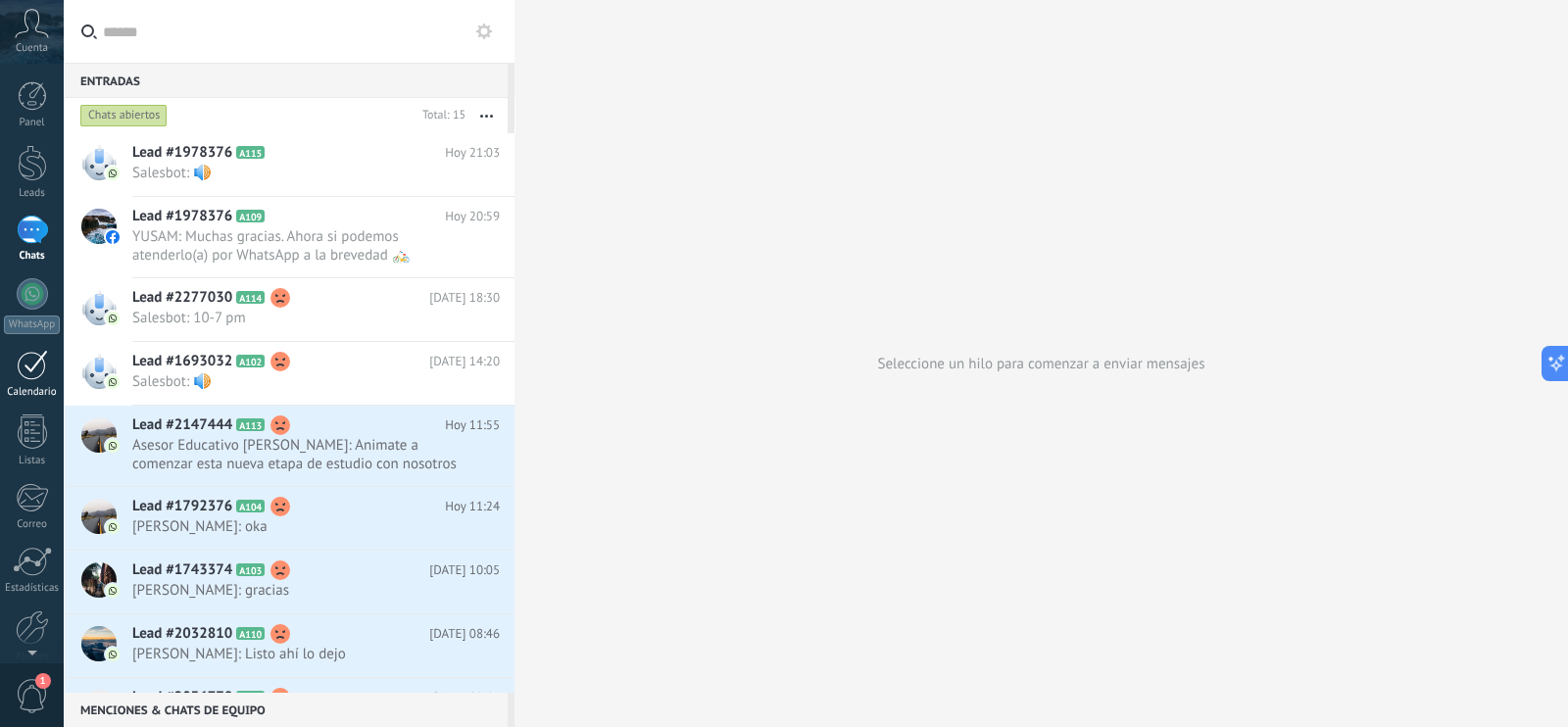 click on "Calendario" at bounding box center [32, 392] 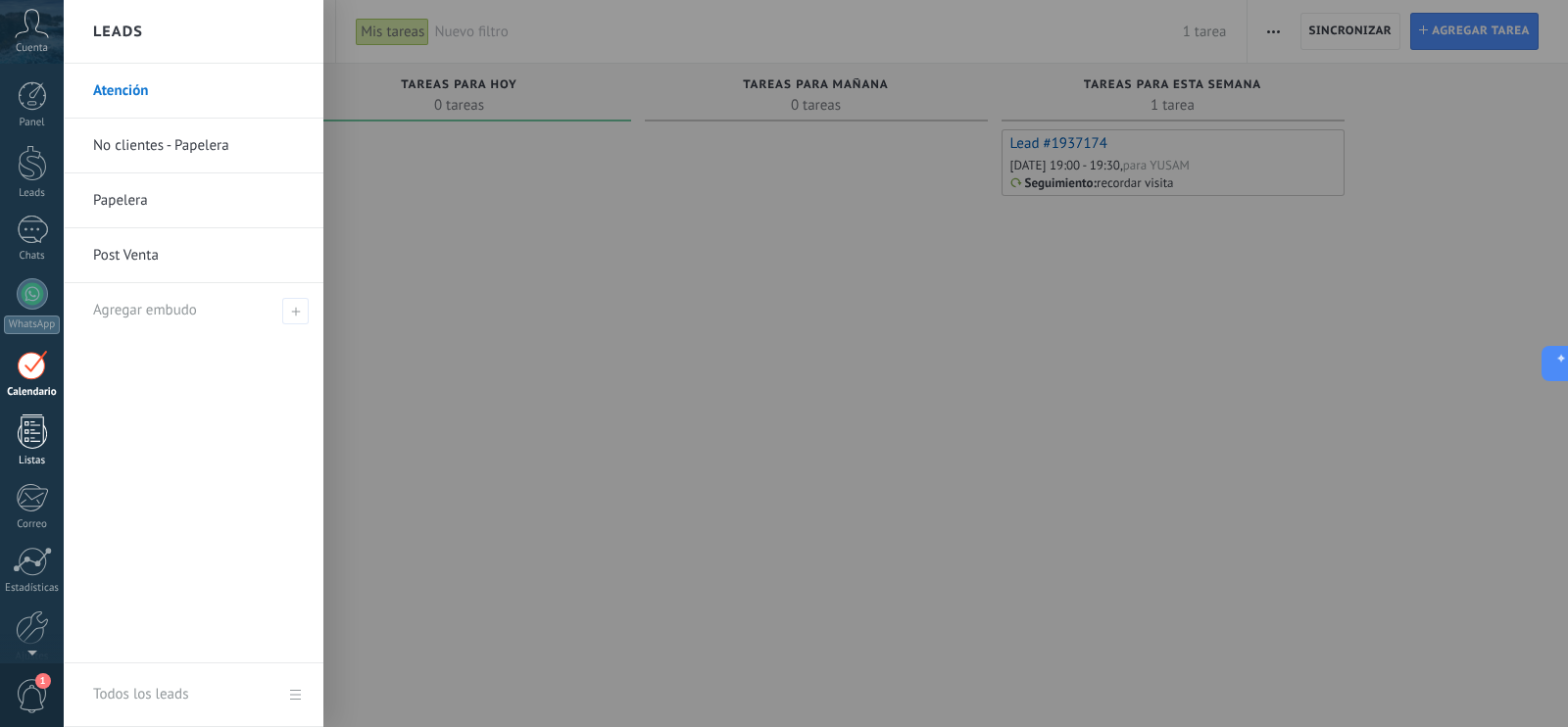 click at bounding box center [32, 431] 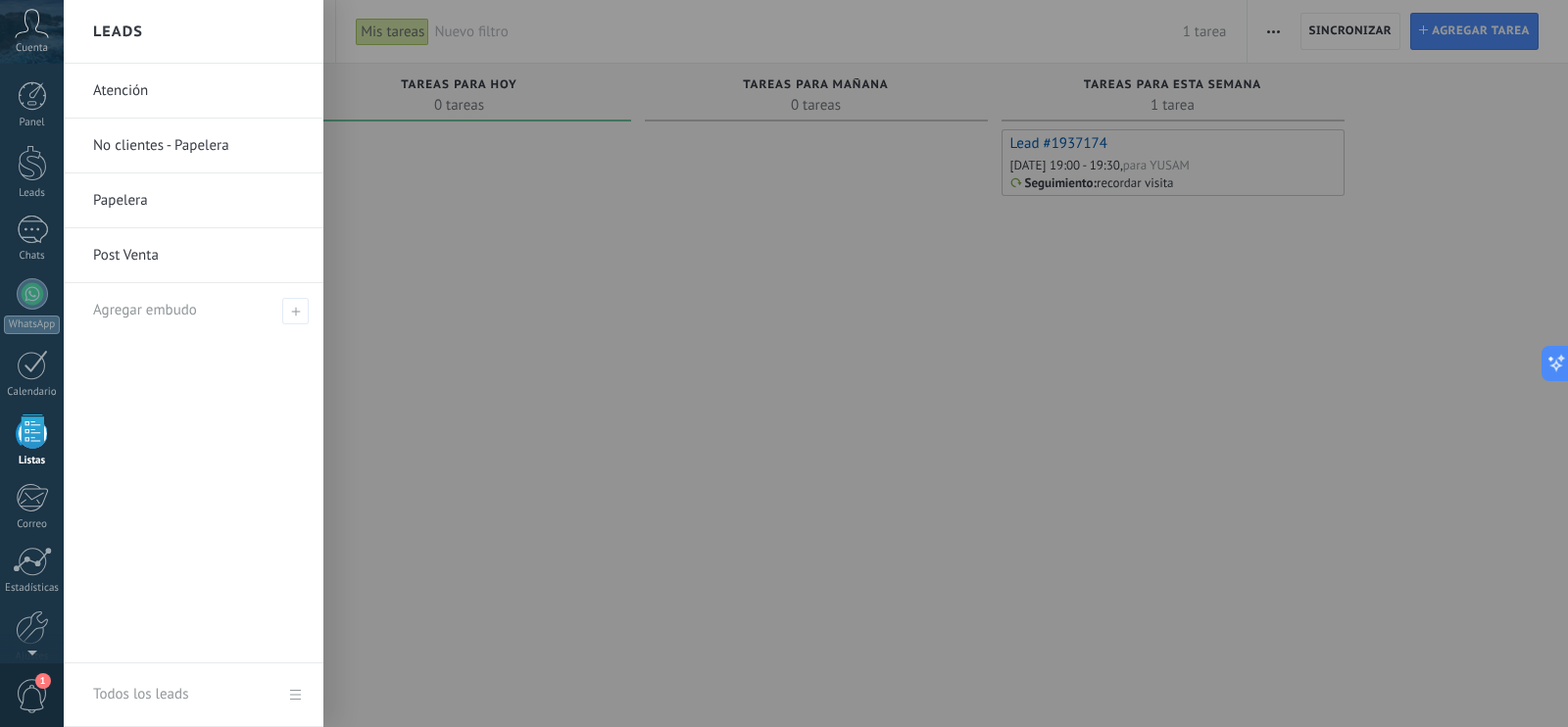 scroll, scrollTop: 49, scrollLeft: 0, axis: vertical 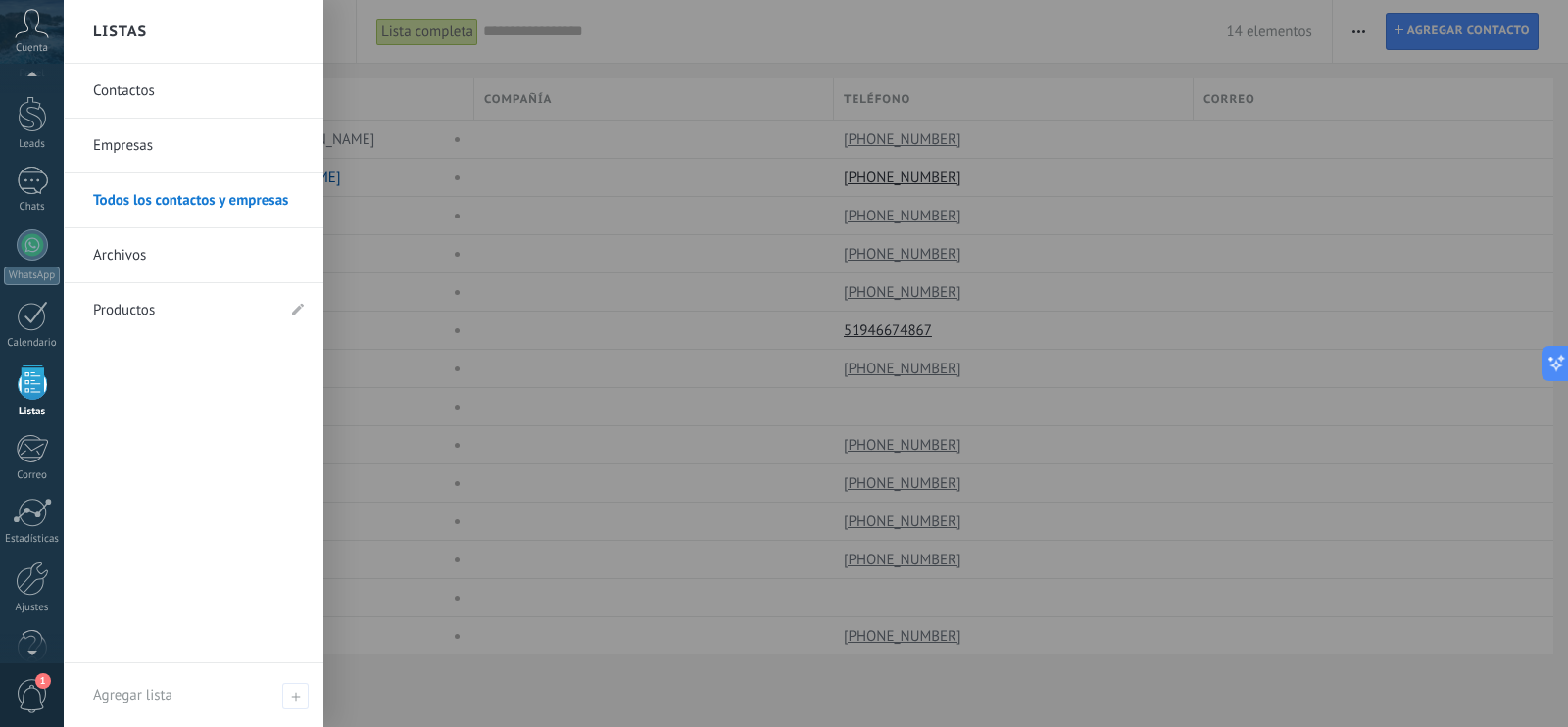 click at bounding box center [32, 382] 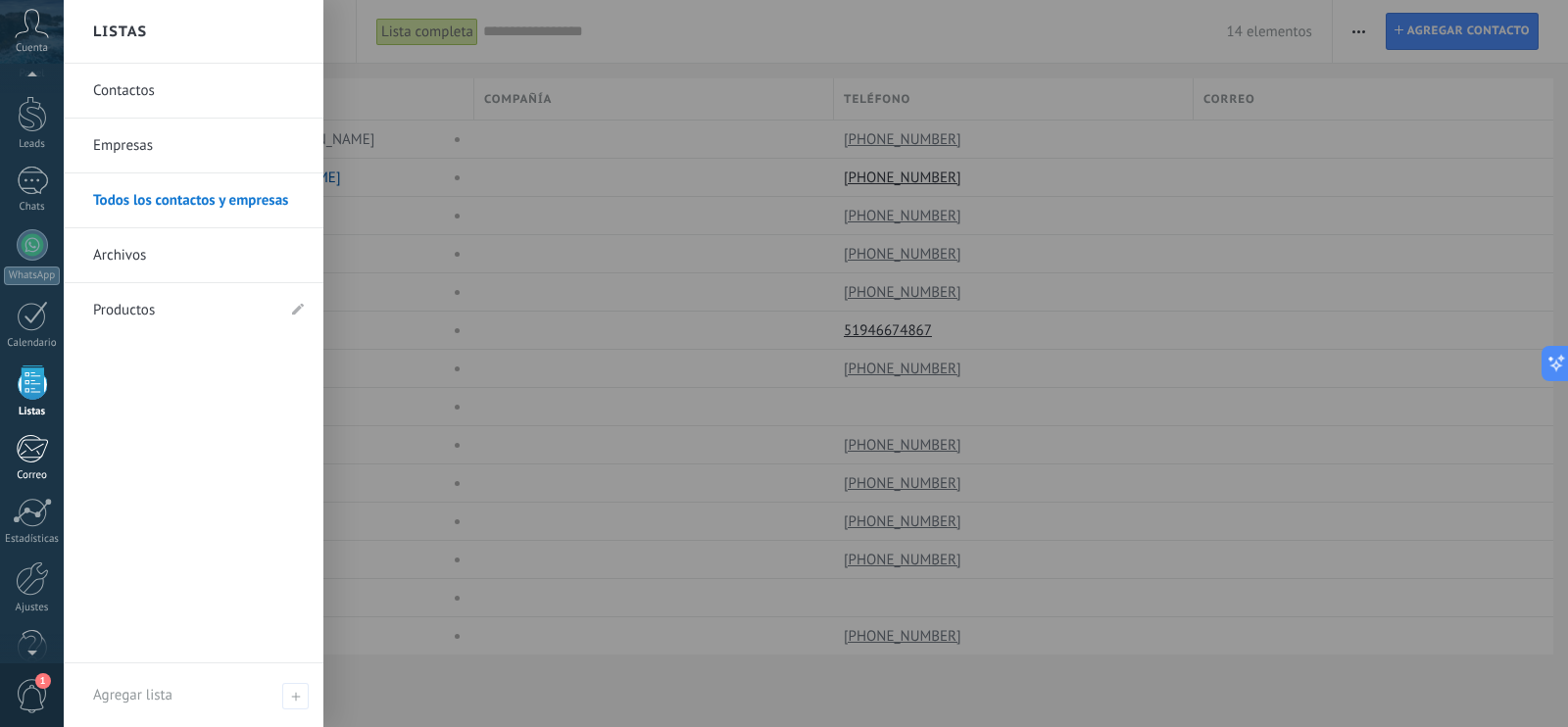 click at bounding box center [31, 449] 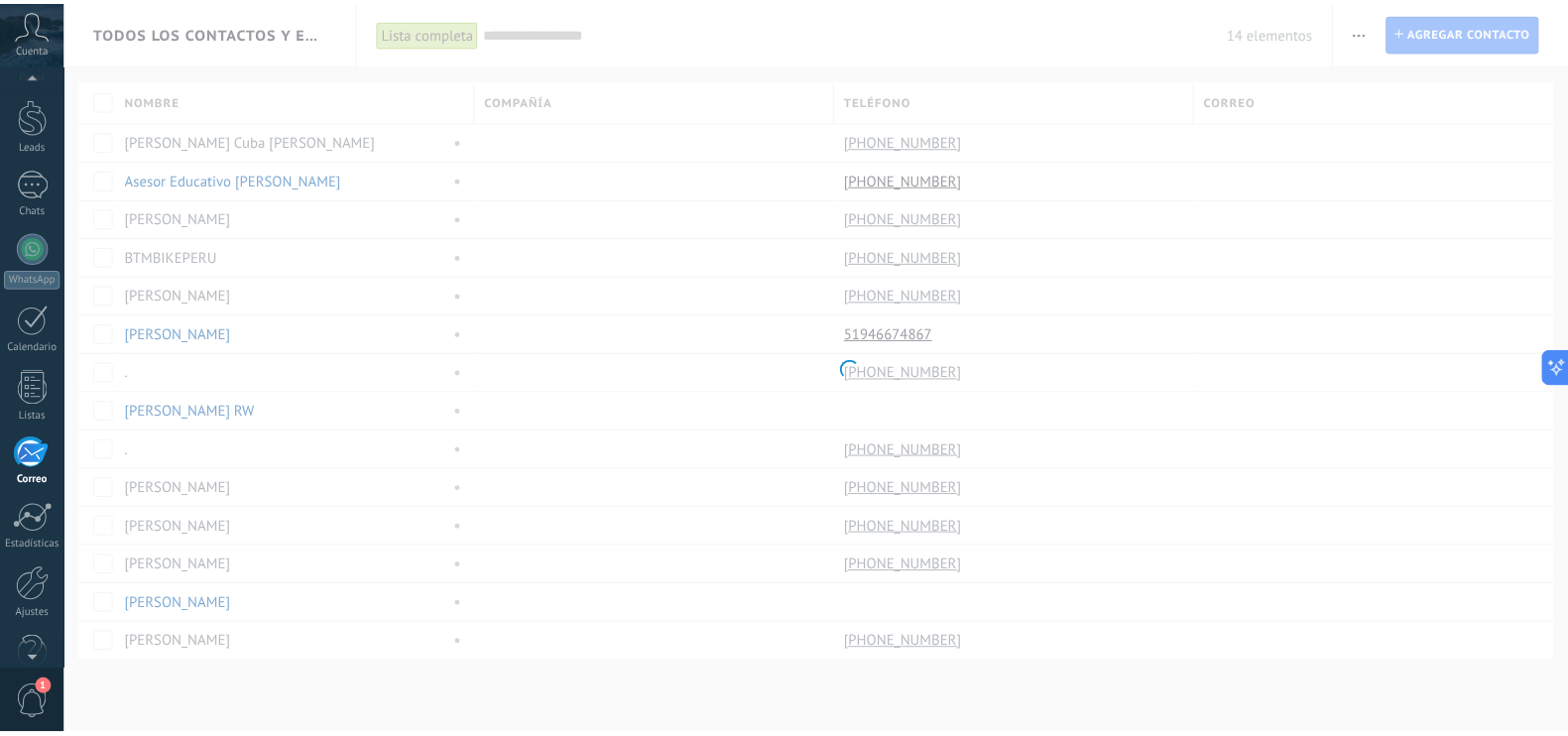 scroll, scrollTop: 88, scrollLeft: 0, axis: vertical 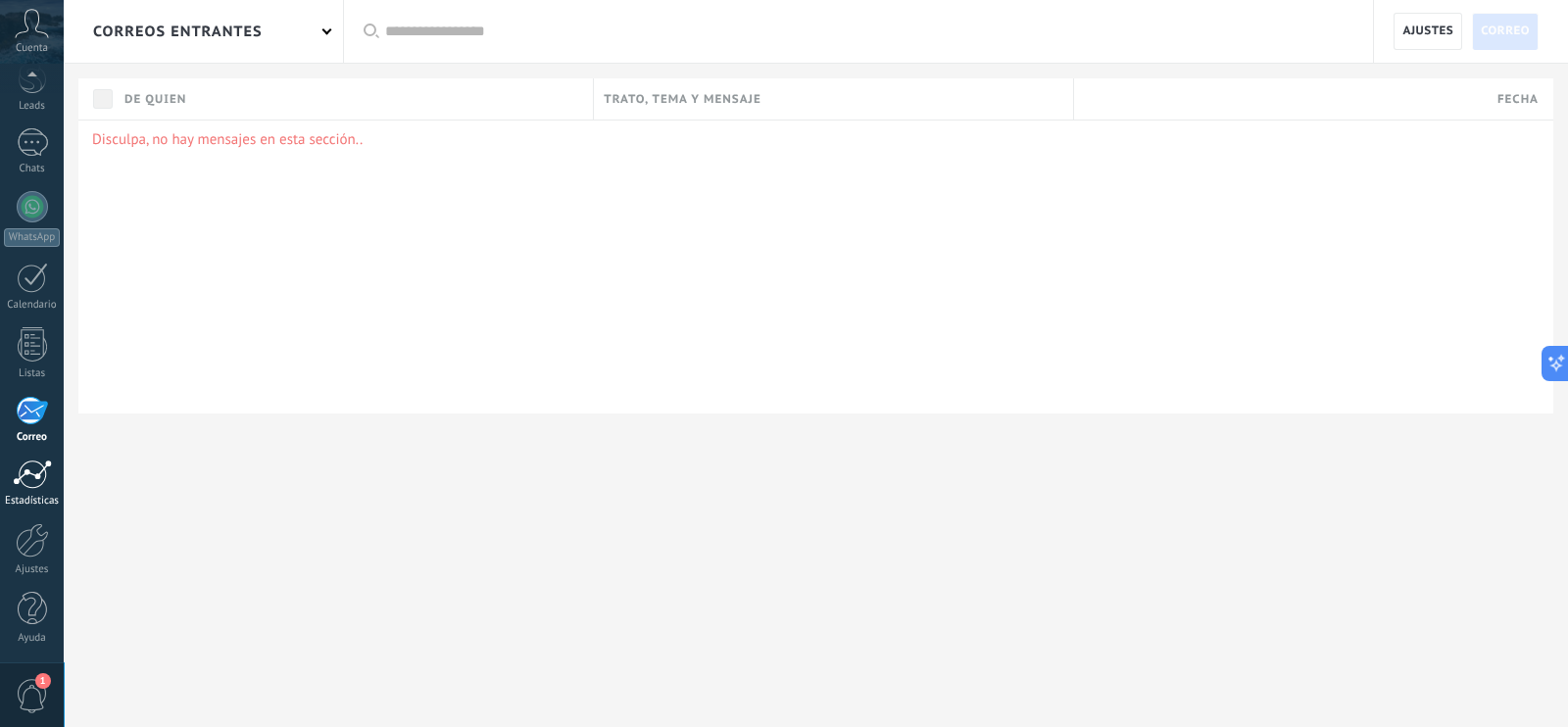 click on "Estadísticas" at bounding box center [31, 483] 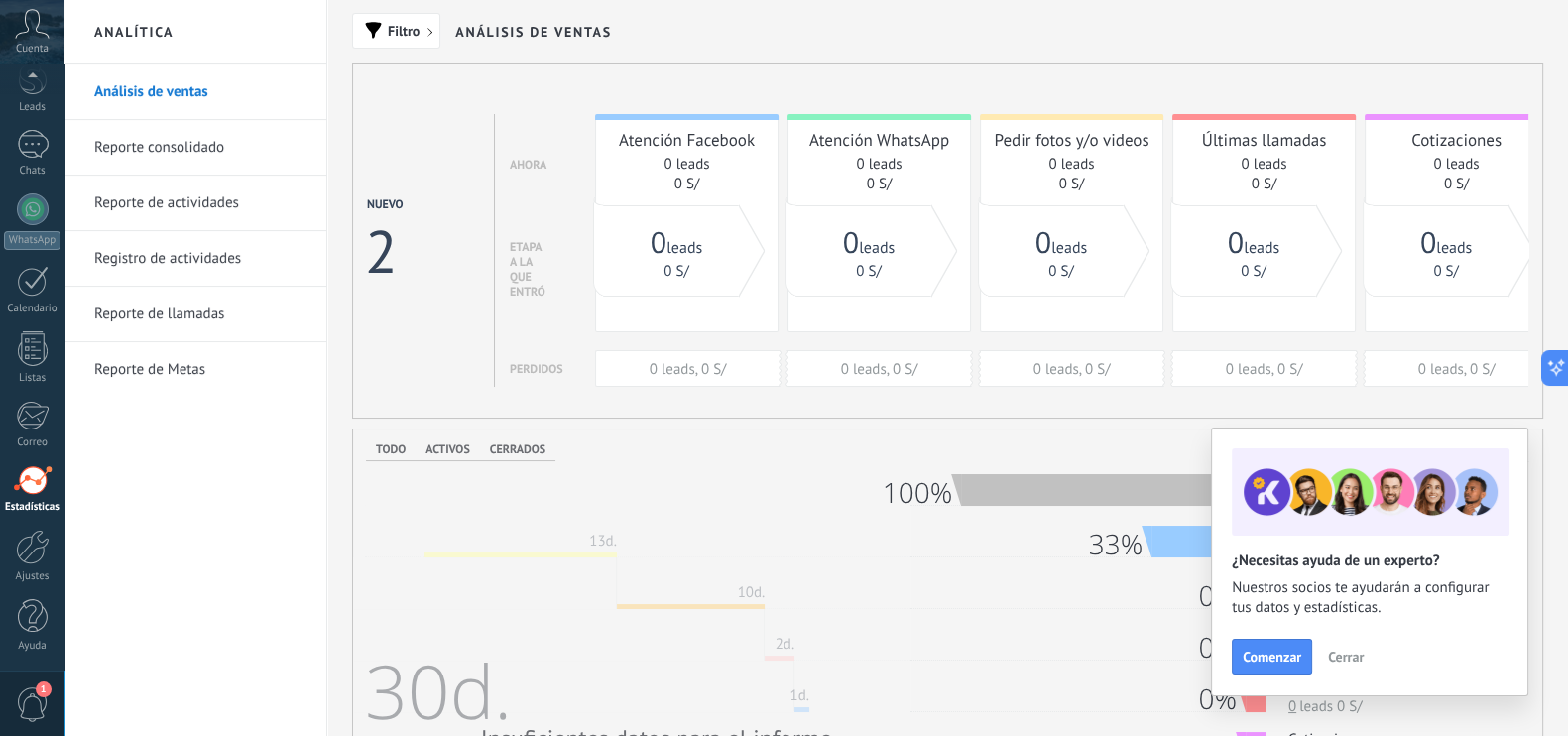 click on "Cerrar" at bounding box center [1346, 657] 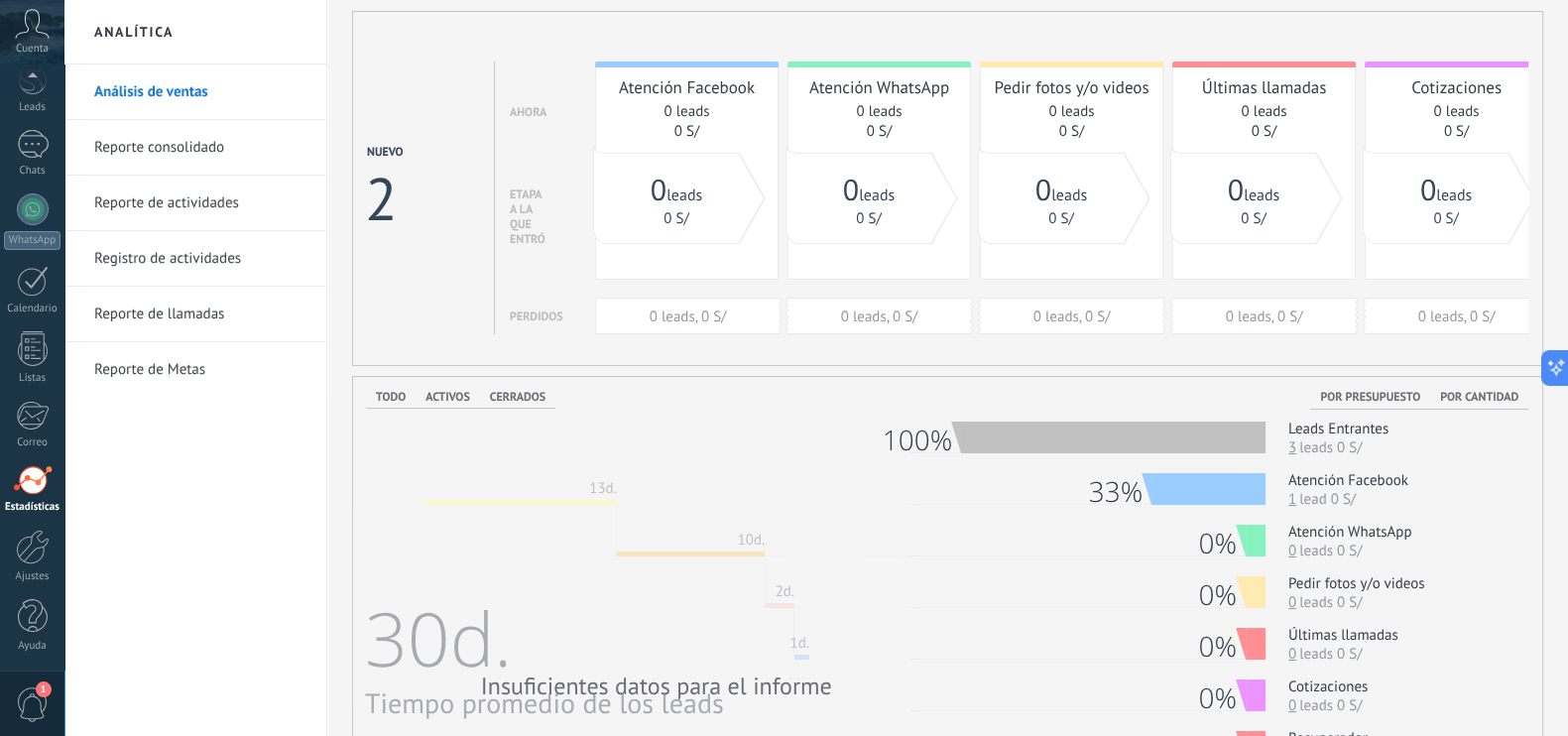 scroll, scrollTop: 0, scrollLeft: 0, axis: both 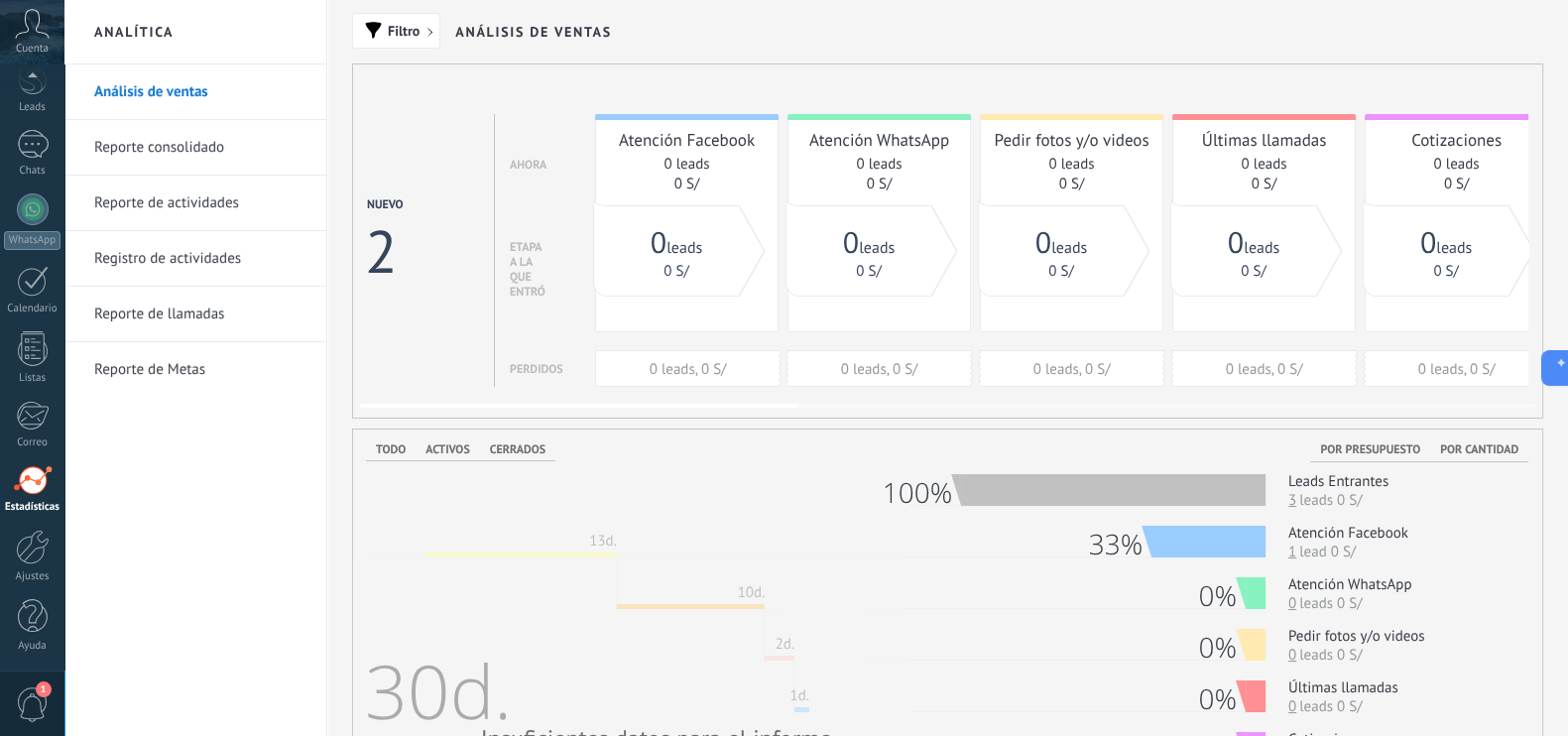 drag, startPoint x: 715, startPoint y: 406, endPoint x: 298, endPoint y: 445, distance: 418.81977 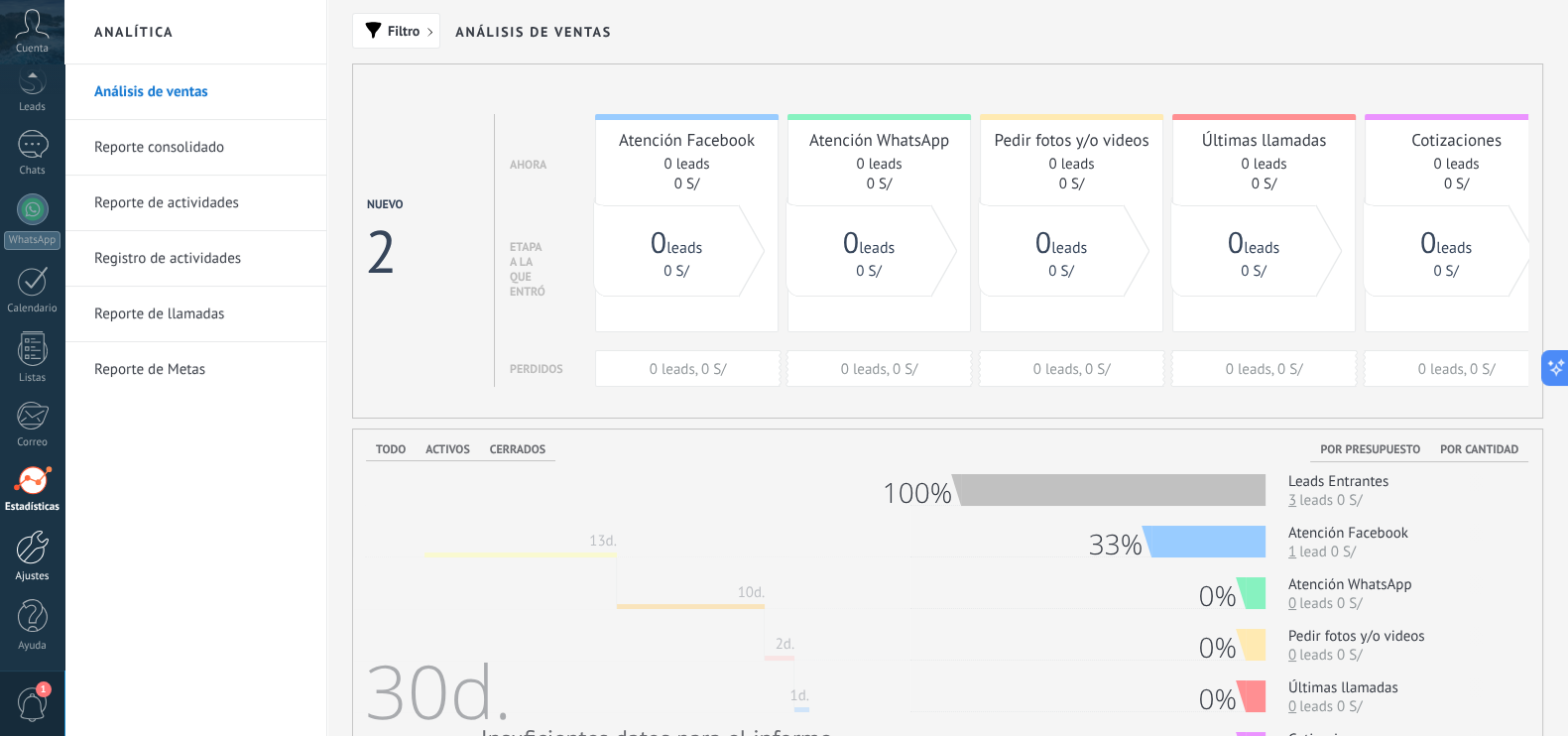 click at bounding box center (33, 547) 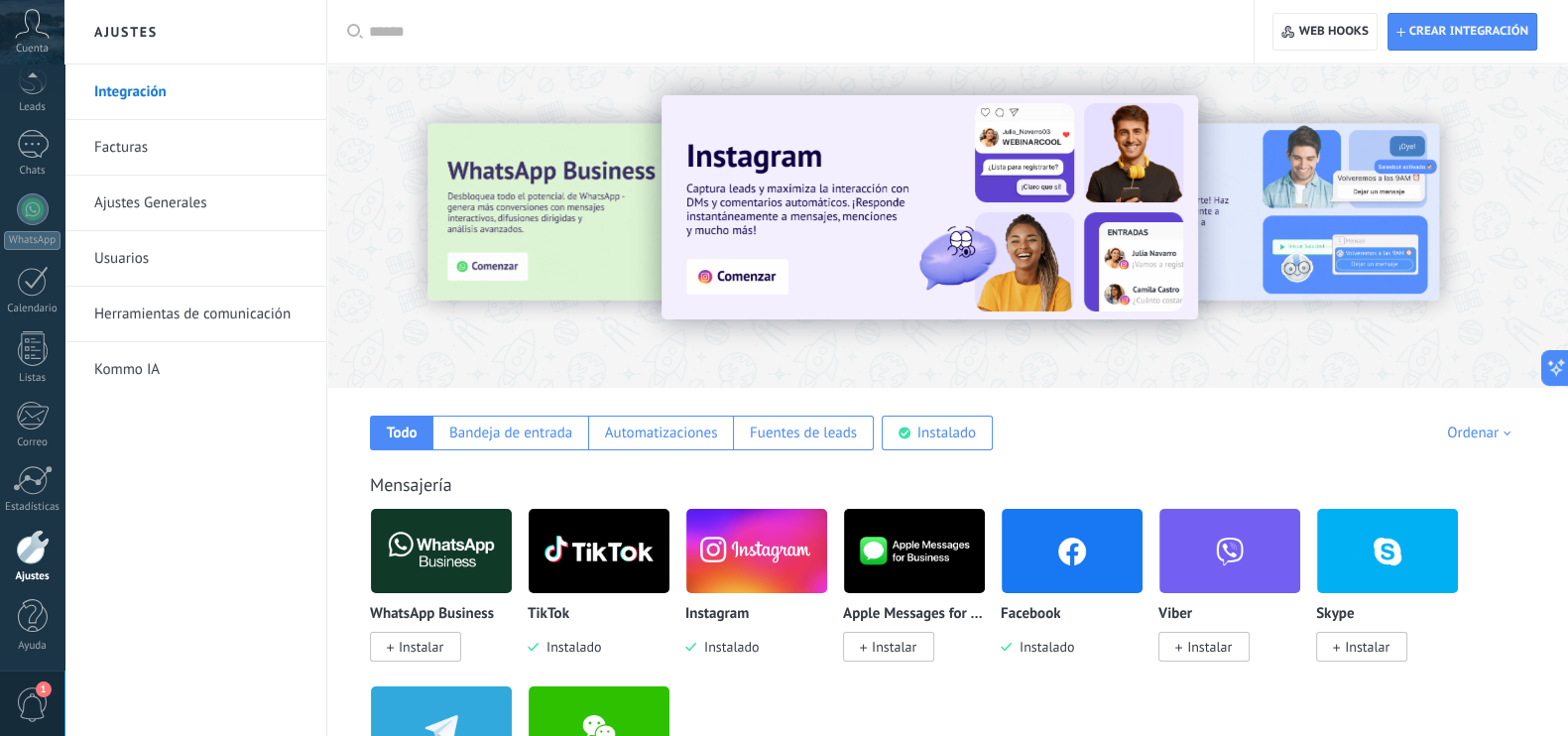 click on "1" at bounding box center [33, 704] 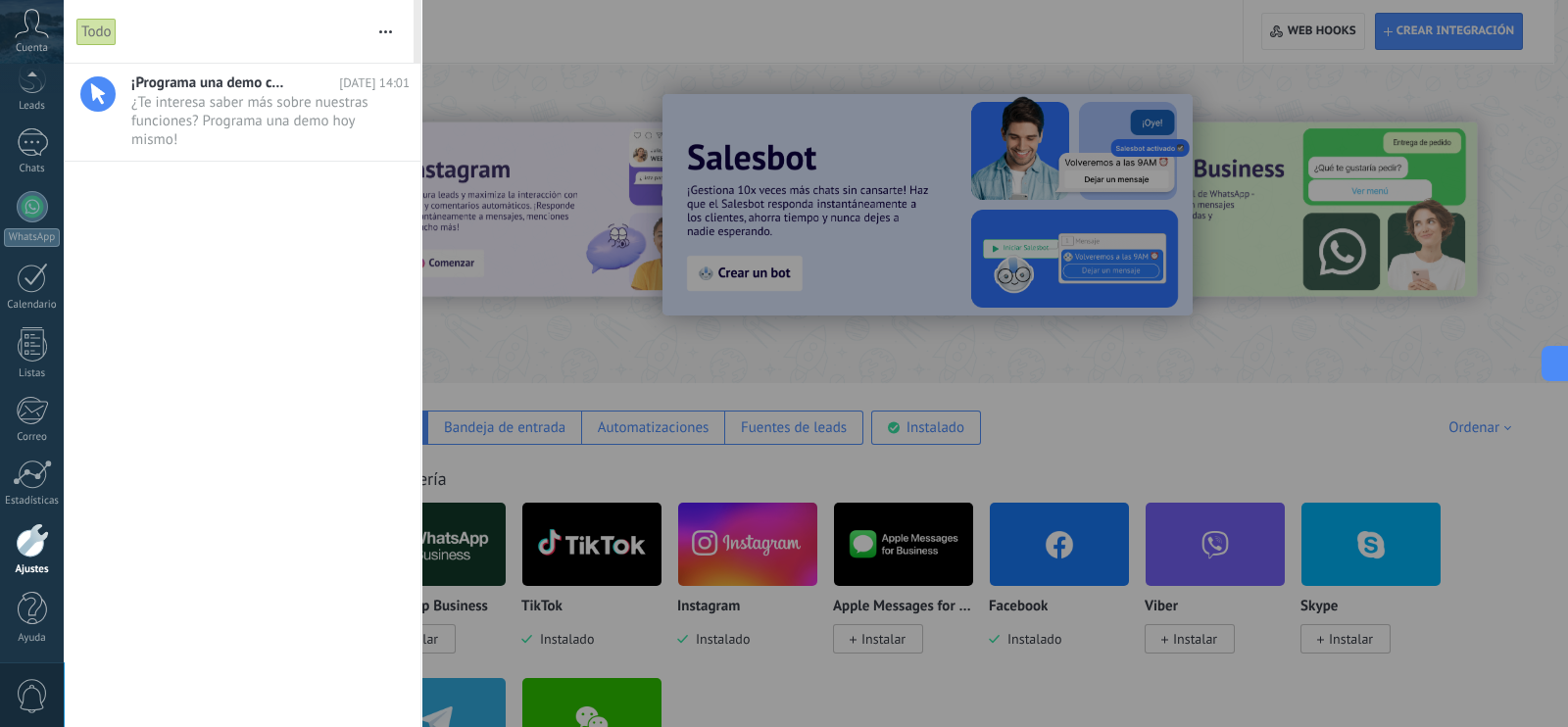 click on "0" at bounding box center (32, 696) 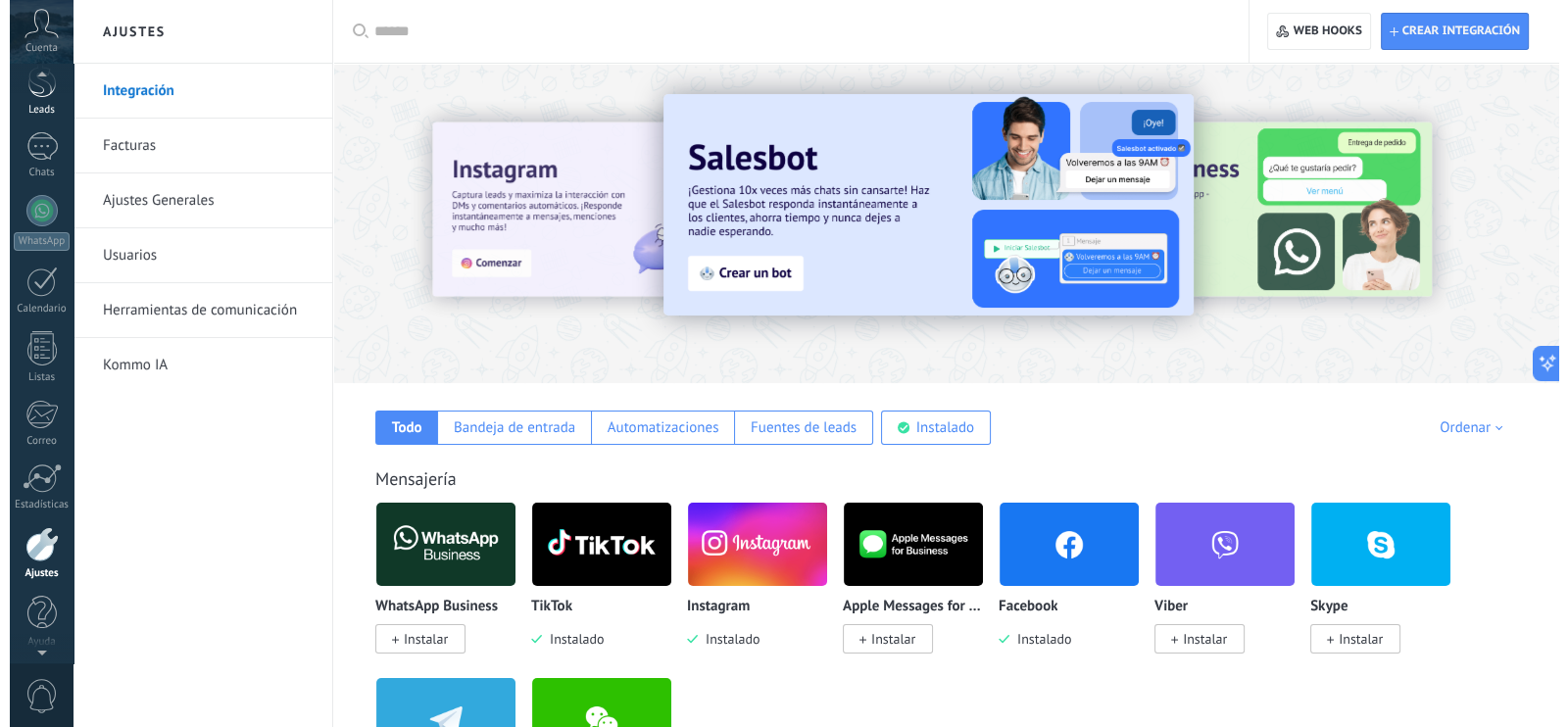 scroll, scrollTop: 87, scrollLeft: 0, axis: vertical 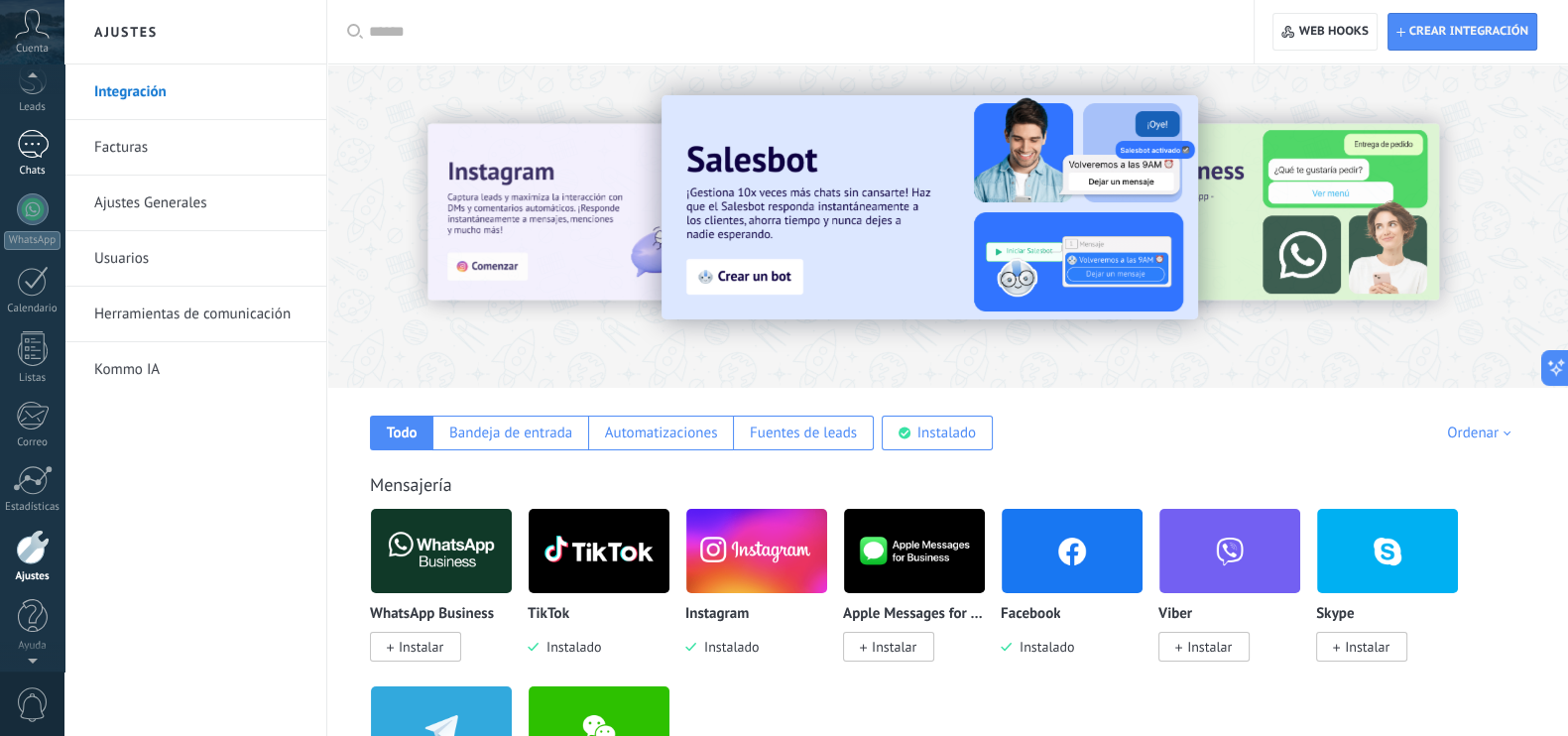 click on "1" at bounding box center (33, 144) 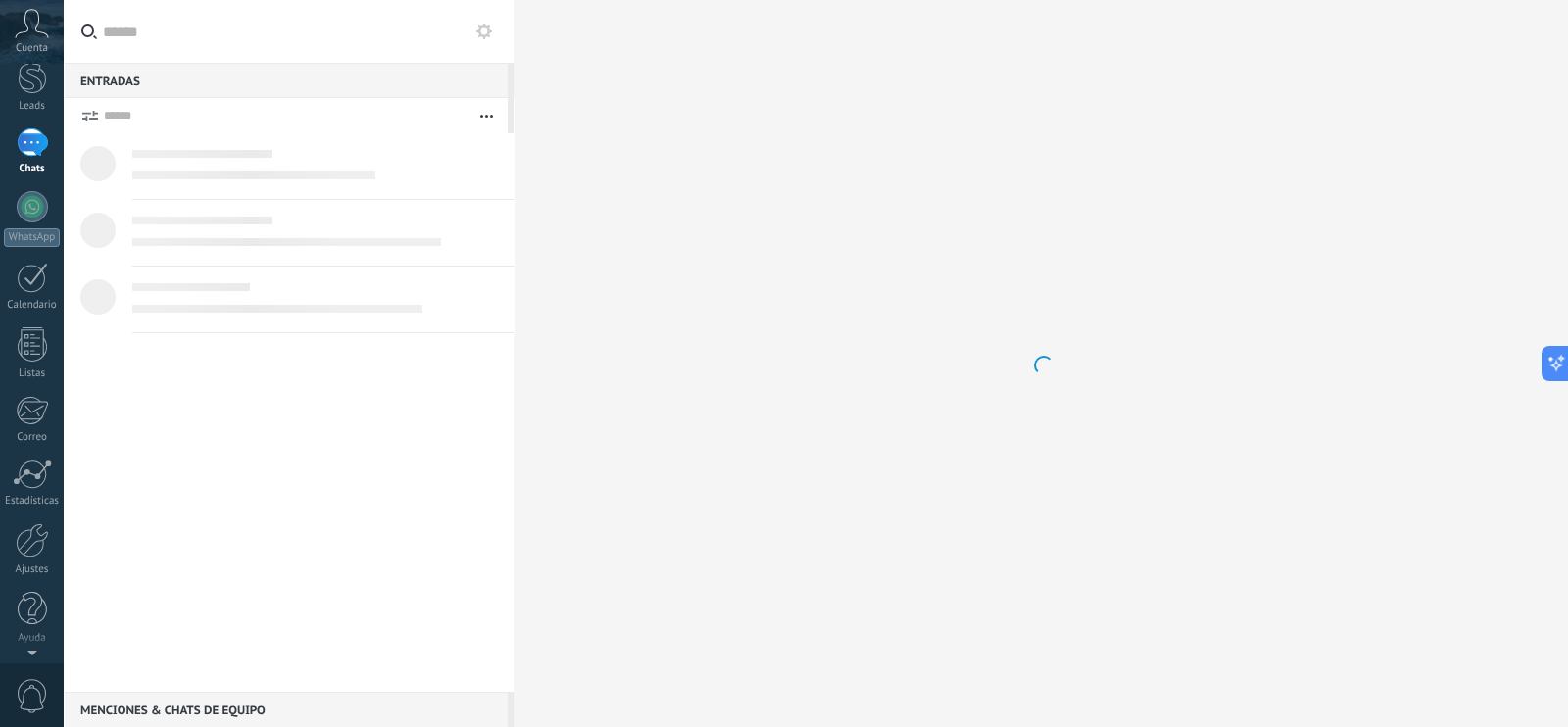 scroll, scrollTop: 0, scrollLeft: 0, axis: both 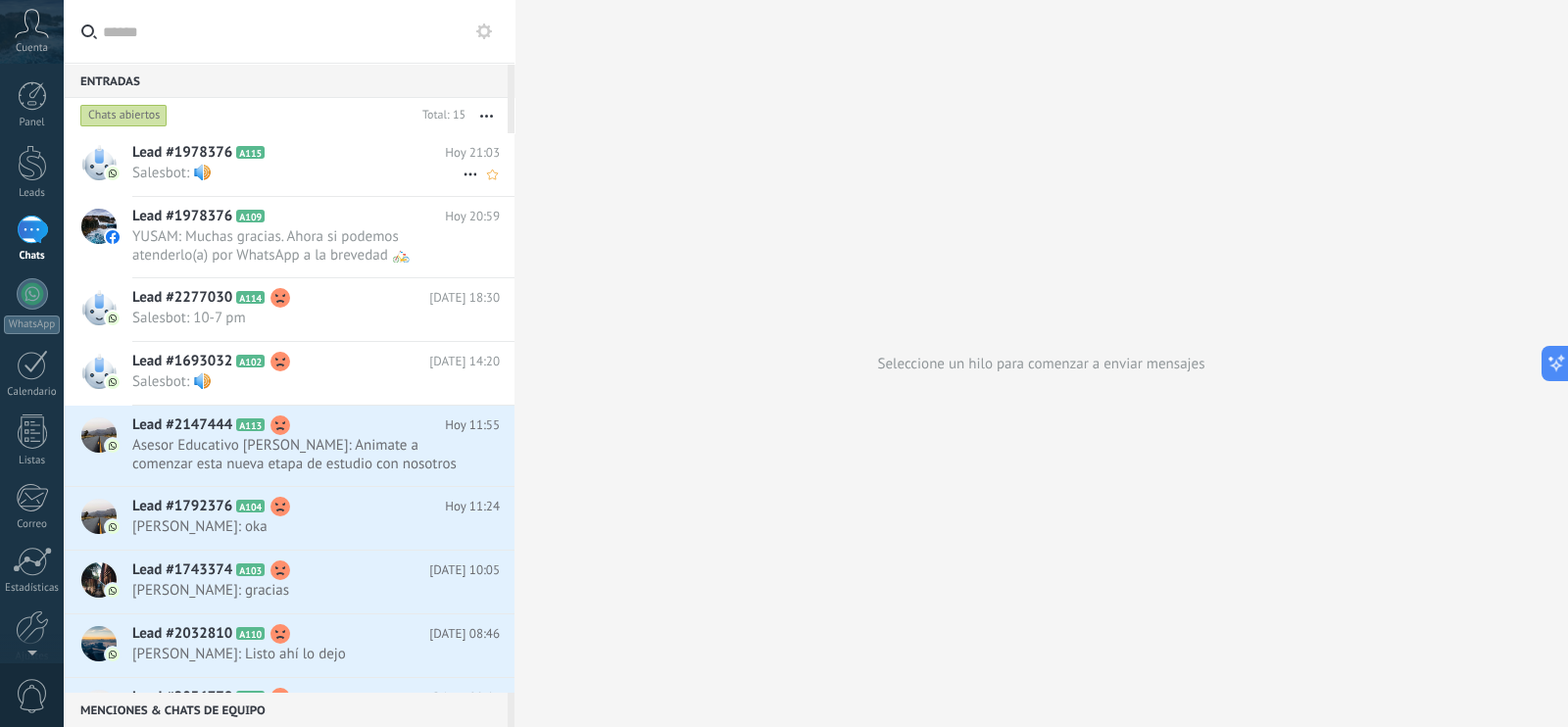 click on "Salesbot: 🔊" at bounding box center [297, 172] 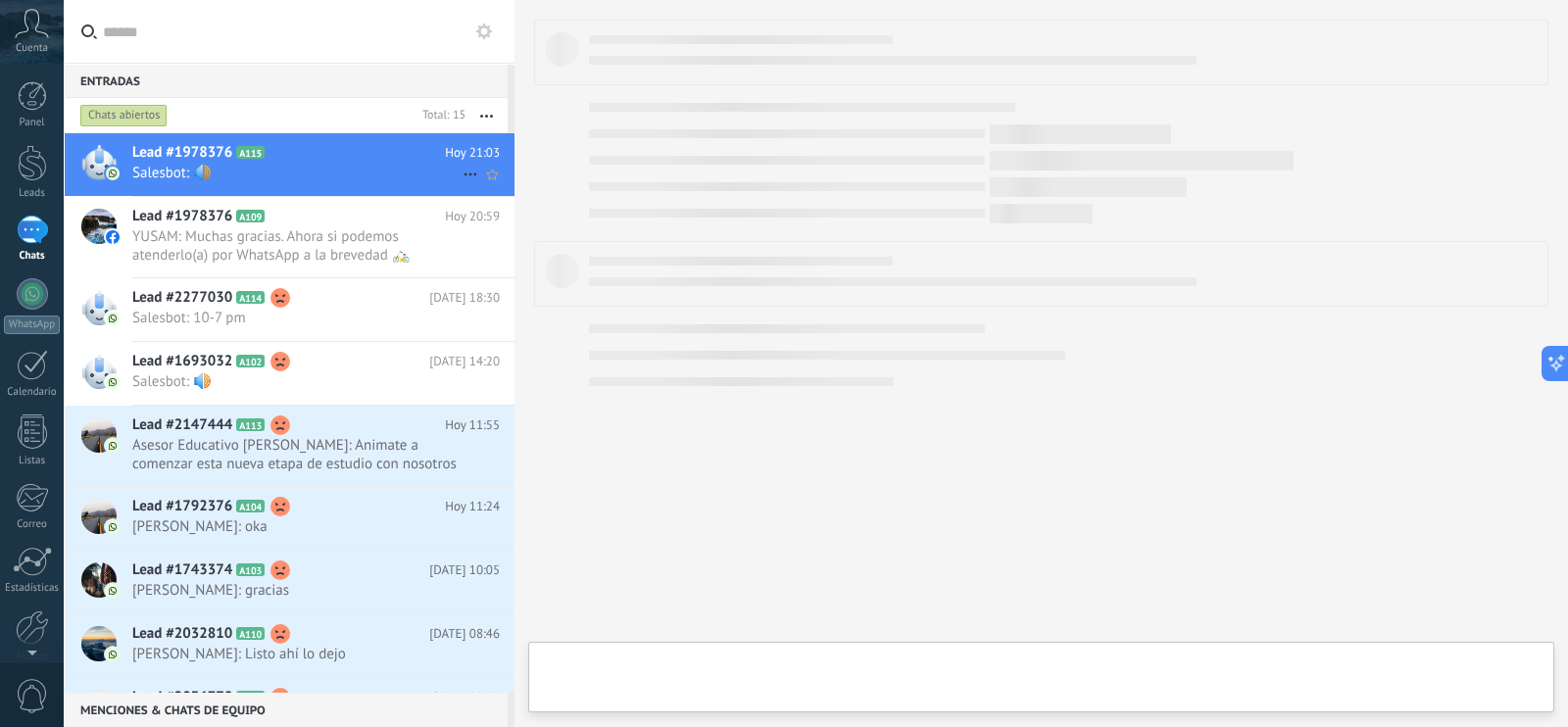 click on "Salesbot: 🔊" at bounding box center (297, 172) 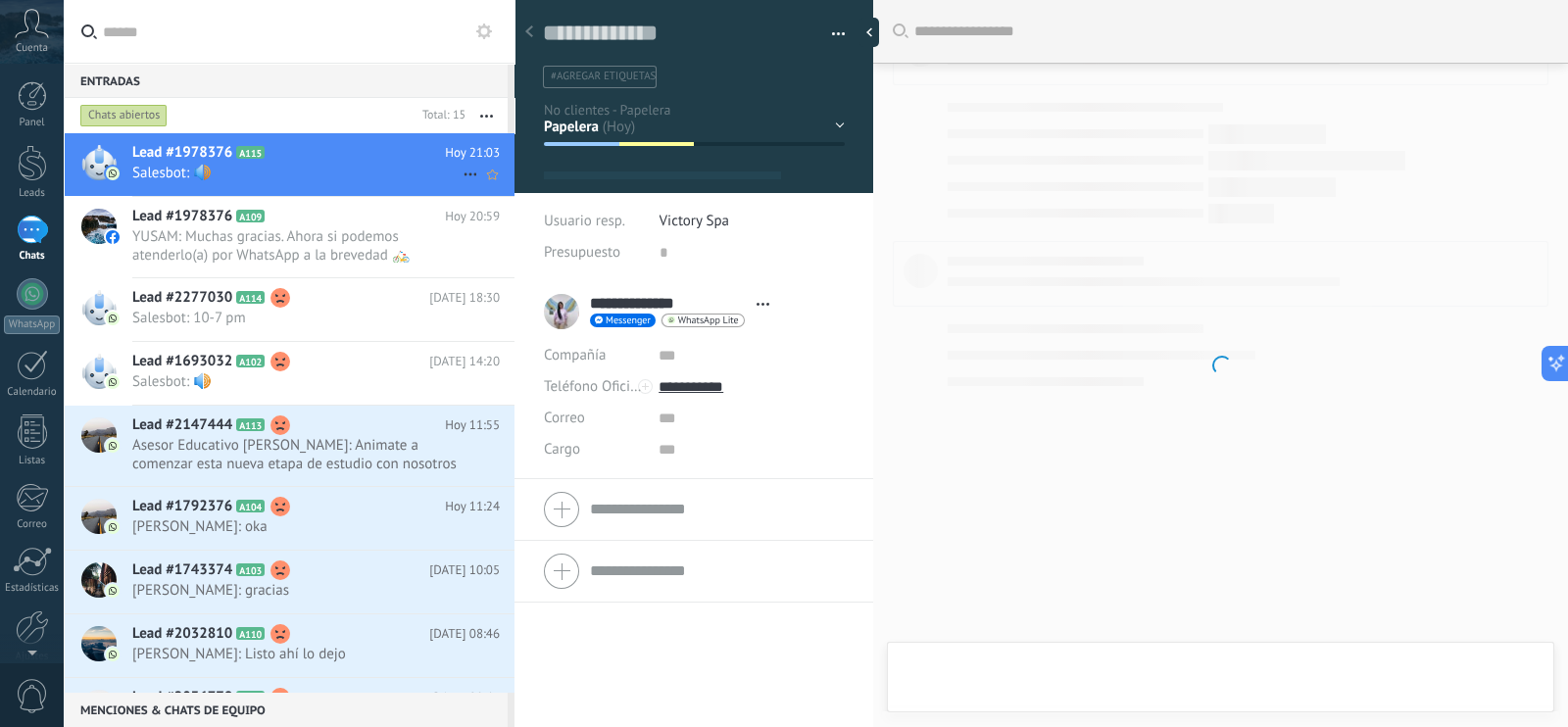 scroll, scrollTop: 2116, scrollLeft: 0, axis: vertical 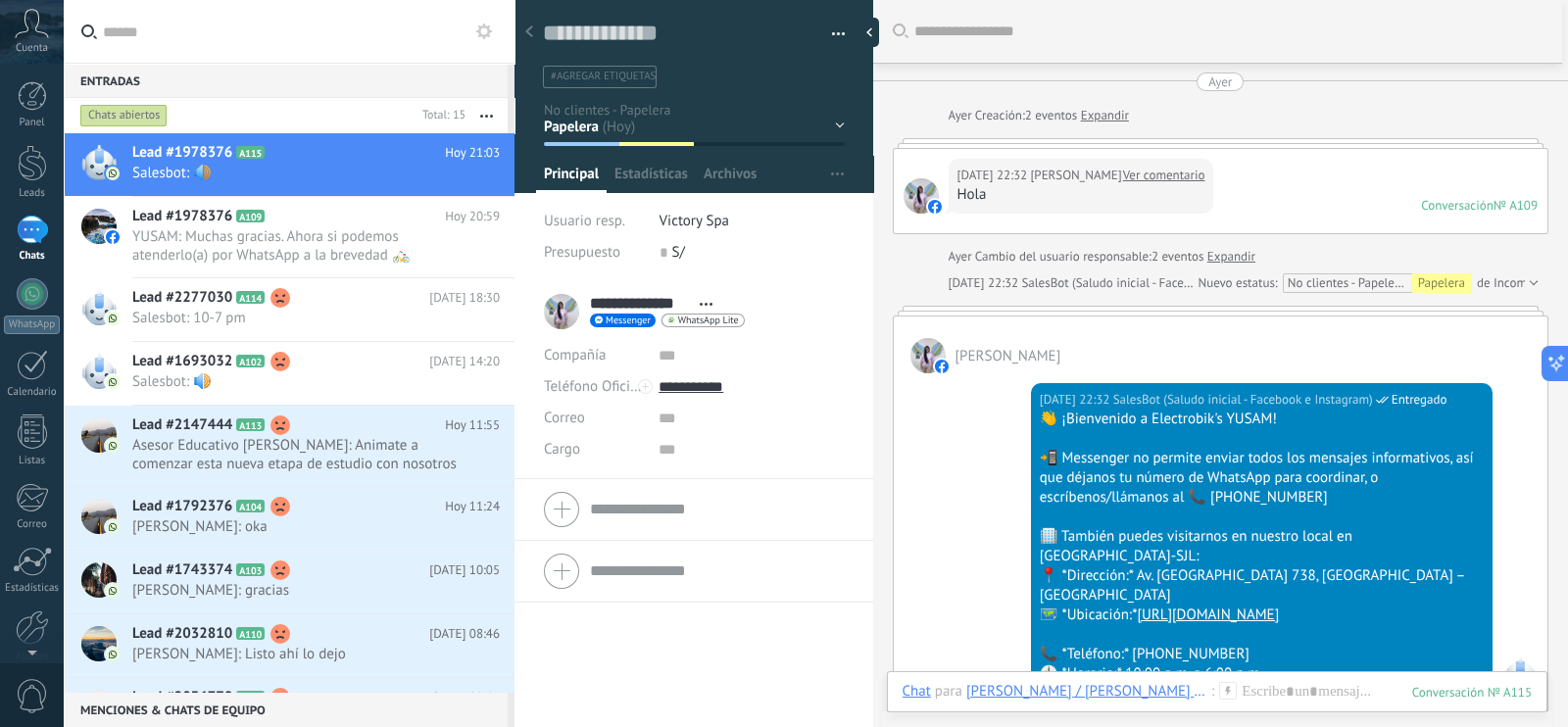 click on "Buscar Carga más [DATE] [DATE] Creación:  2  eventos   Expandir [DATE] 22:32 [PERSON_NAME]  Ver comentario Hola Conversación  № A109 Conversación № A109 [DATE] Cambio del usuario responsable:  2  eventos   Expandir [DATE] 22:32 SalesBot (Saludo inicial - Facebook e Instagram)  Nuevo estatus: No clientes - Papelera Papelera de Incoming leads [PERSON_NAME]  [DATE] 22:32 SalesBot (Saludo inicial - Facebook e Instagram)  Entregado 👋 ¡Bienvenido a Electrobik's YUSAM!   📲 Messenger no permite enviar todos los mensajes informativos, así que déjanos tu número de WhatsApp para coordinar, o escríbenos/llámanos al 📞 [PHONE_NUMBER]   🏢 También puedes visitarnos en nuestro local en [PERSON_NAME]-SJL: 📍 *Dirección:* Av. [PERSON_NAME] 738, [GEOGRAPHIC_DATA] – SJL 🗺️ *Ubicación:*  [URL][DOMAIN_NAME]   📞 *Teléfono:* [PHONE_NUMBER] 🕙 *Horario:* 10:00 a. m. a 6:00 p. m. Conversación  № A109 Conversación № A109 [DATE] [DATE] 20:58 [PERSON_NAME]  946674867 Conversación" at bounding box center (1221, 1504) 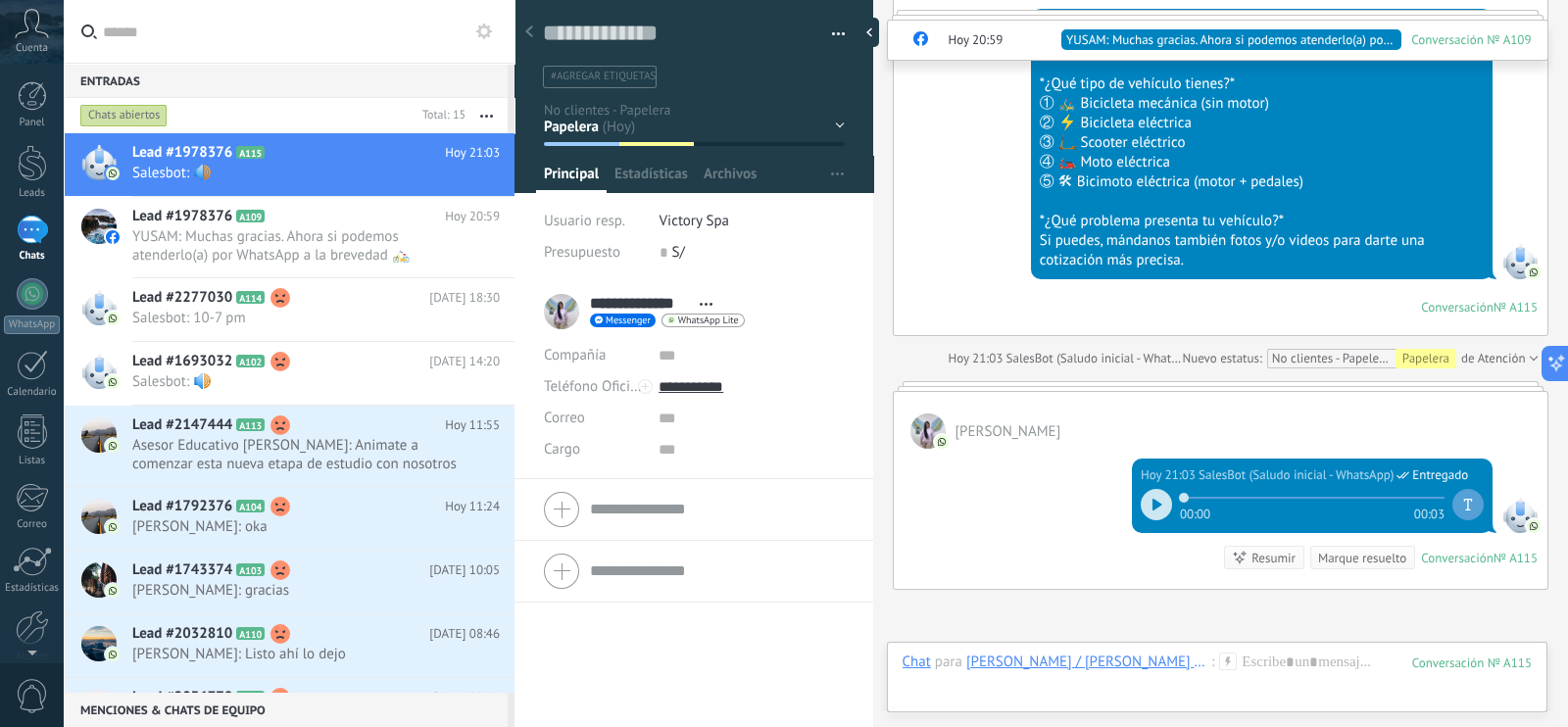 scroll, scrollTop: 2199, scrollLeft: 0, axis: vertical 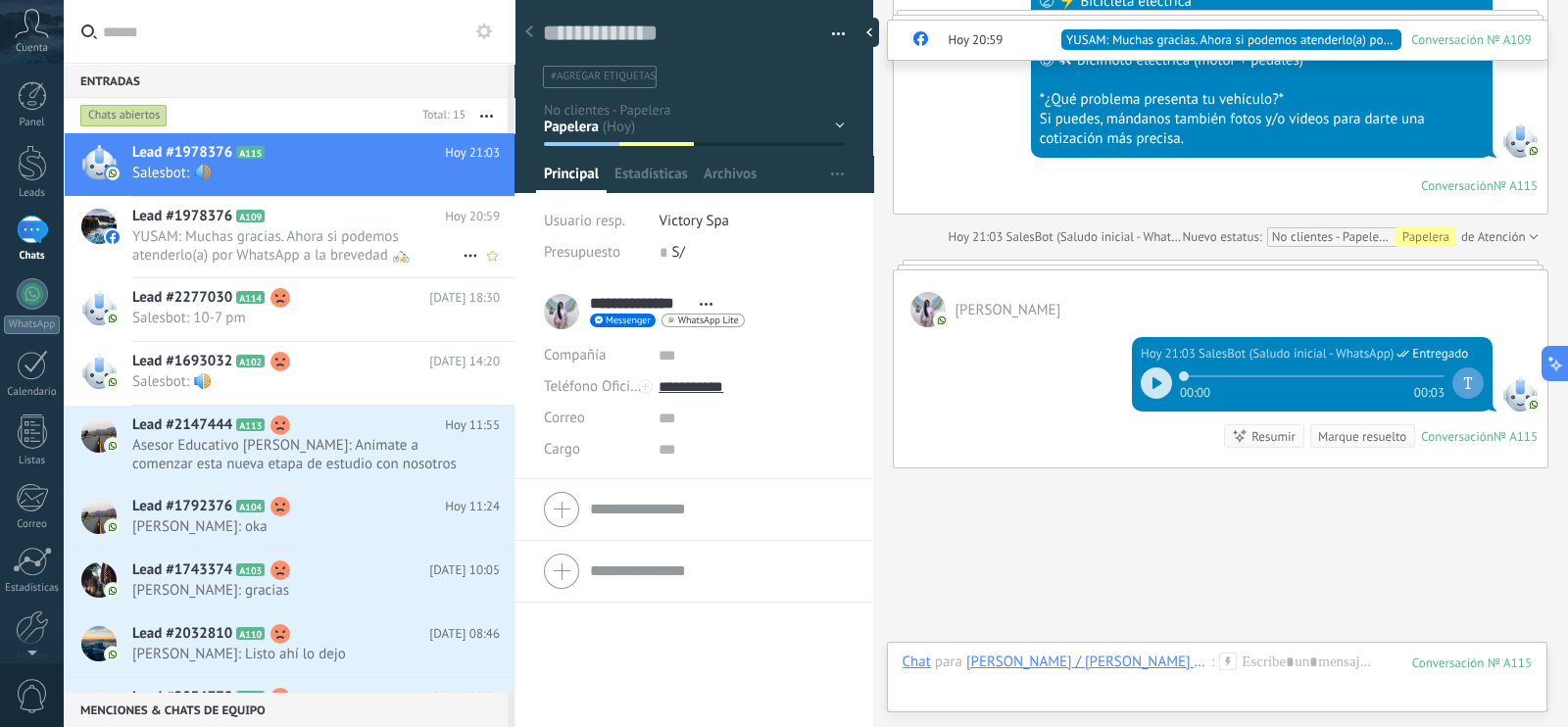 click on "YUSAM: Muchas gracias. Ahora si podemos atenderlo(a) por WhatsApp a la brevedad 🚲" at bounding box center [297, 246] 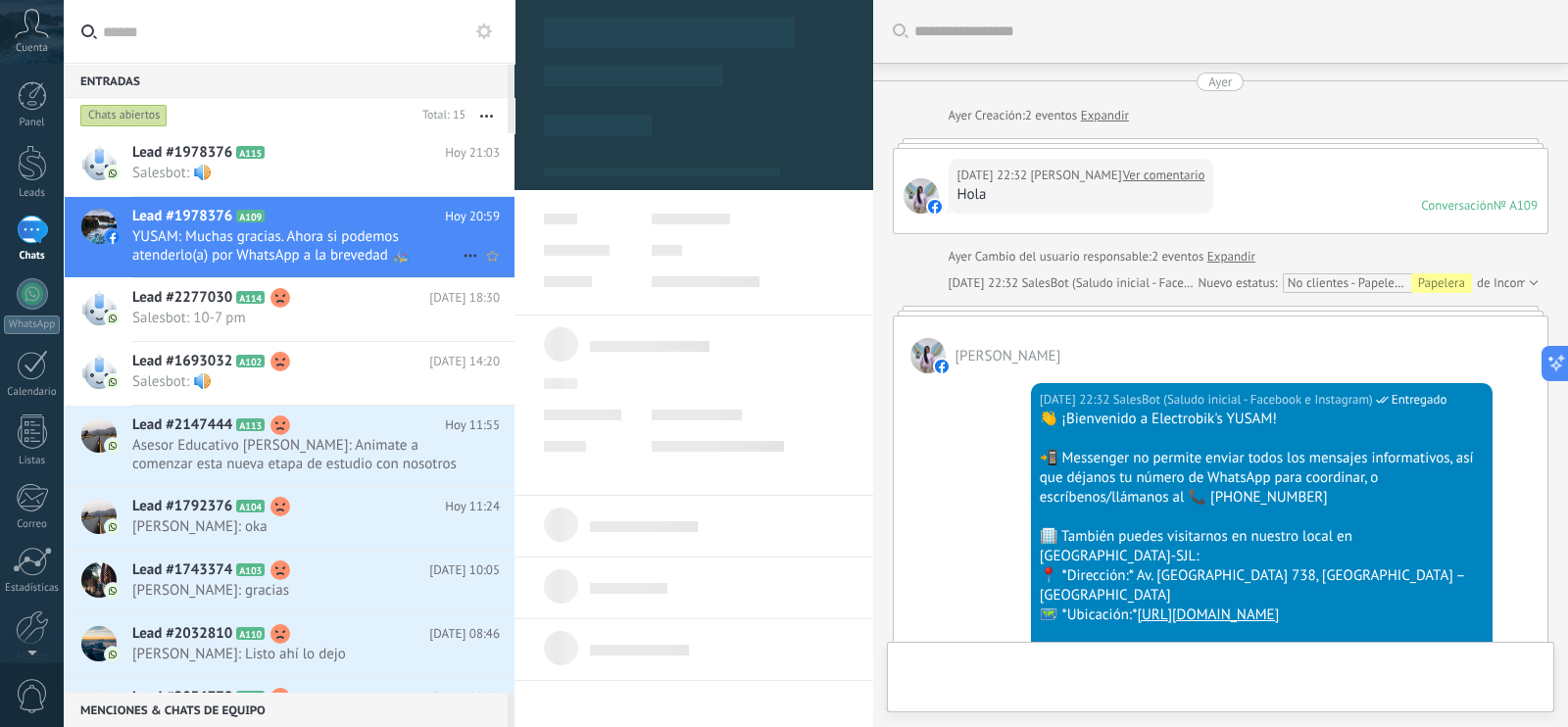 type on "**********" 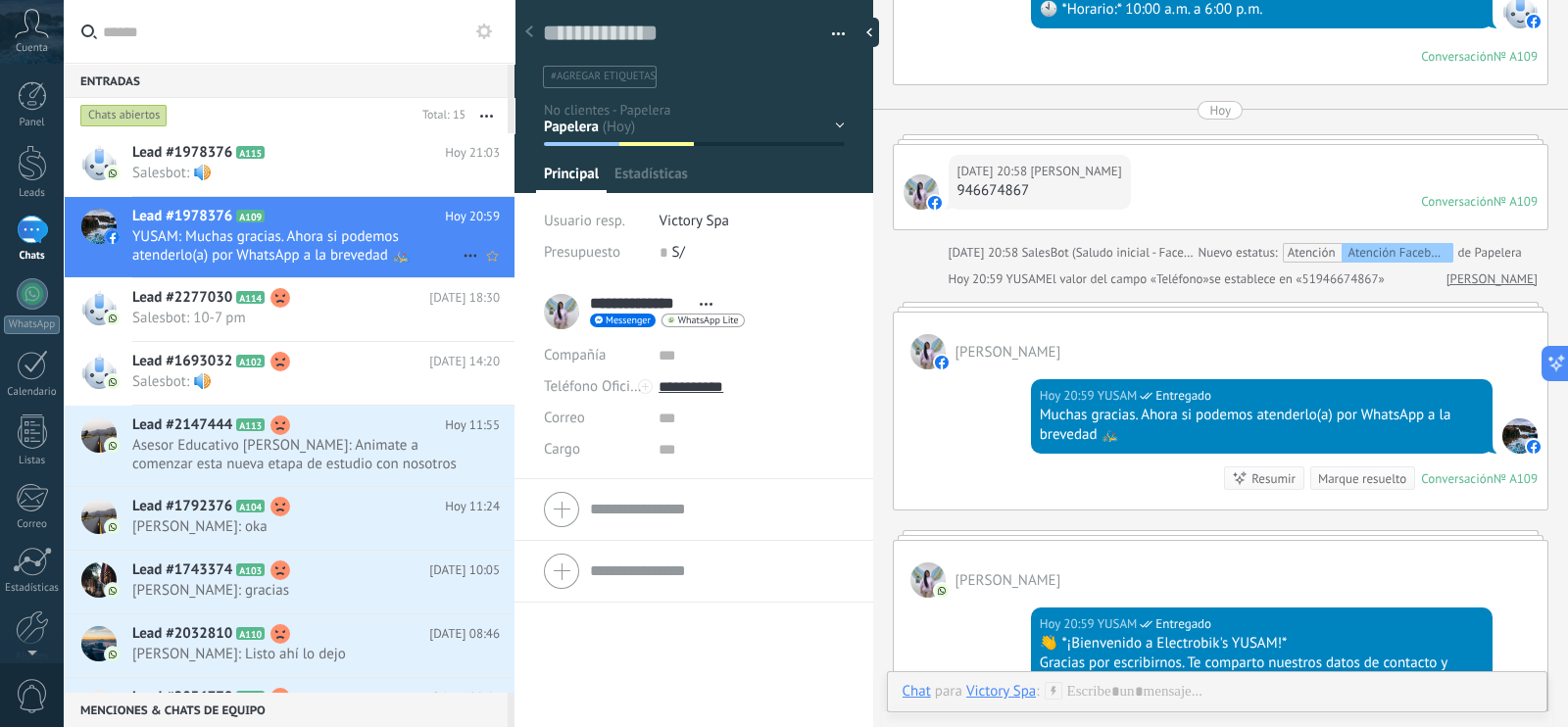 scroll, scrollTop: 28, scrollLeft: 0, axis: vertical 